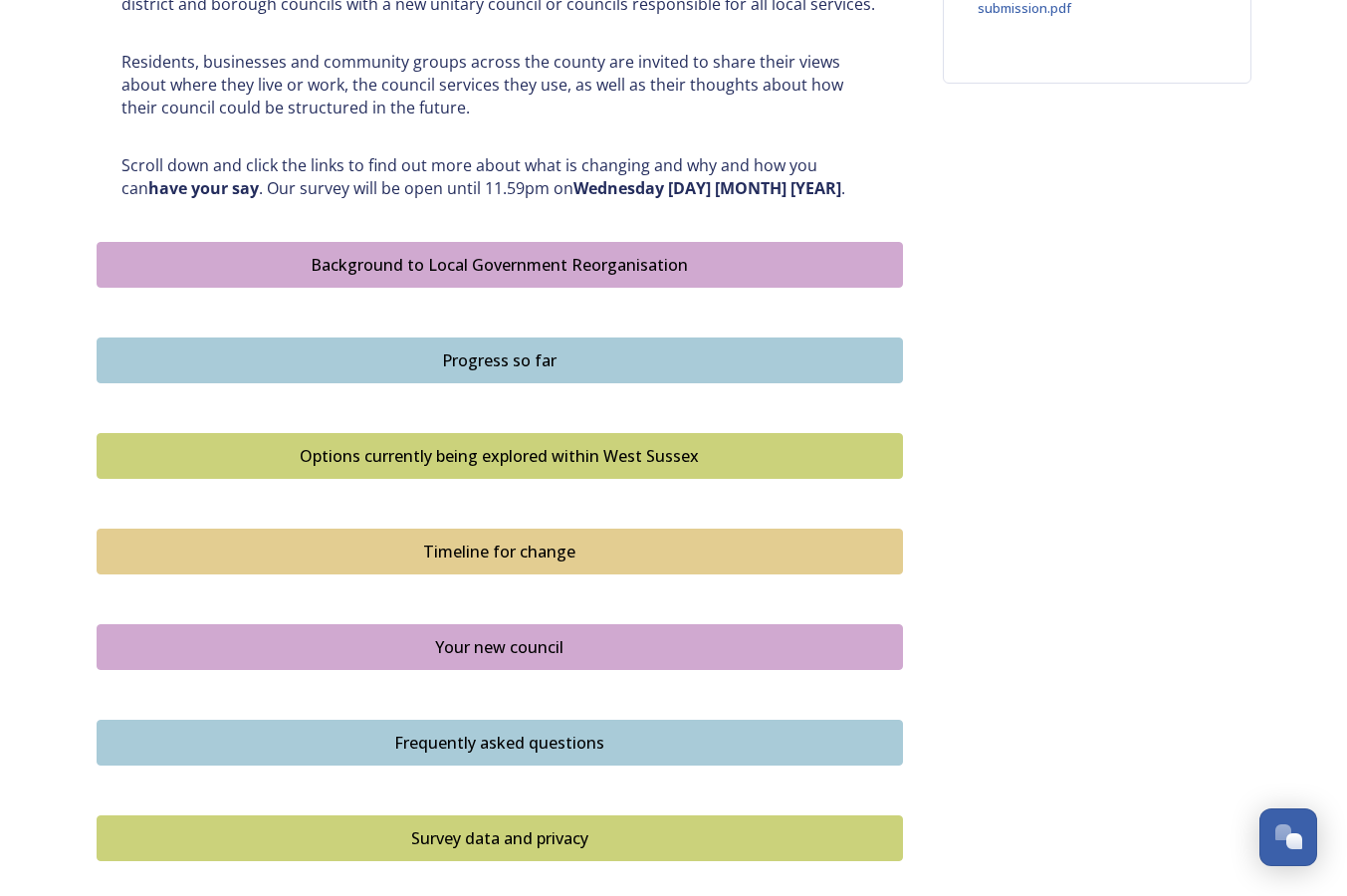 scroll, scrollTop: 996, scrollLeft: 0, axis: vertical 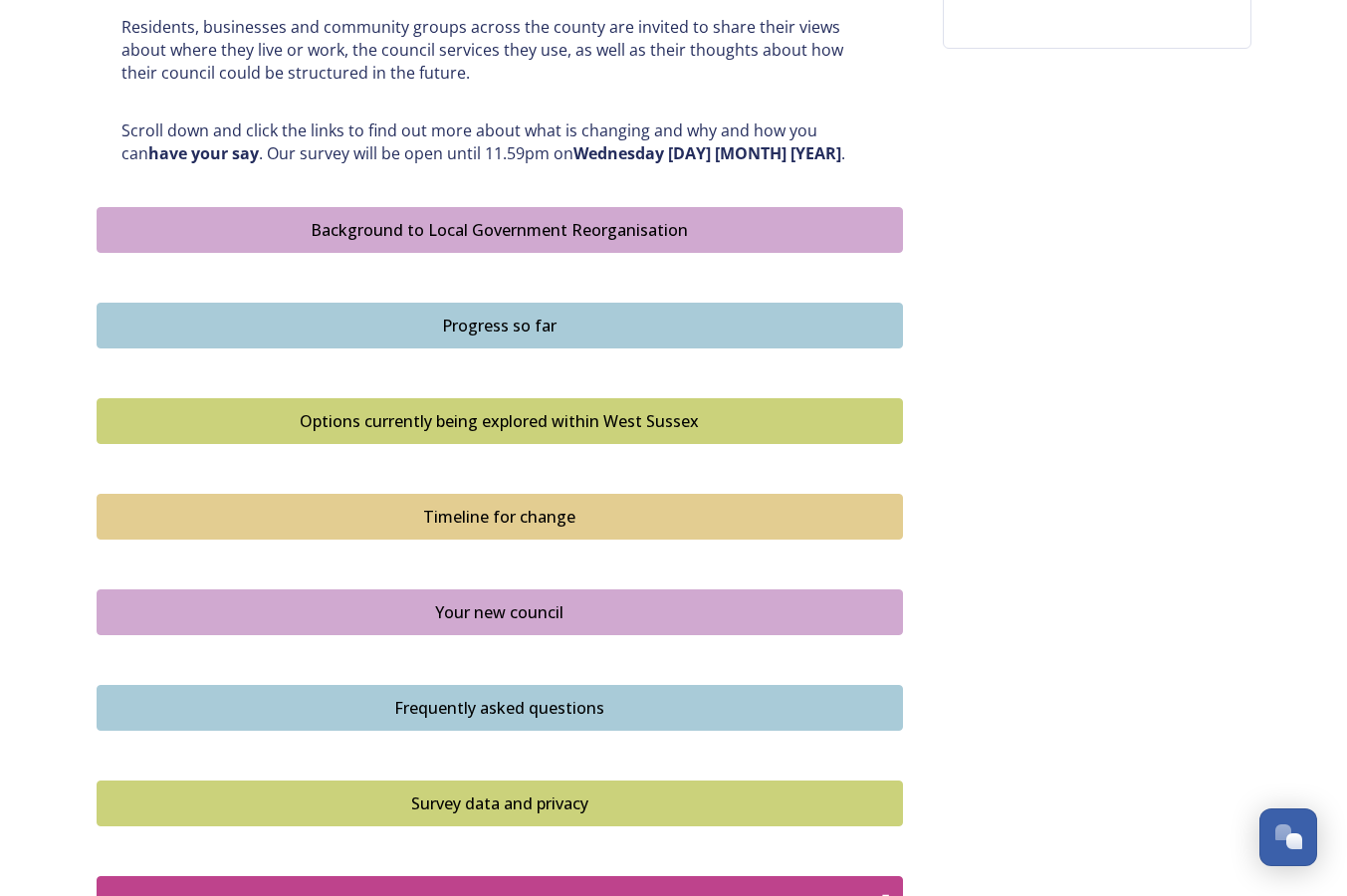 click on "Background to Local Government Reorganisation" at bounding box center [500, 230] 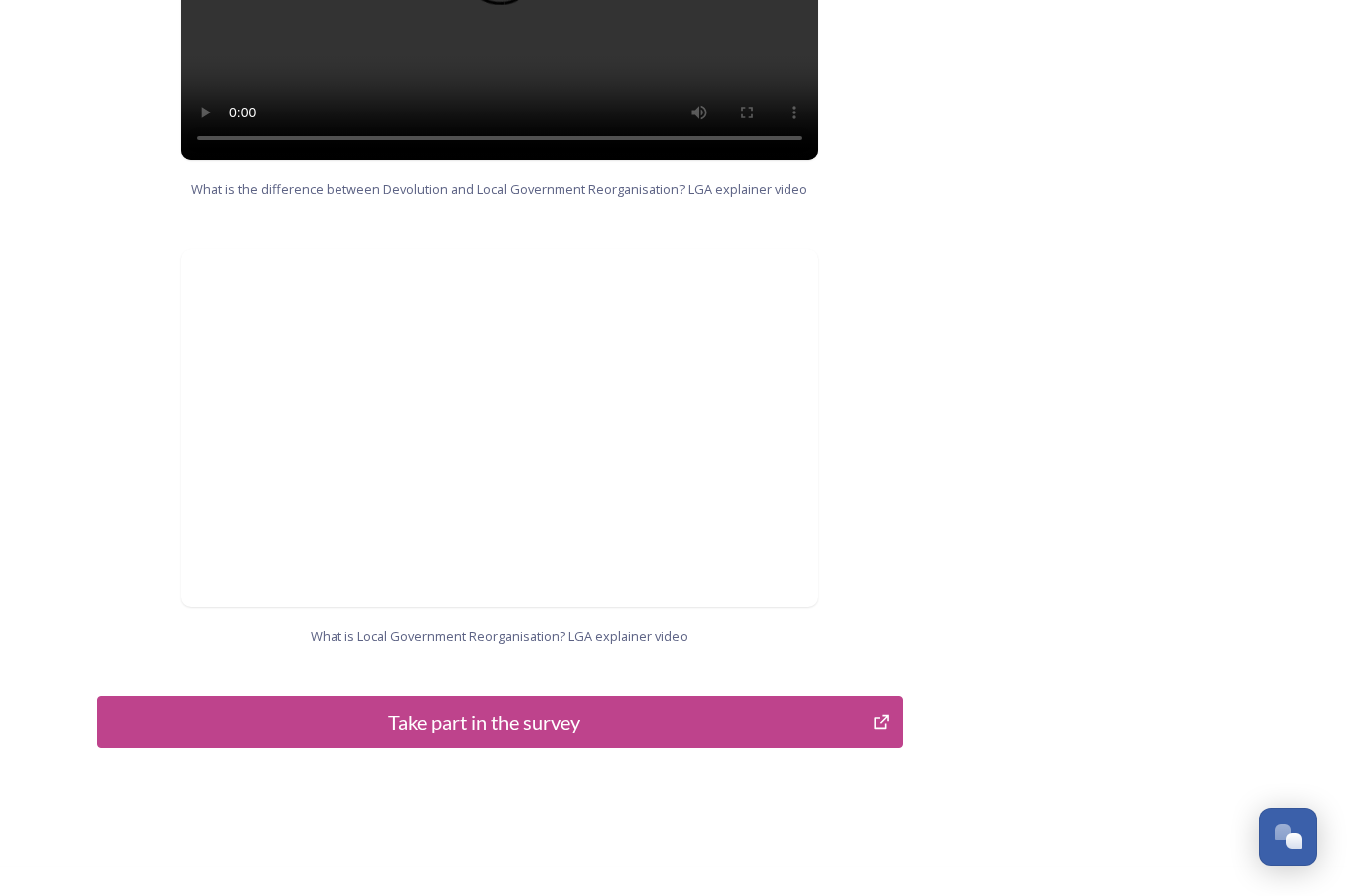 scroll, scrollTop: 1926, scrollLeft: 0, axis: vertical 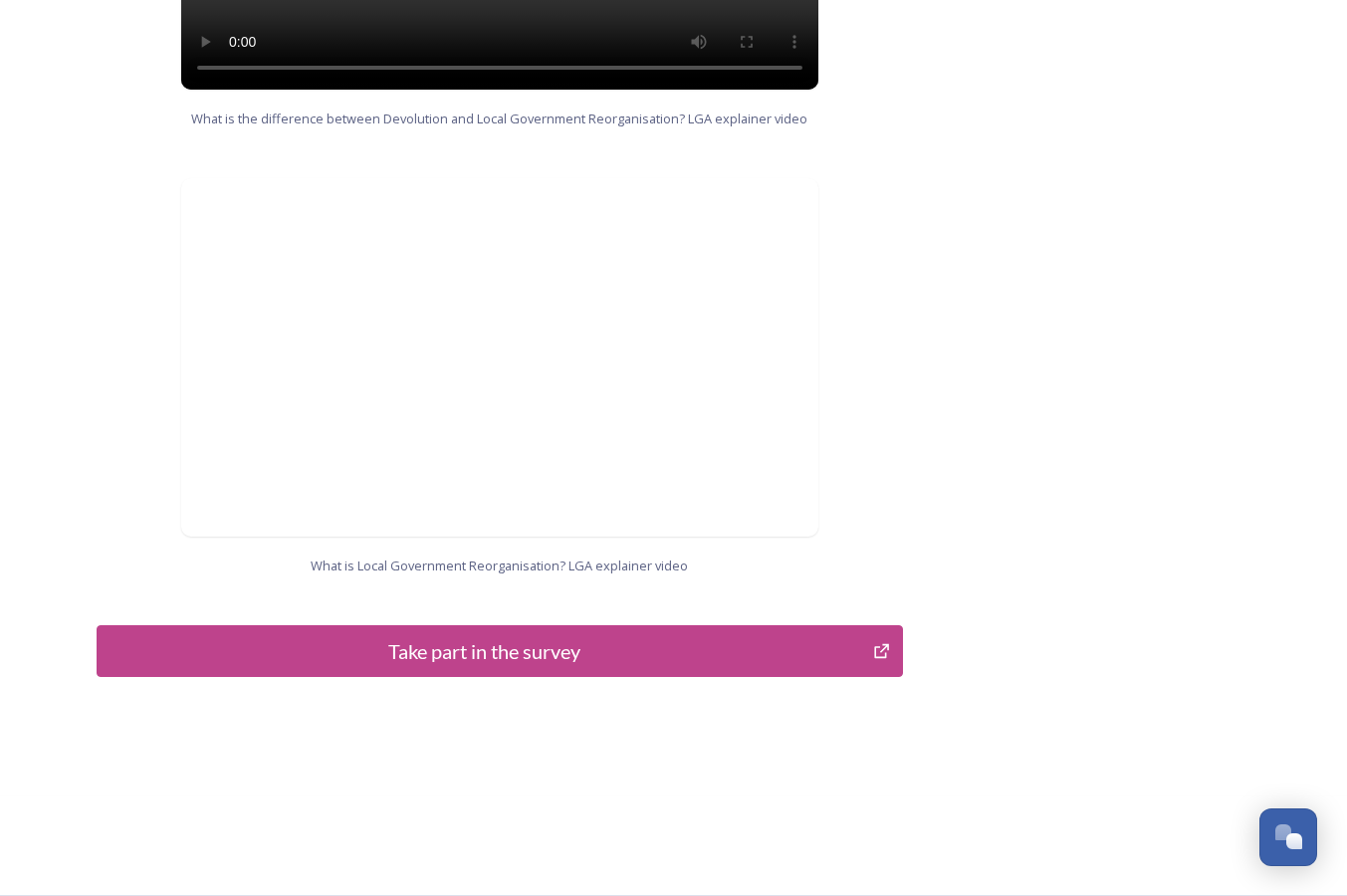 click on "Take part in the survey" at bounding box center [485, 651] 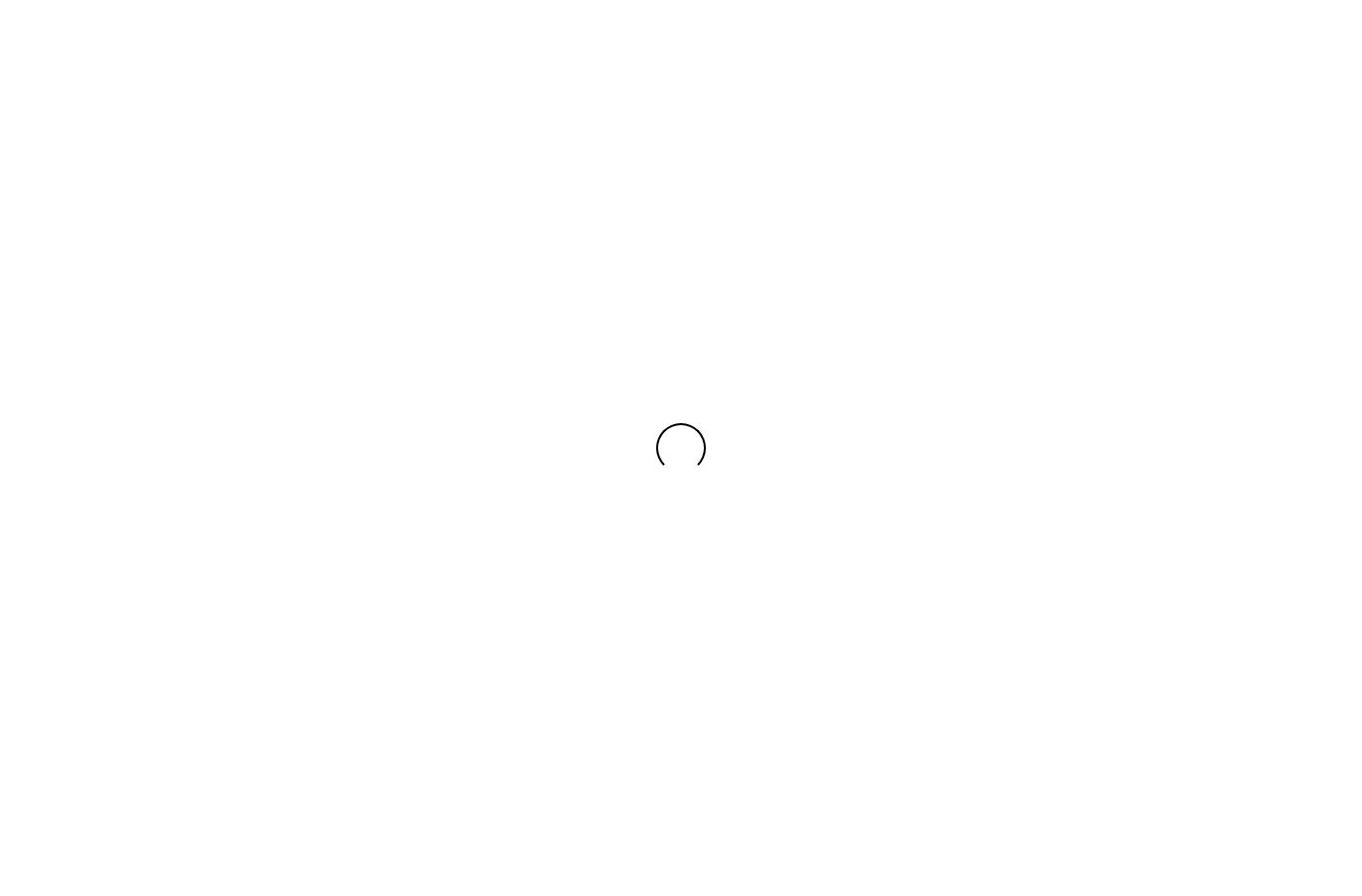scroll, scrollTop: 0, scrollLeft: 0, axis: both 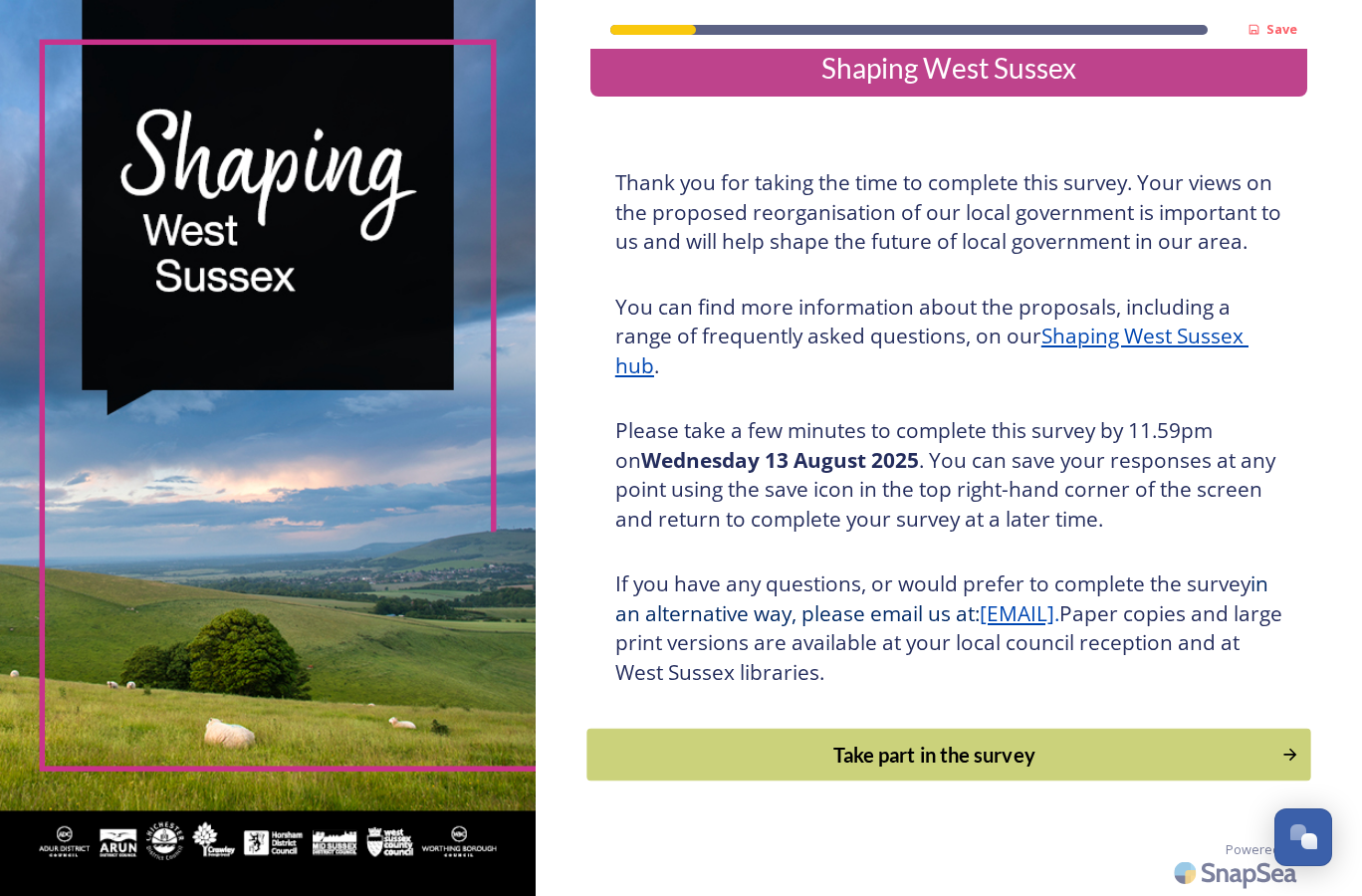 click on "Take part in the survey" at bounding box center [934, 755] 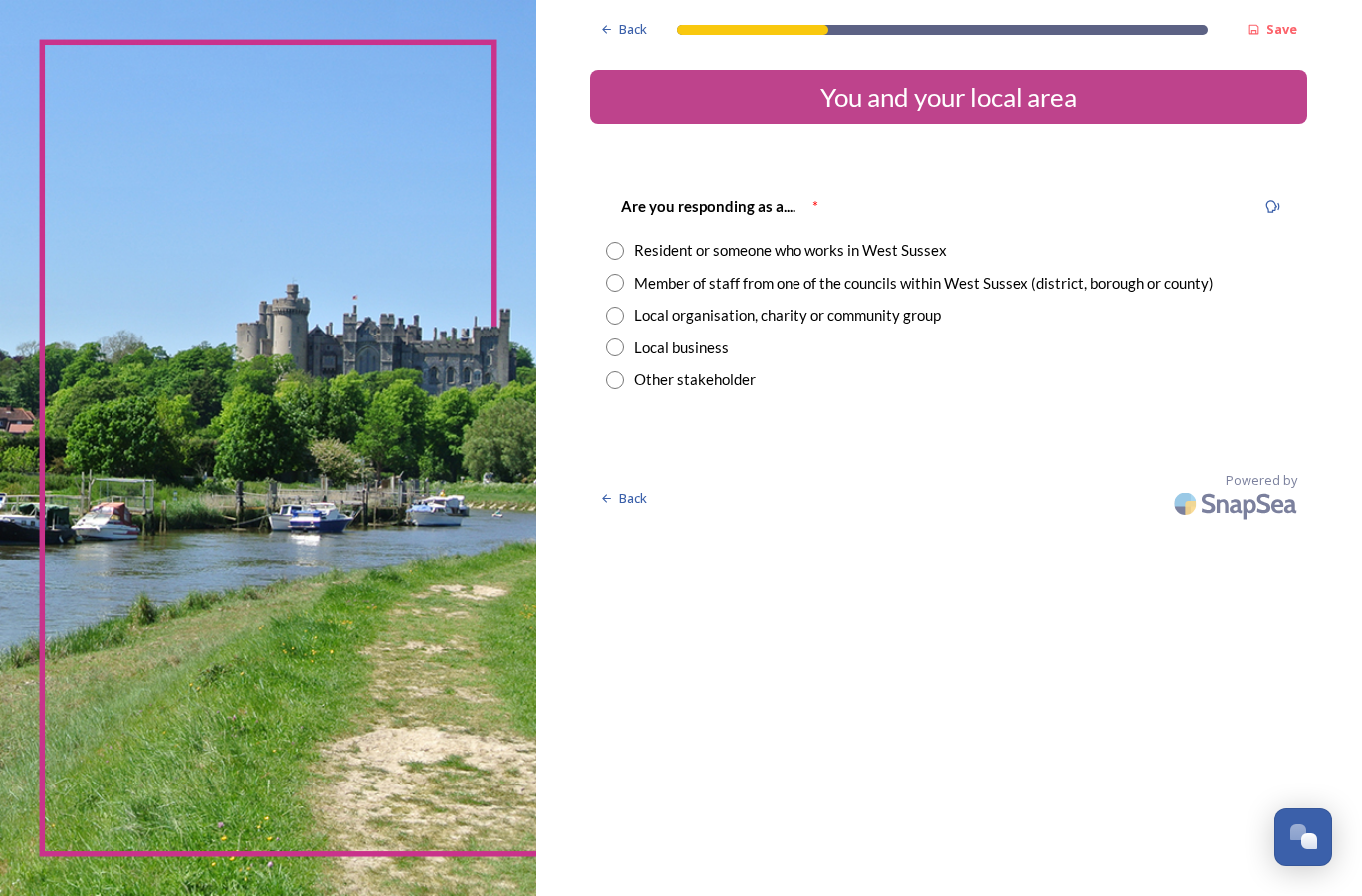 click at bounding box center (615, 251) 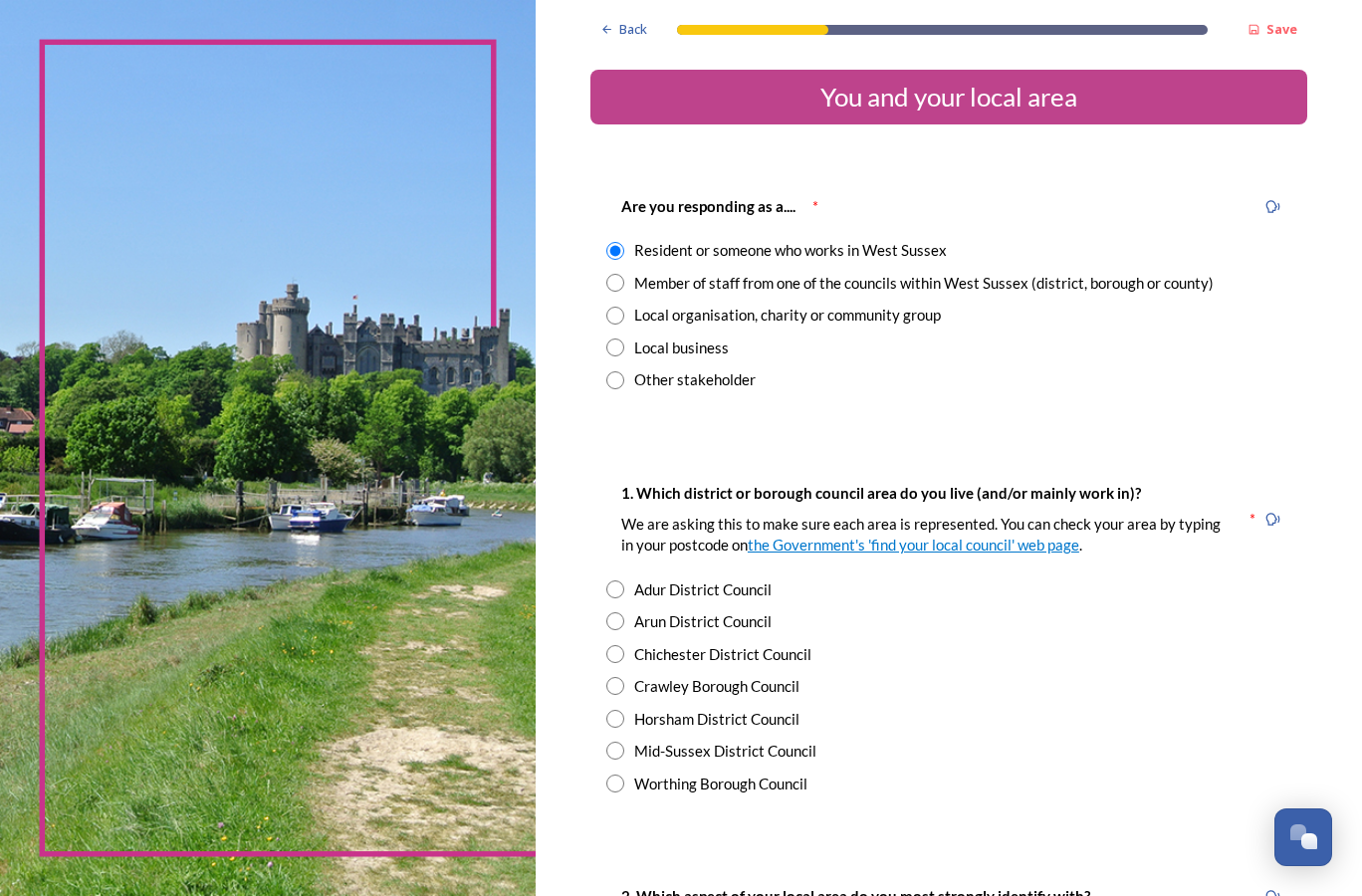 click at bounding box center (615, 686) 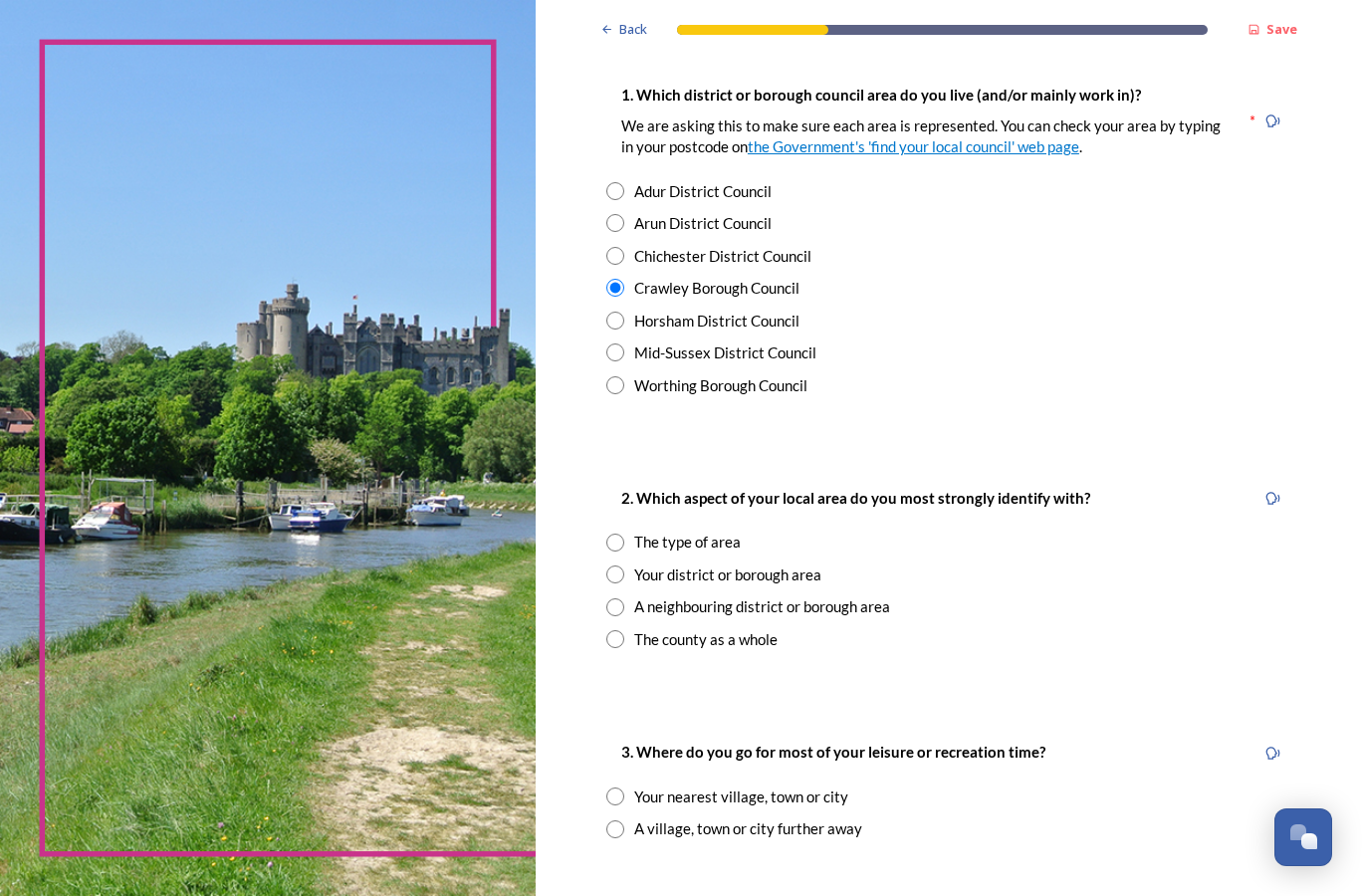 scroll, scrollTop: 498, scrollLeft: 0, axis: vertical 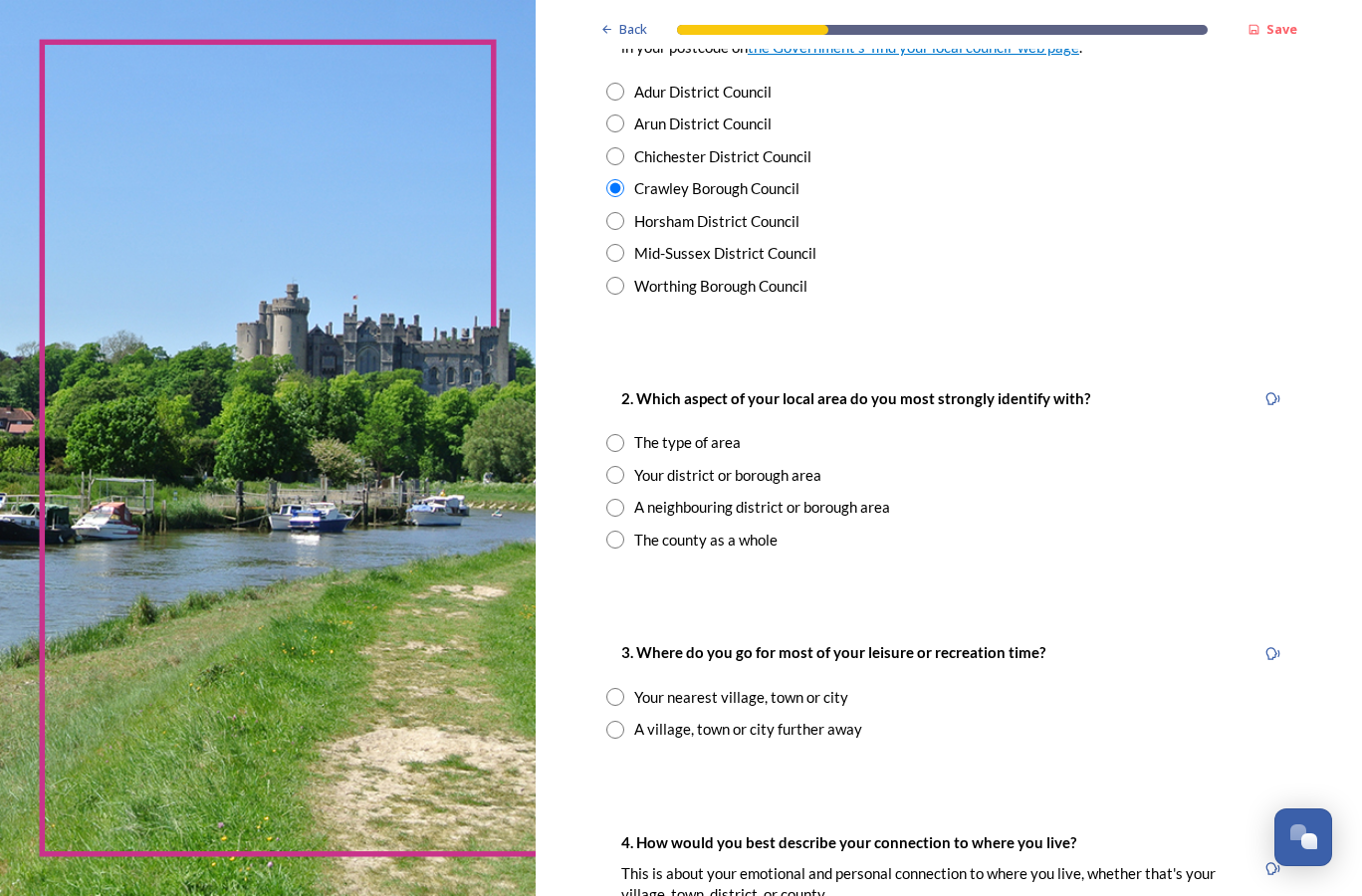 click at bounding box center [615, 443] 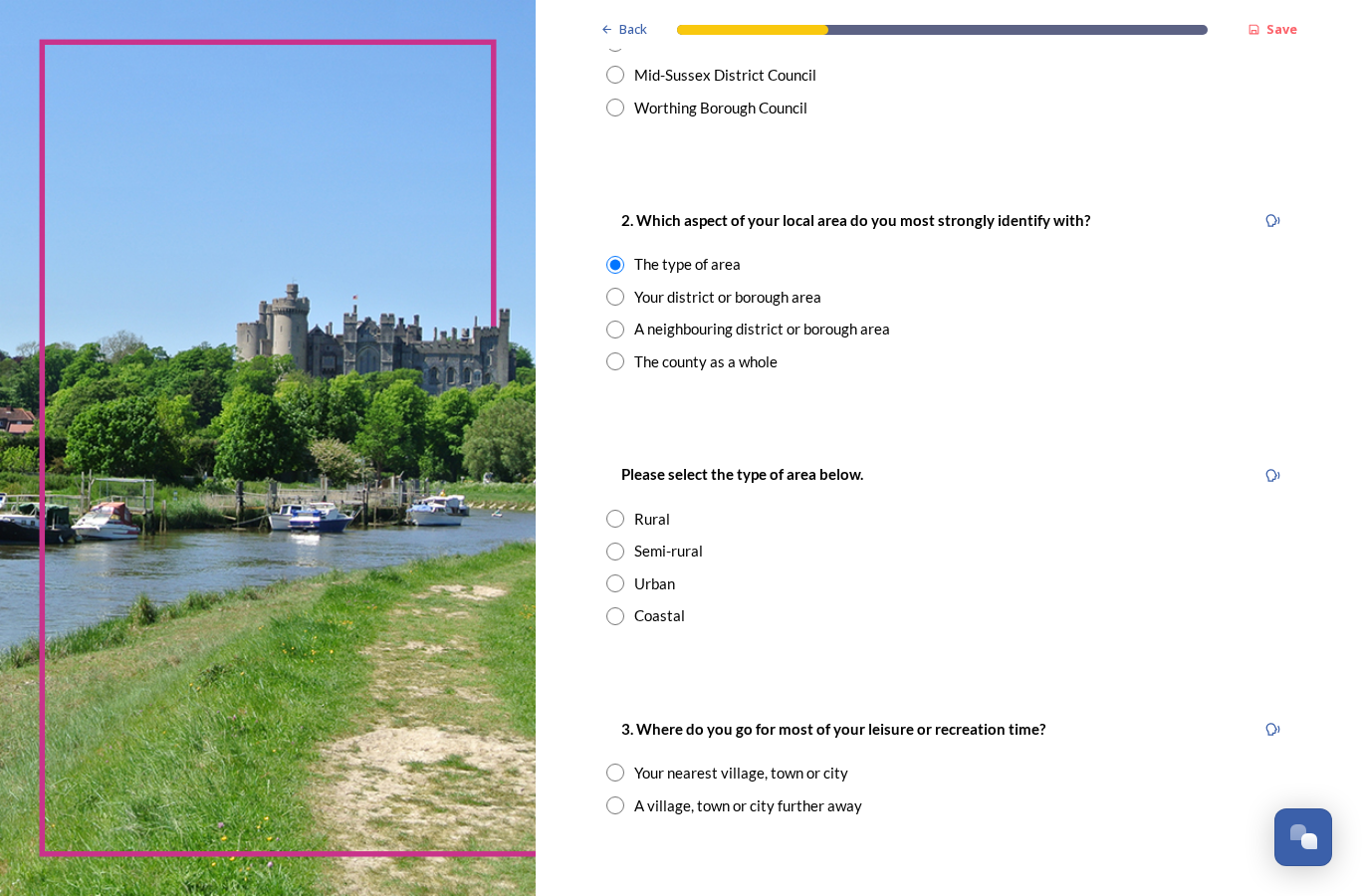 scroll, scrollTop: 697, scrollLeft: 0, axis: vertical 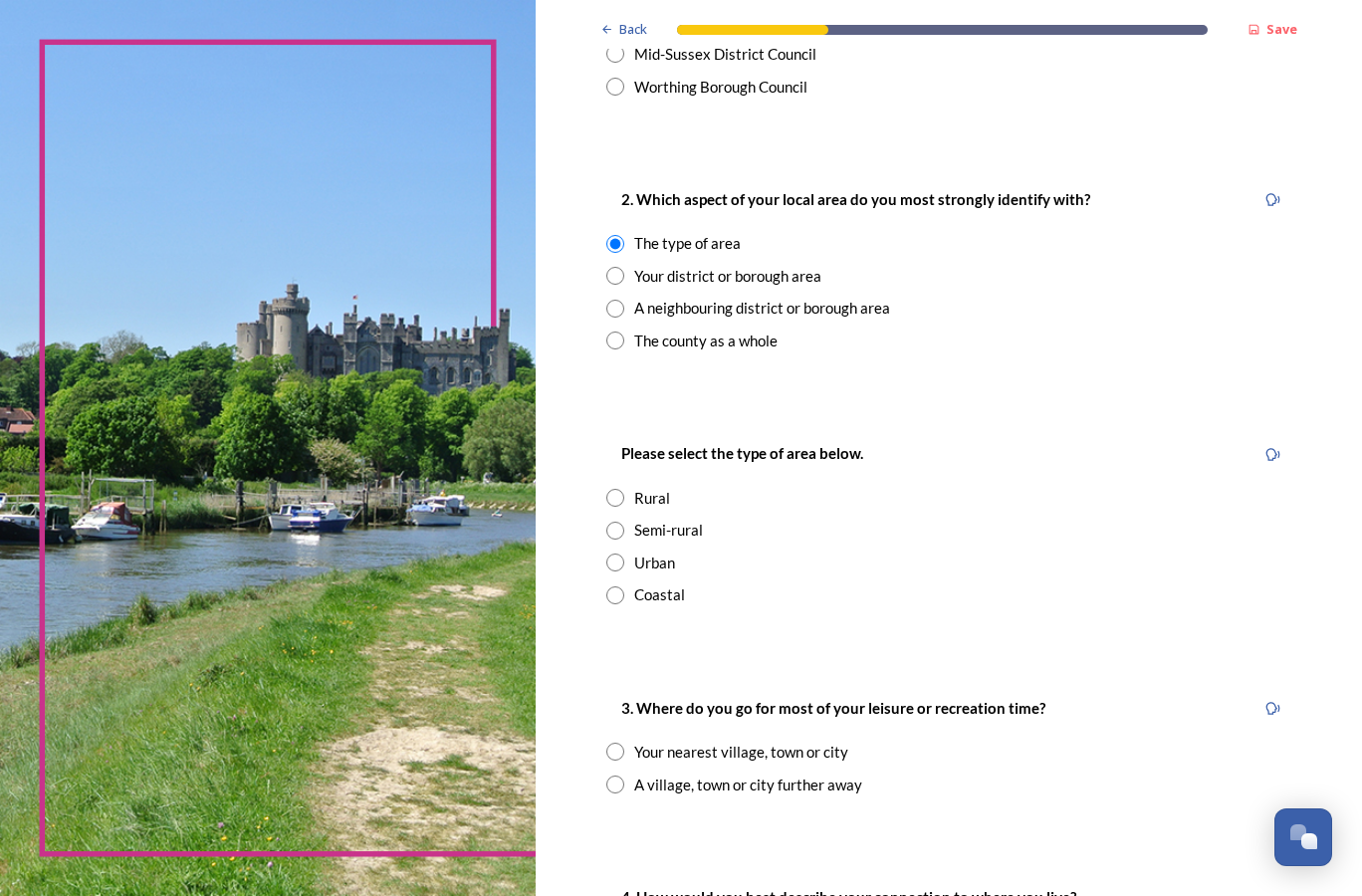 click at bounding box center (615, 562) 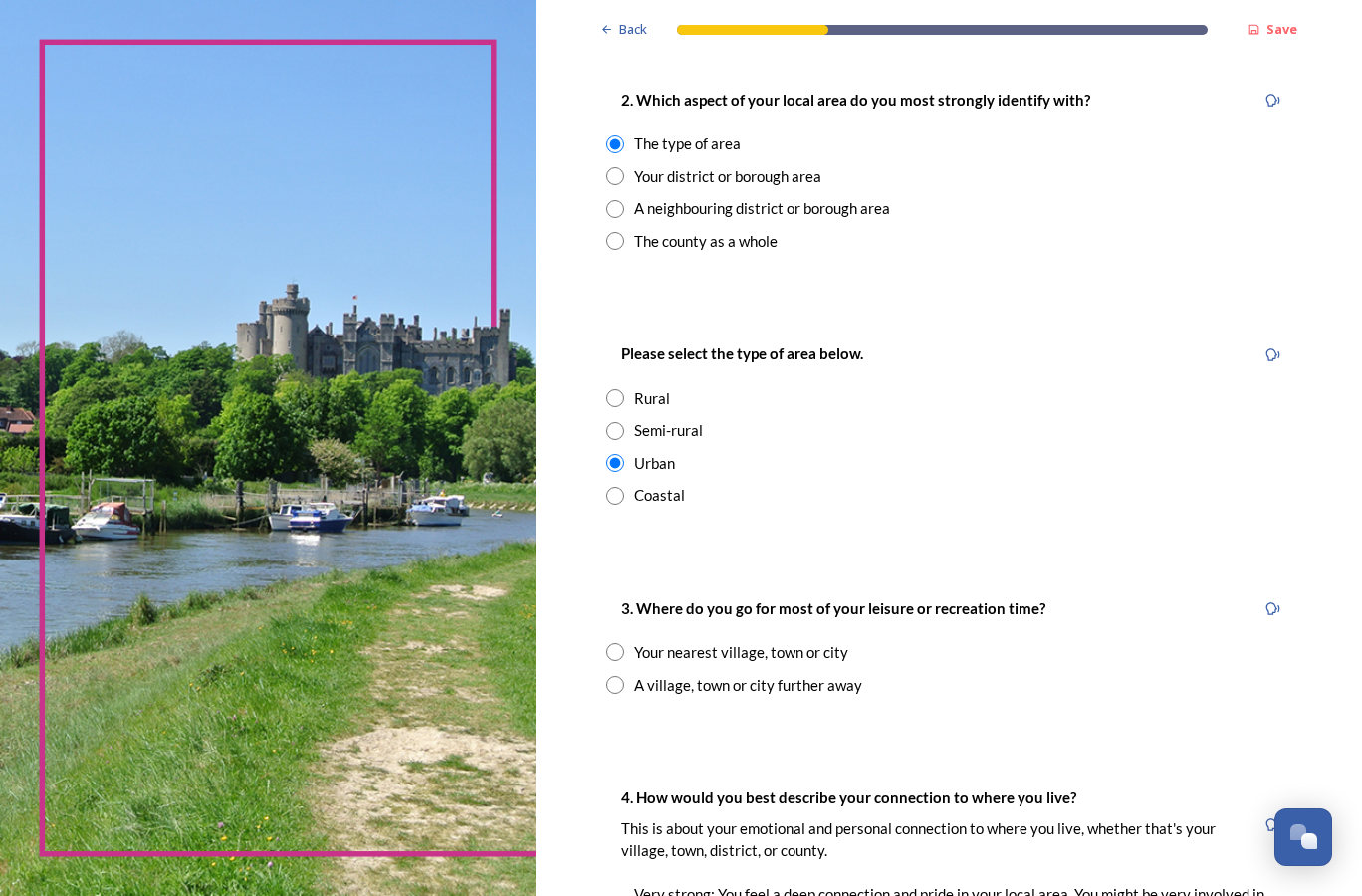 scroll, scrollTop: 896, scrollLeft: 0, axis: vertical 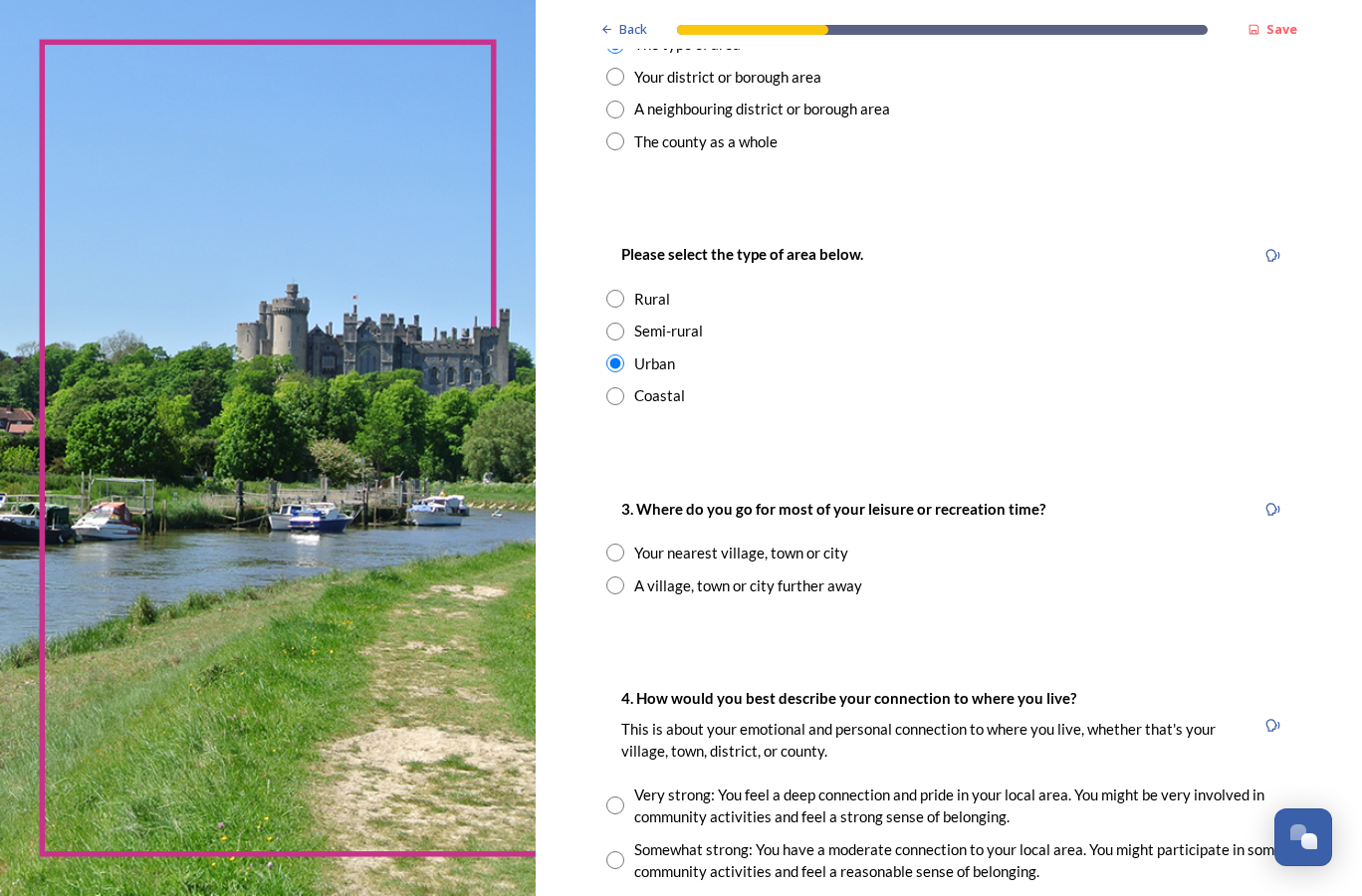 click at bounding box center (615, 553) 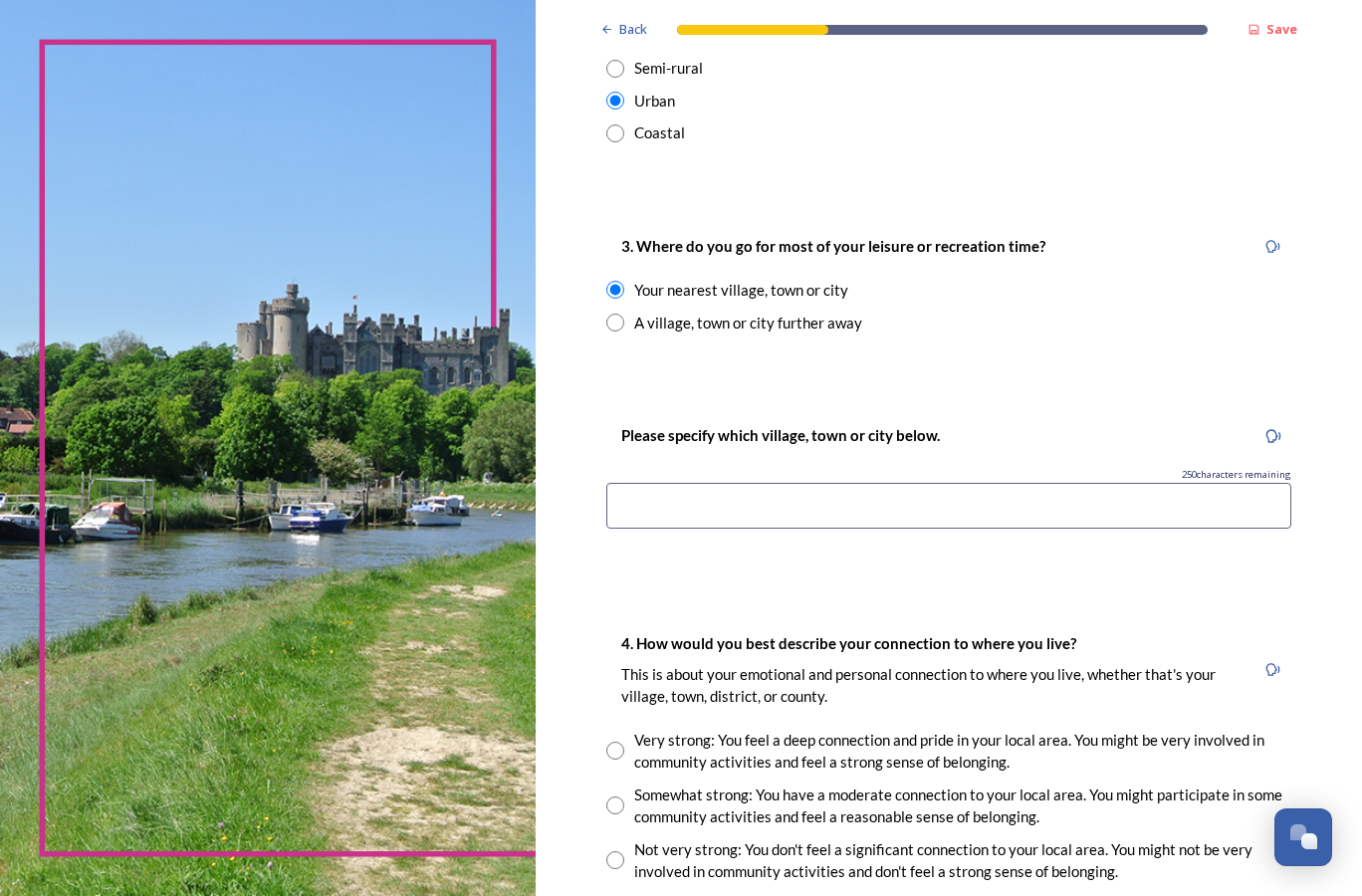 scroll, scrollTop: 1195, scrollLeft: 0, axis: vertical 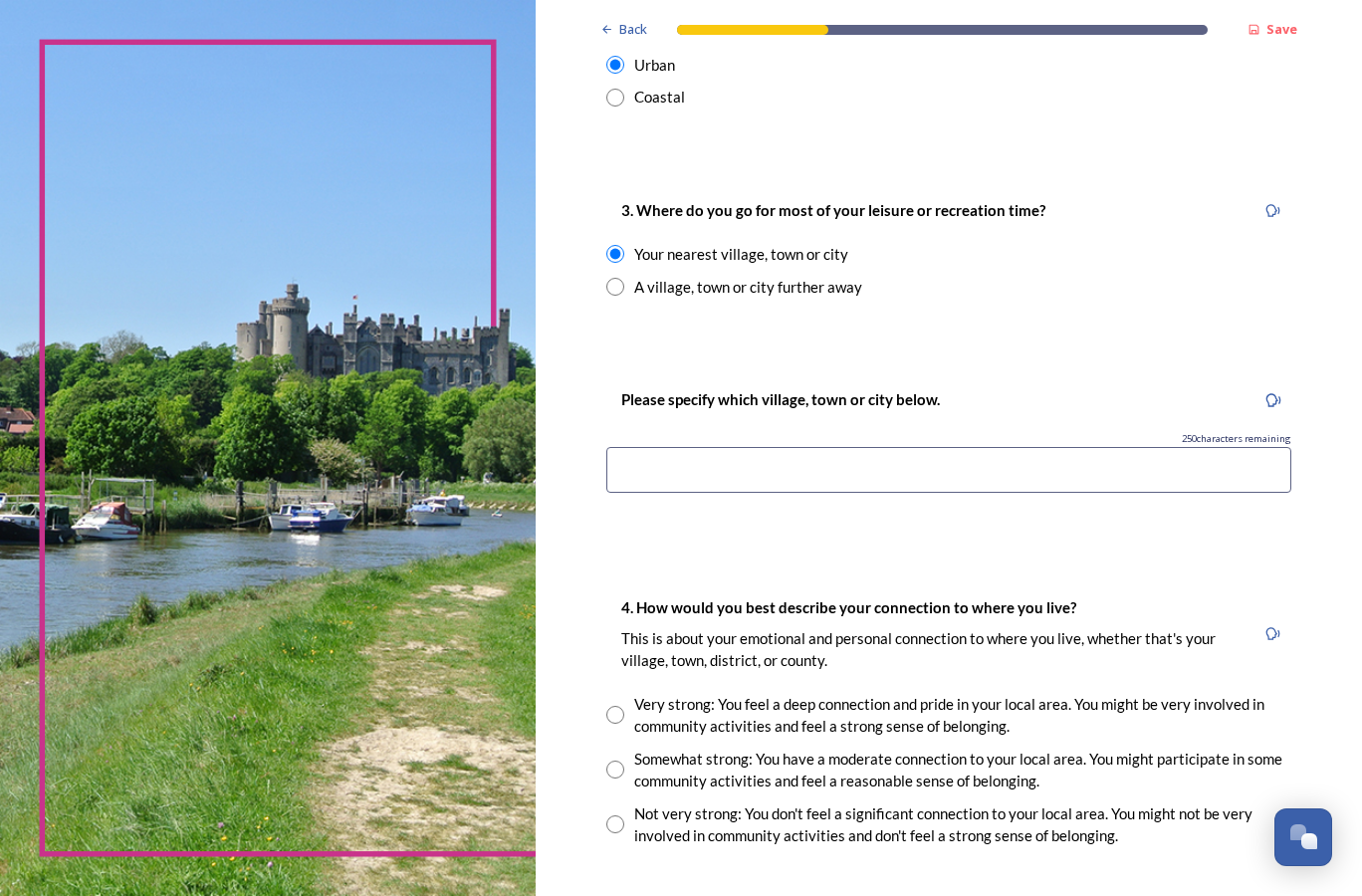 click at bounding box center (949, 470) 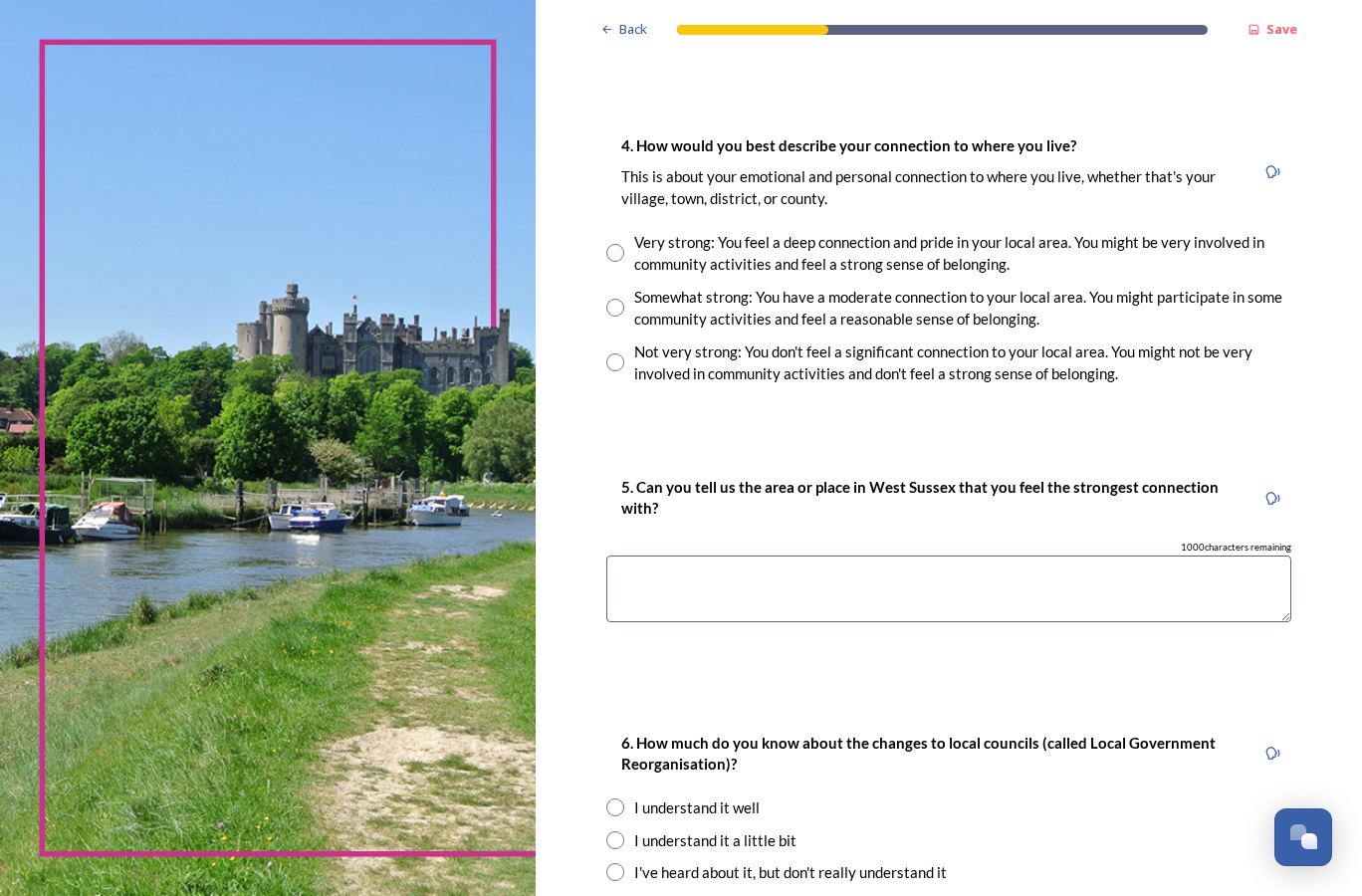 scroll, scrollTop: 1512, scrollLeft: 0, axis: vertical 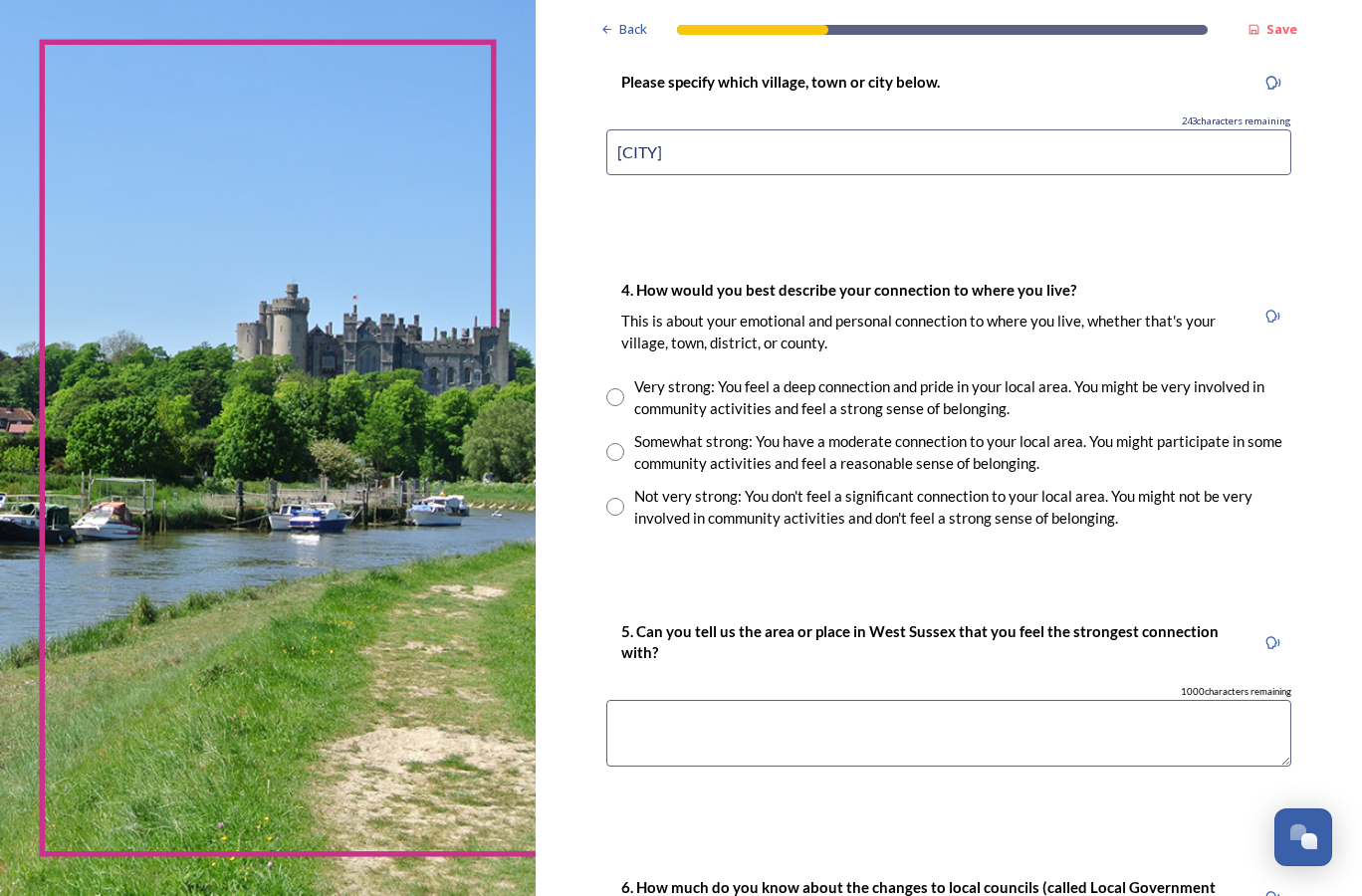 type on "[CITY]" 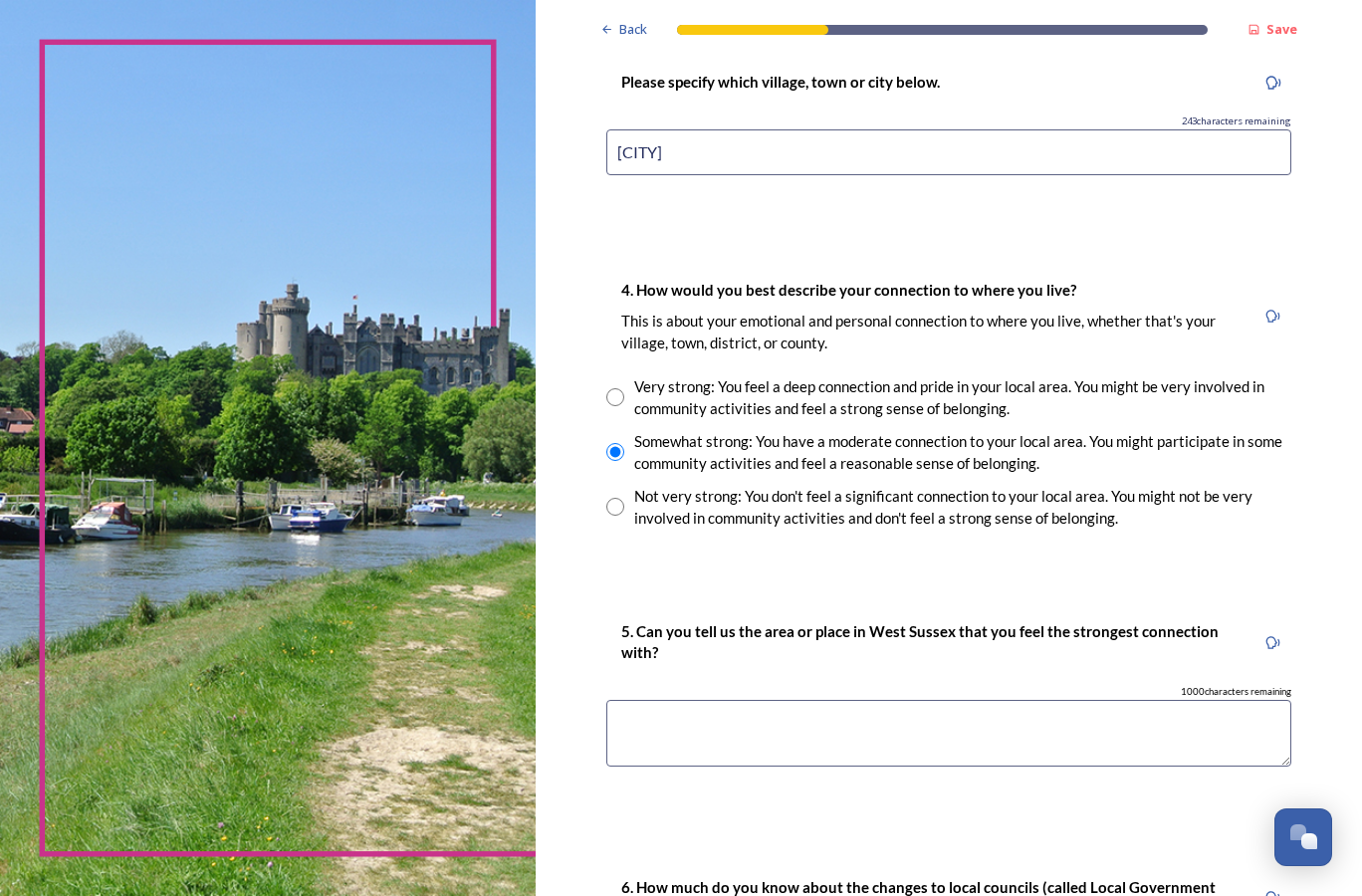 click at bounding box center [949, 733] 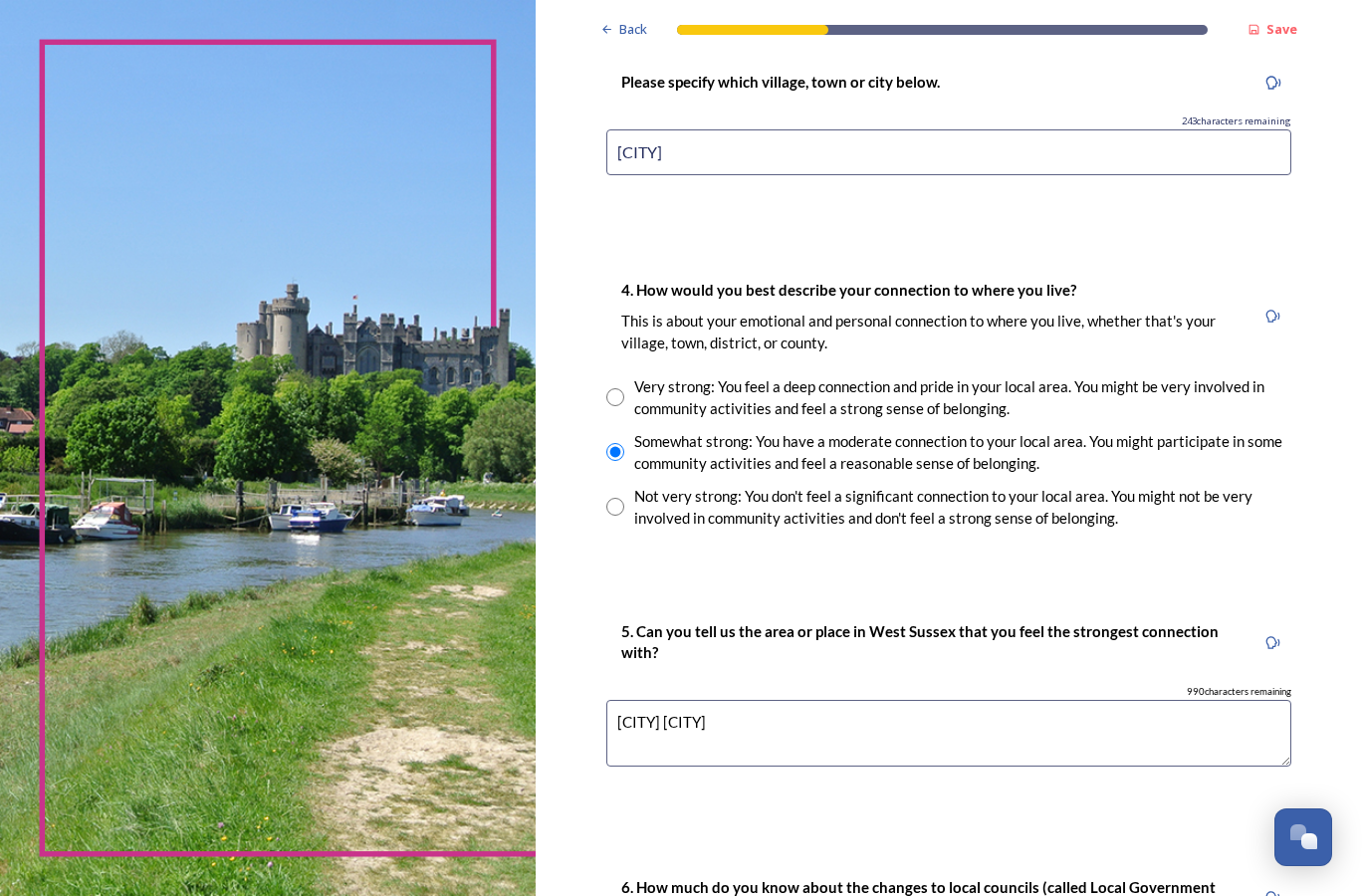 click on "[CITY] [CITY]" at bounding box center (949, 733) 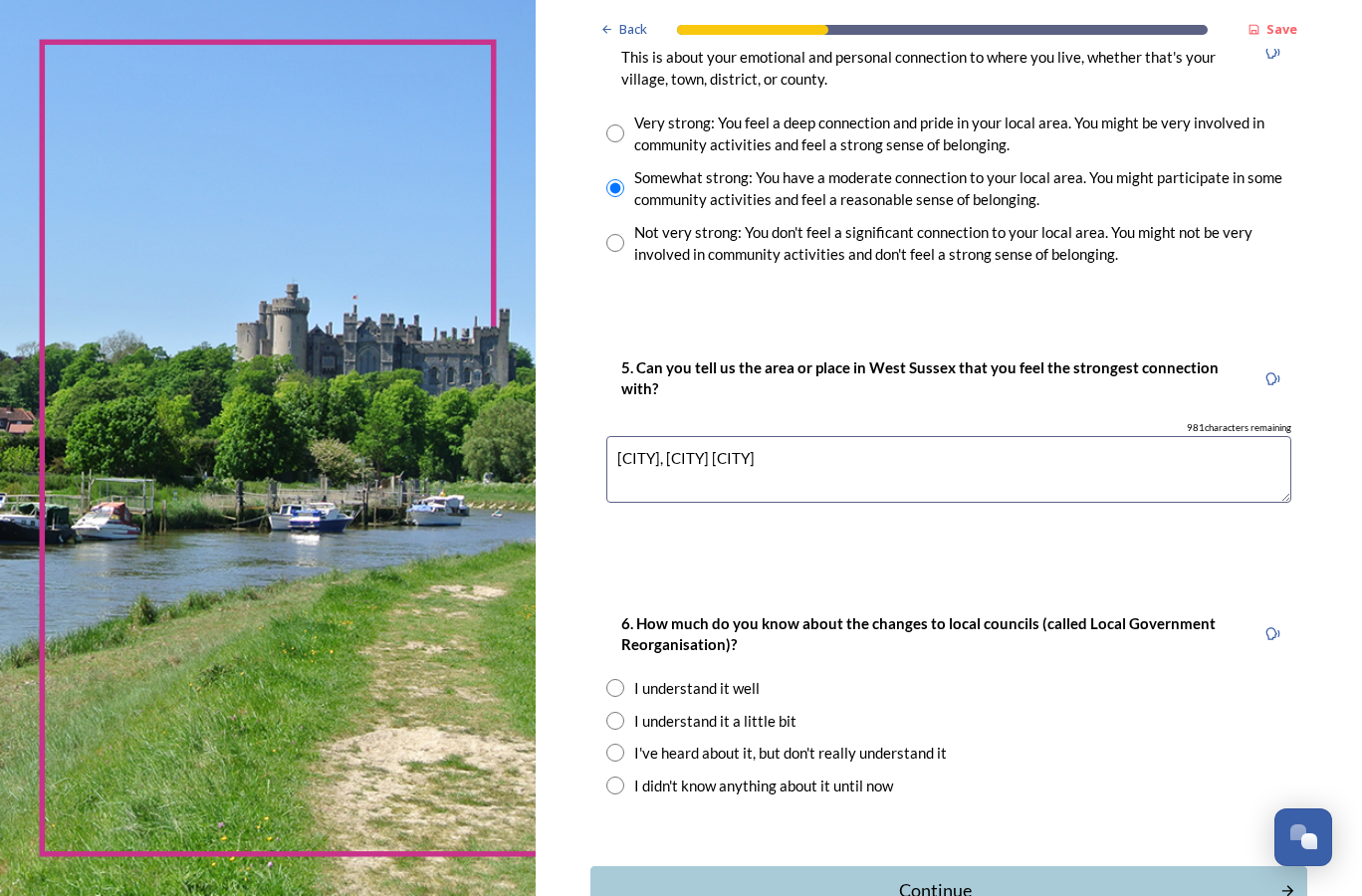 scroll, scrollTop: 1811, scrollLeft: 0, axis: vertical 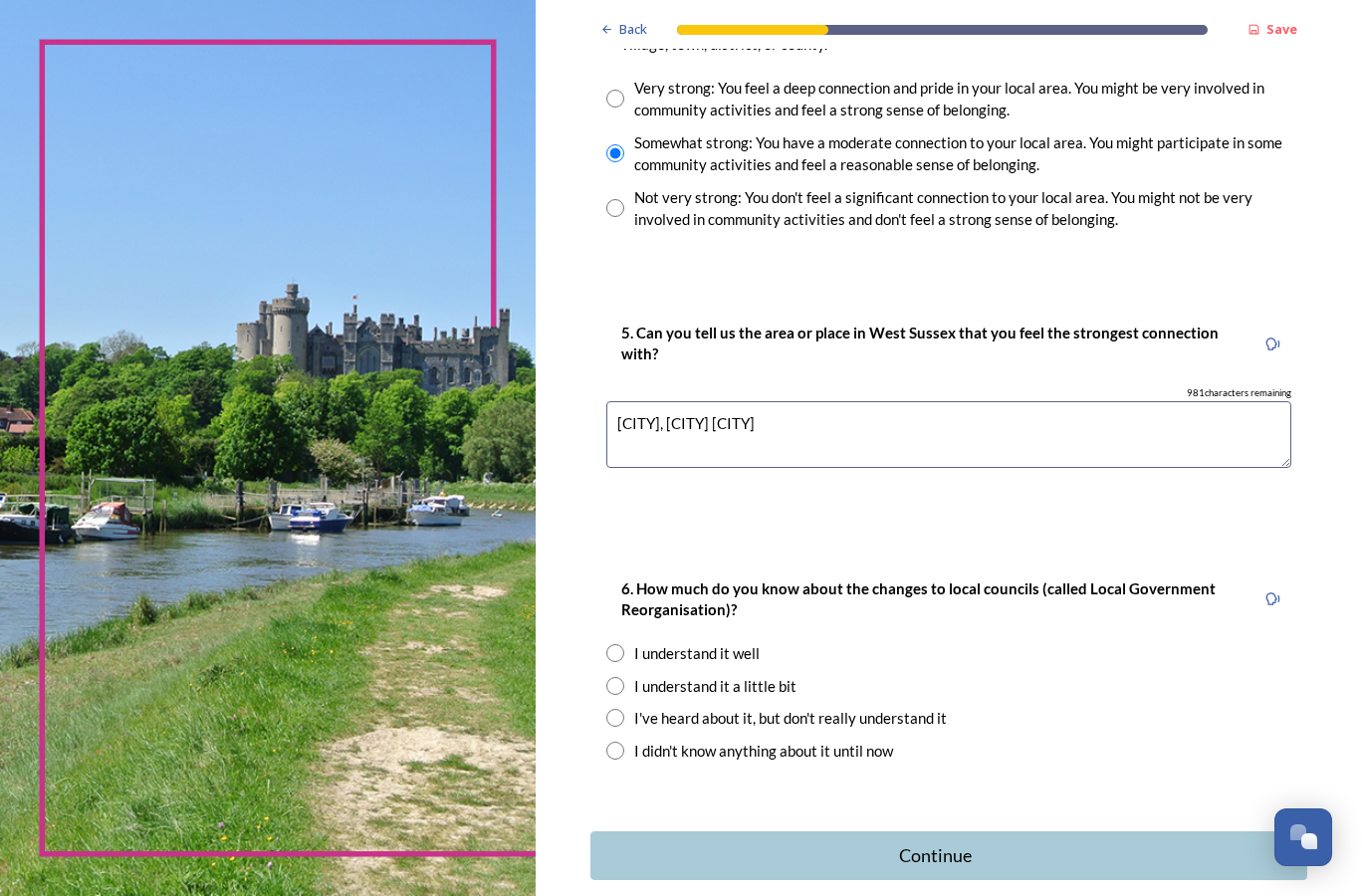 type on "[CITY], [CITY] [CITY]" 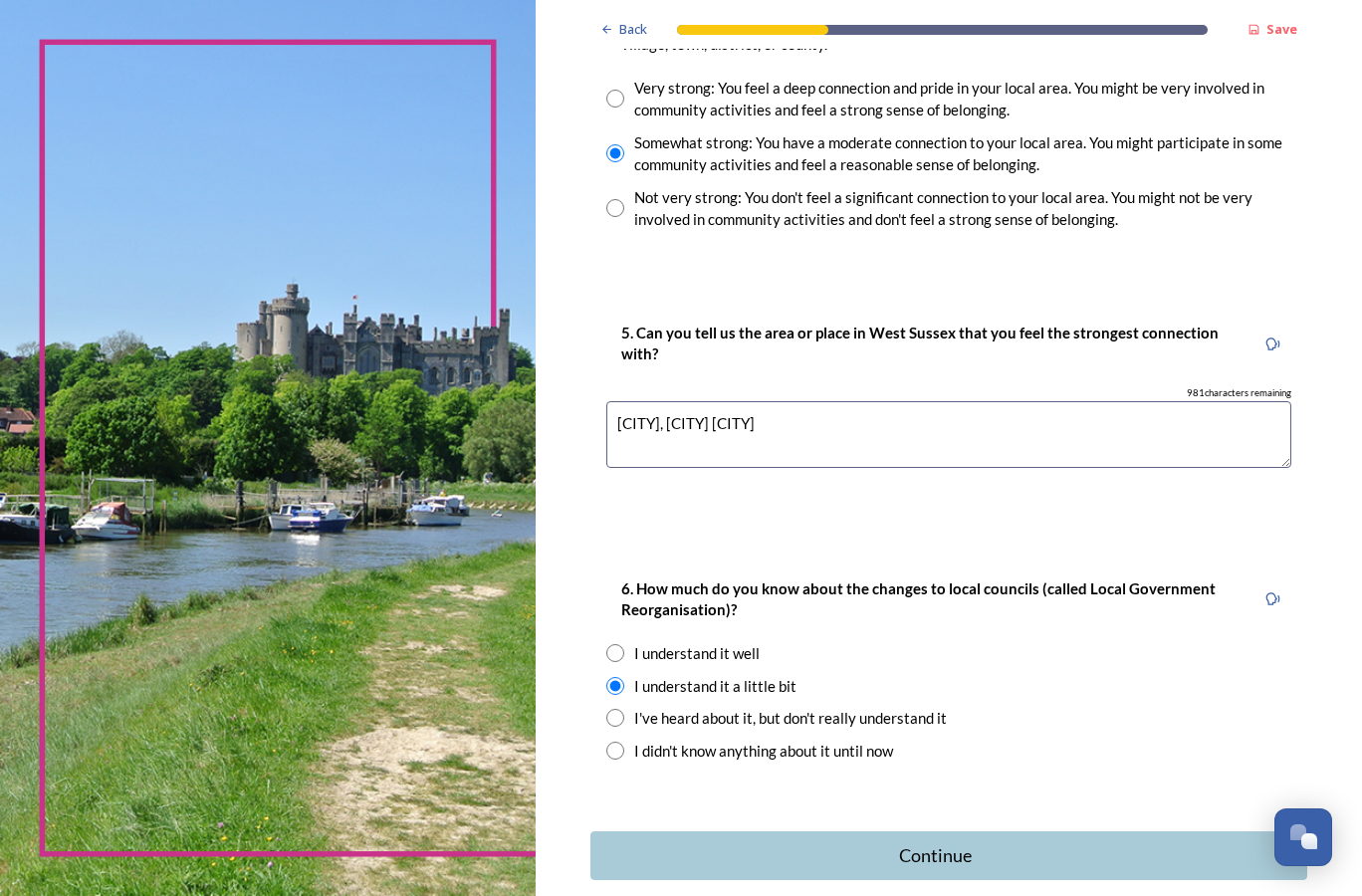 scroll, scrollTop: 1910, scrollLeft: 0, axis: vertical 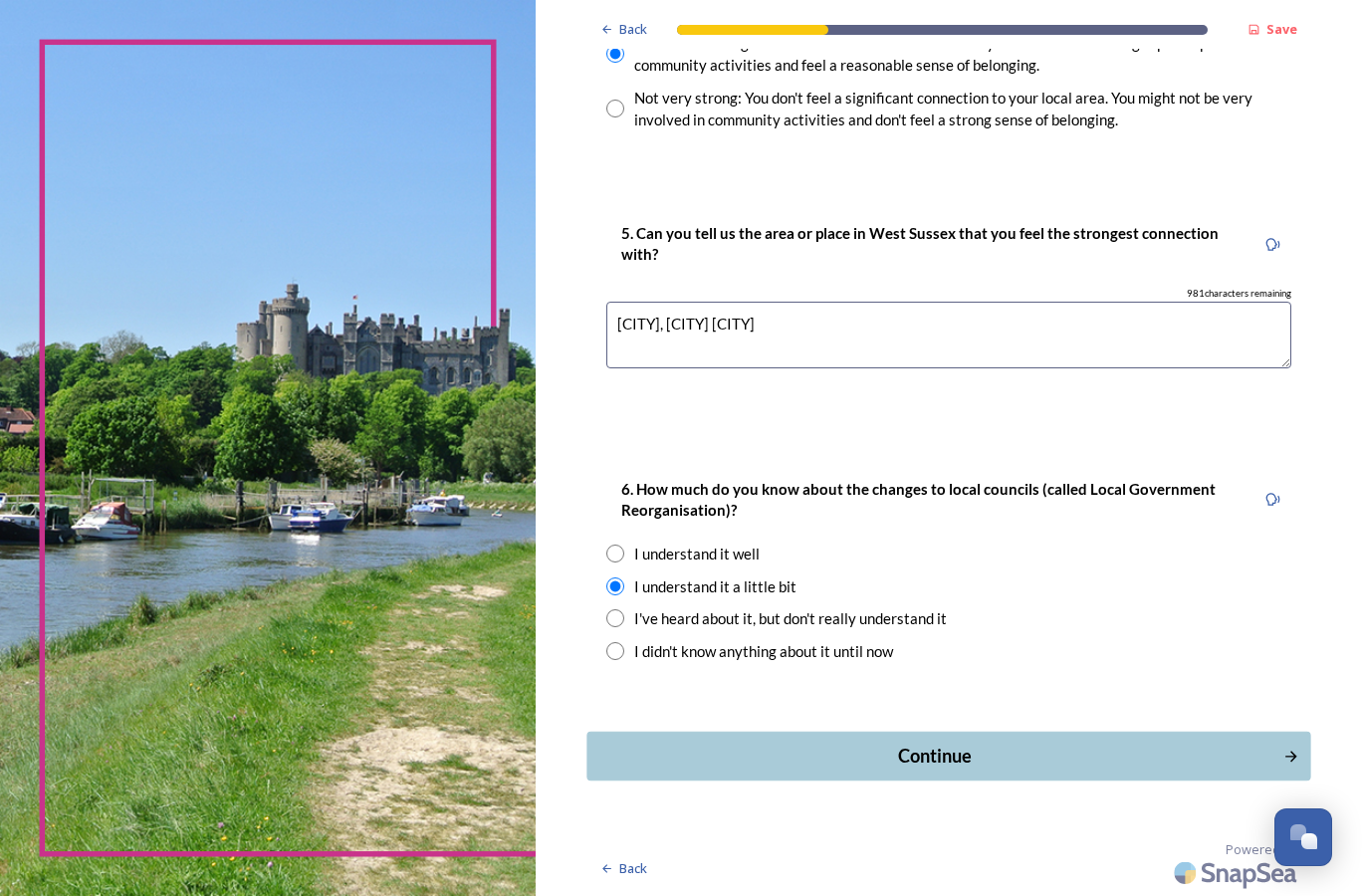 click on "Continue" at bounding box center [934, 756] 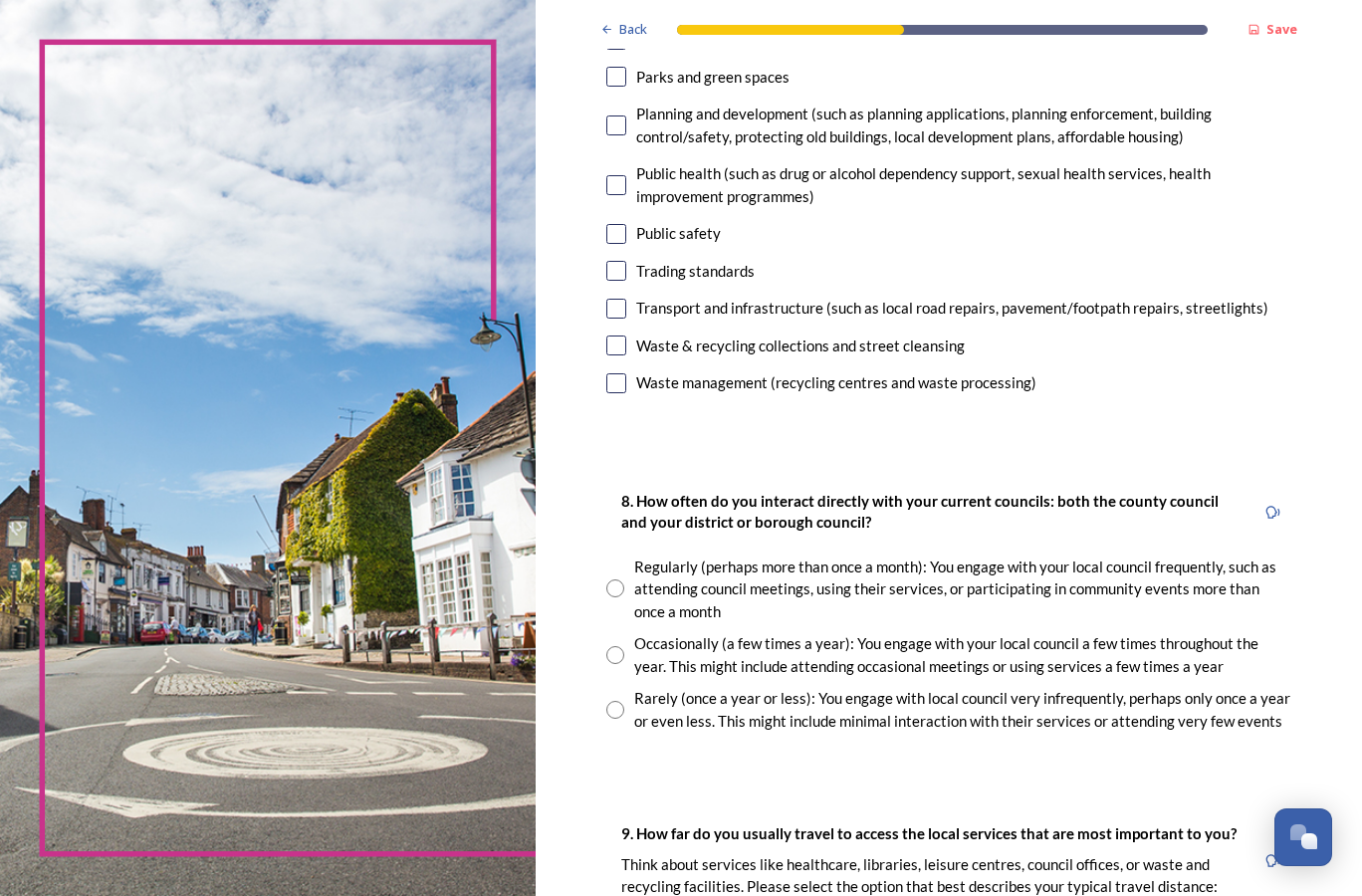scroll, scrollTop: 796, scrollLeft: 0, axis: vertical 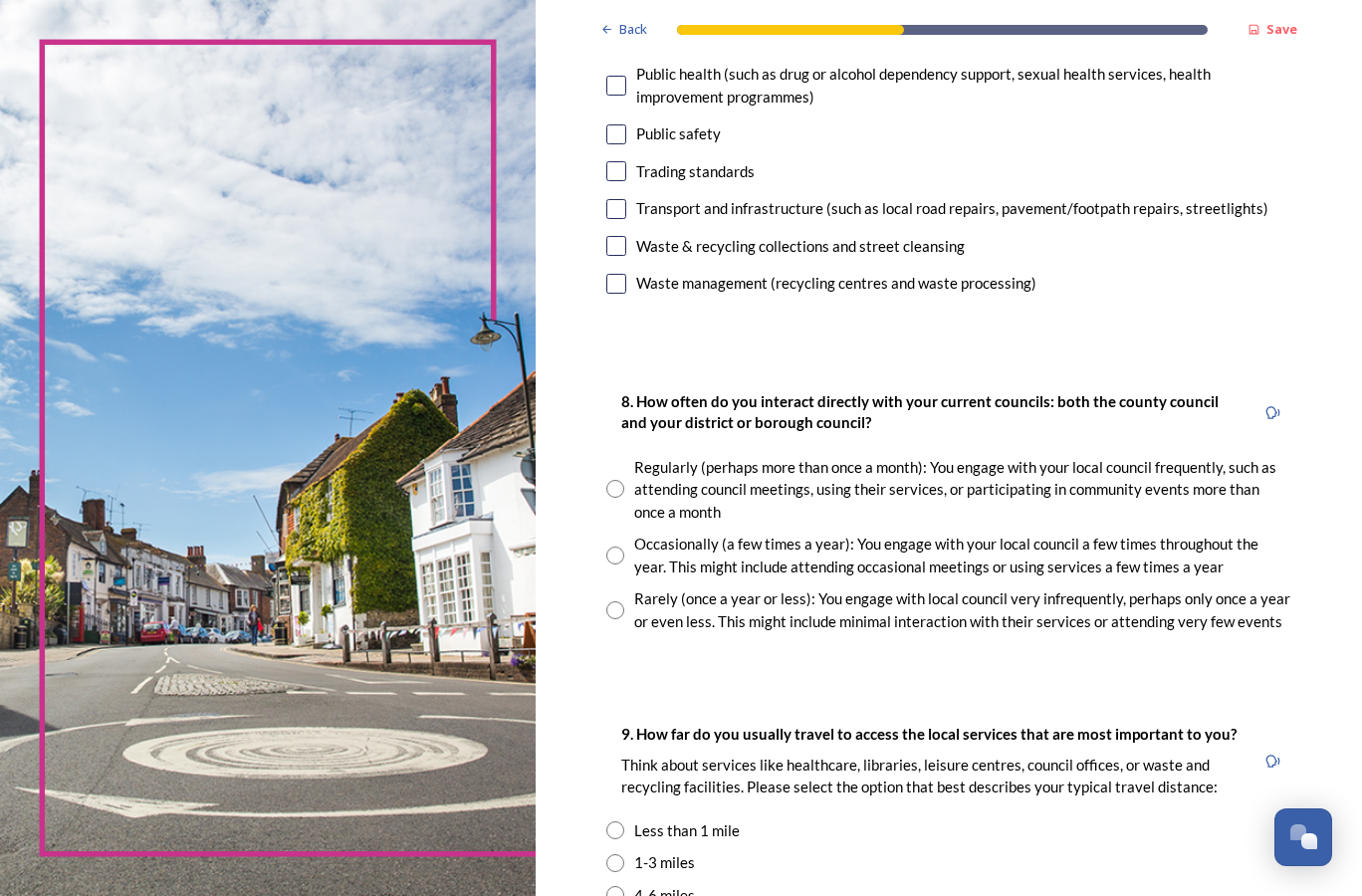 click at bounding box center [615, 610] 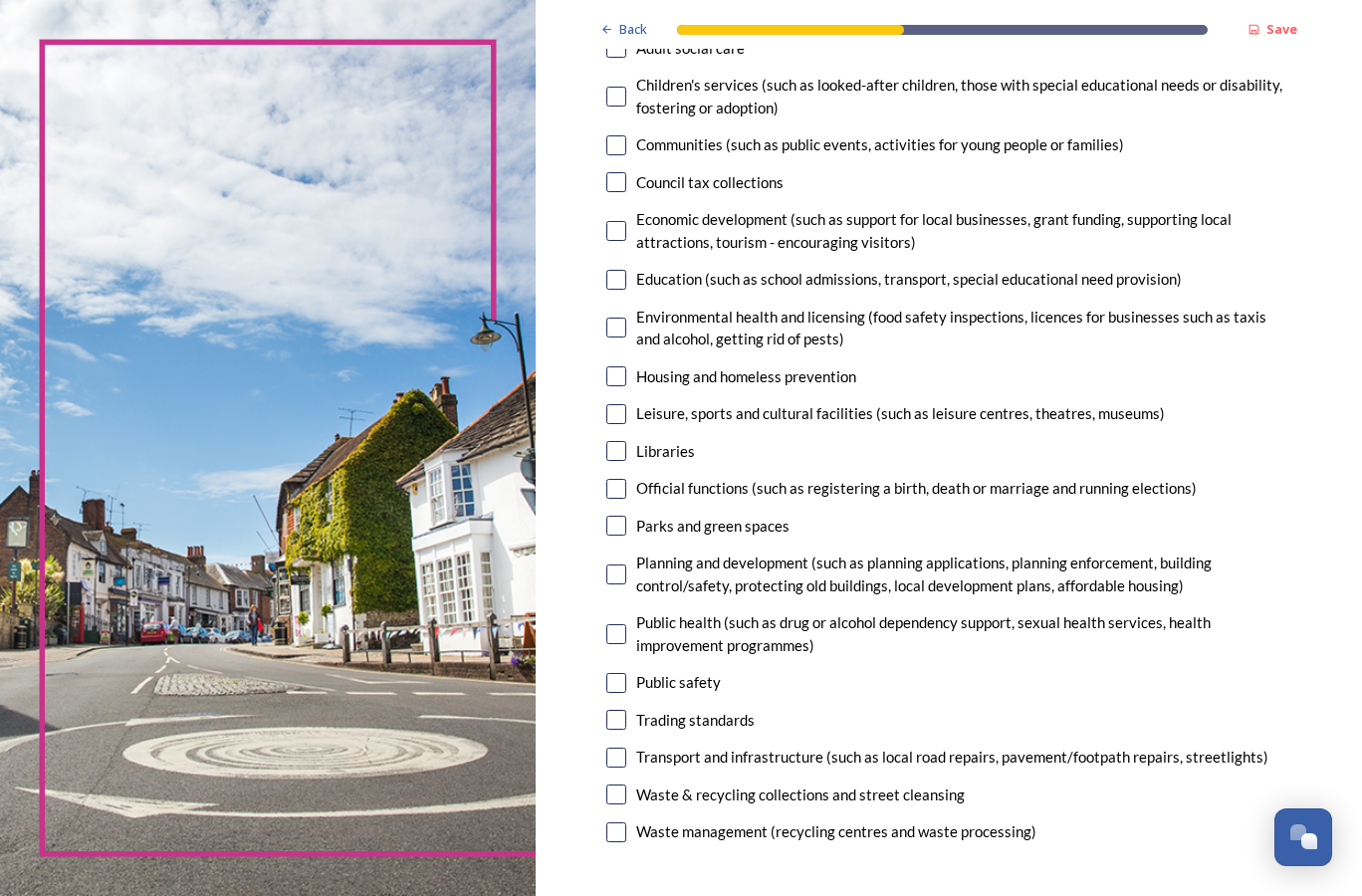 scroll, scrollTop: 199, scrollLeft: 0, axis: vertical 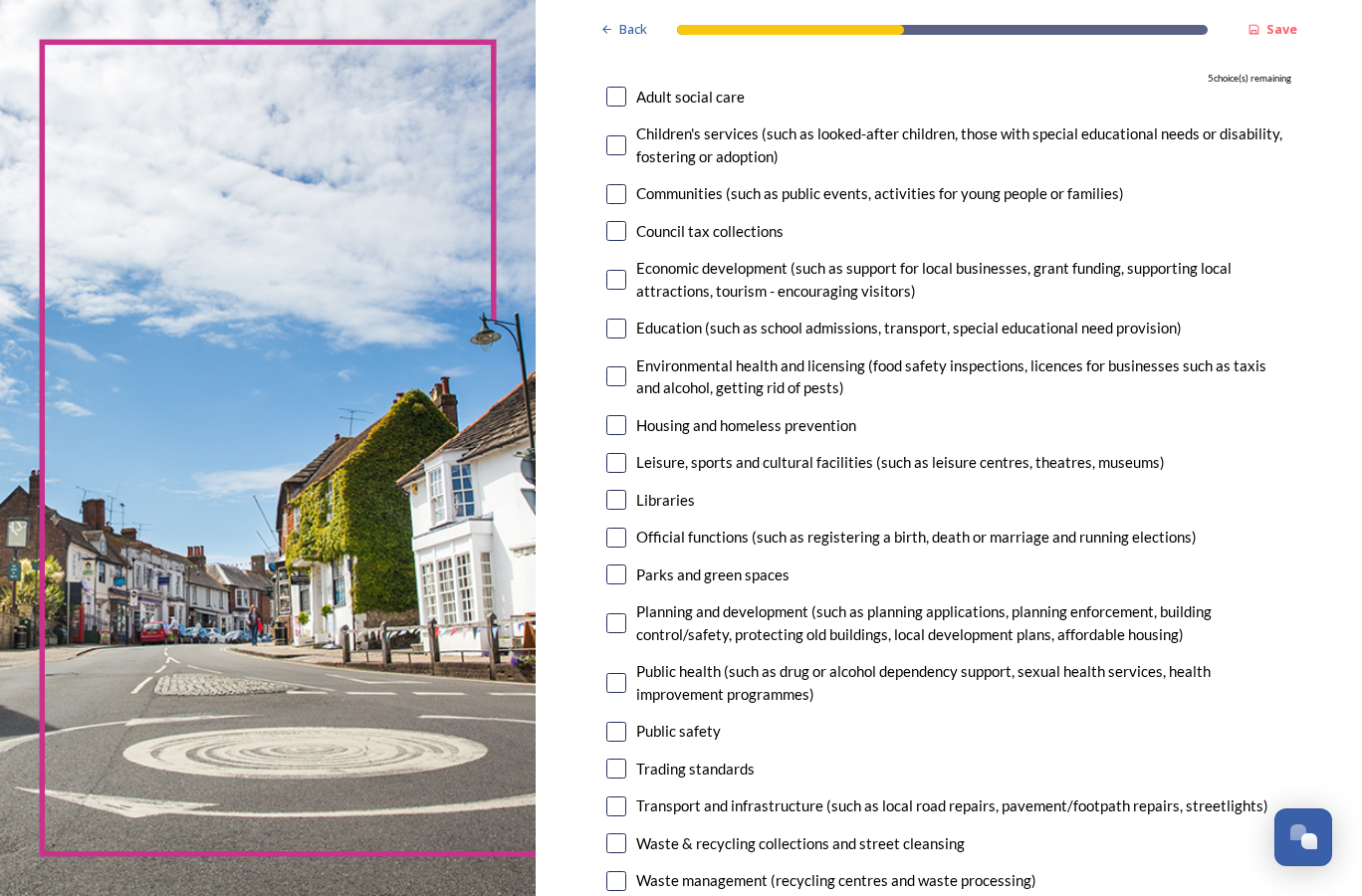 click at bounding box center [616, 97] 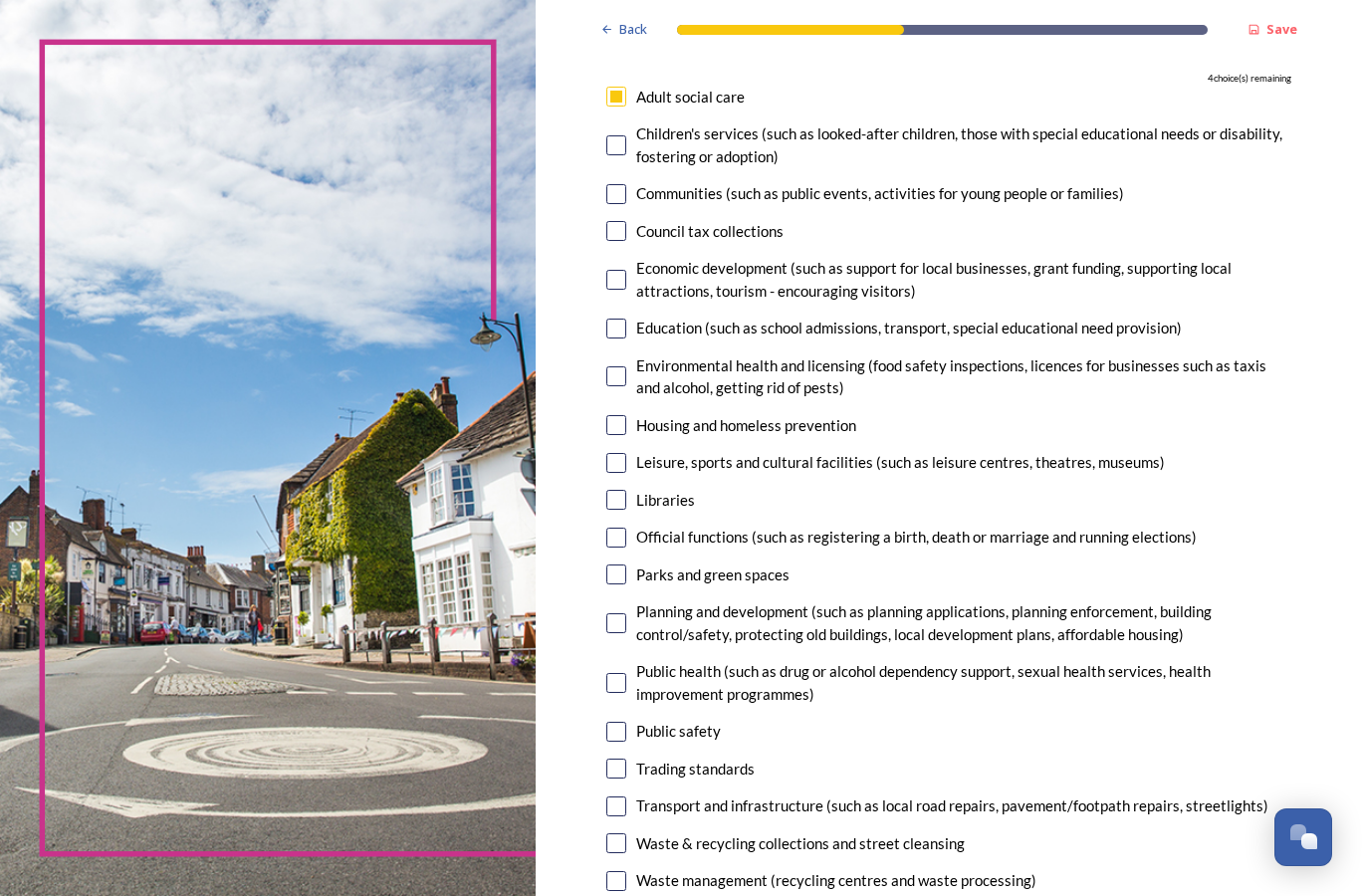 click at bounding box center [616, 145] 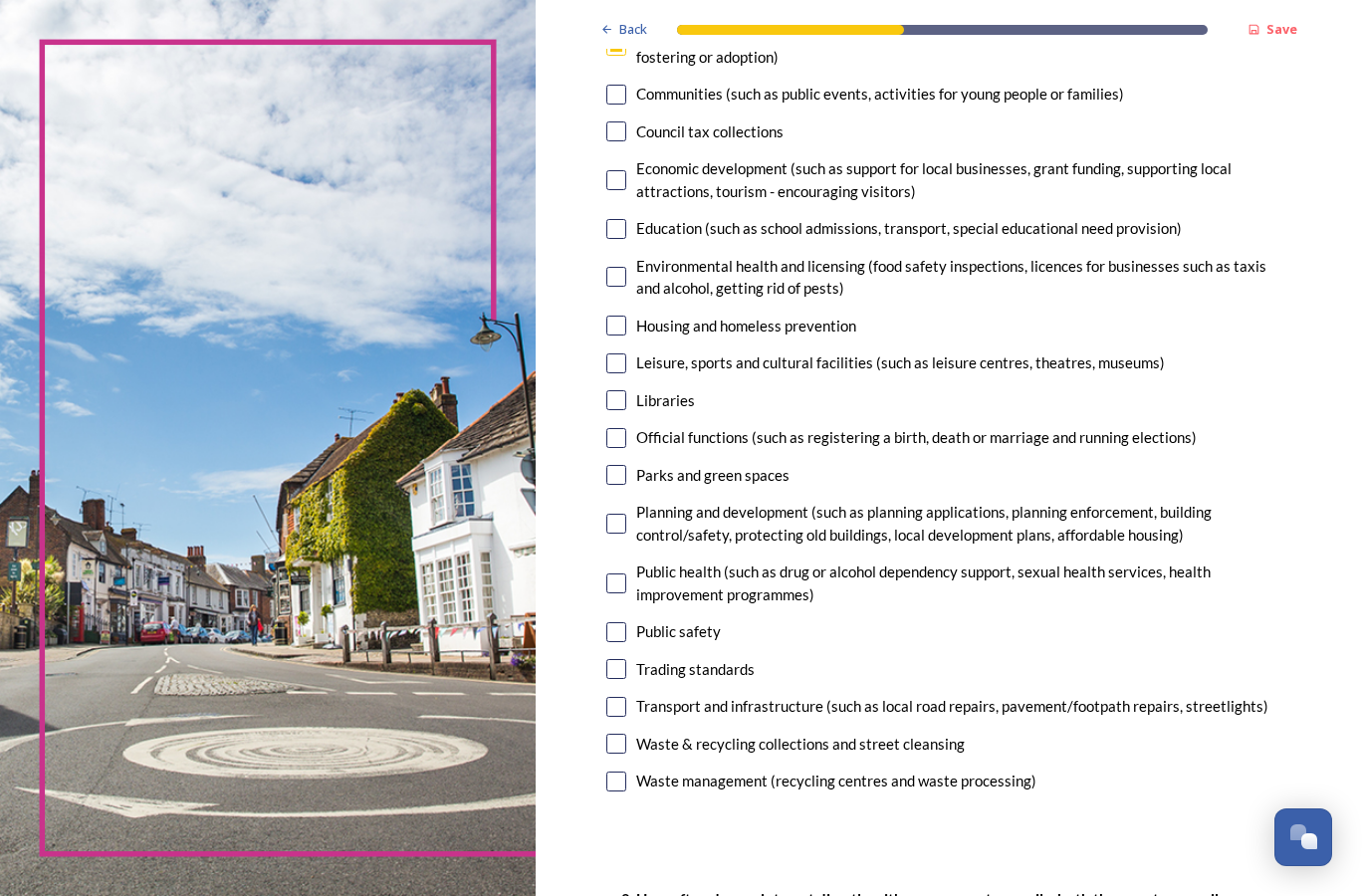 scroll, scrollTop: 199, scrollLeft: 0, axis: vertical 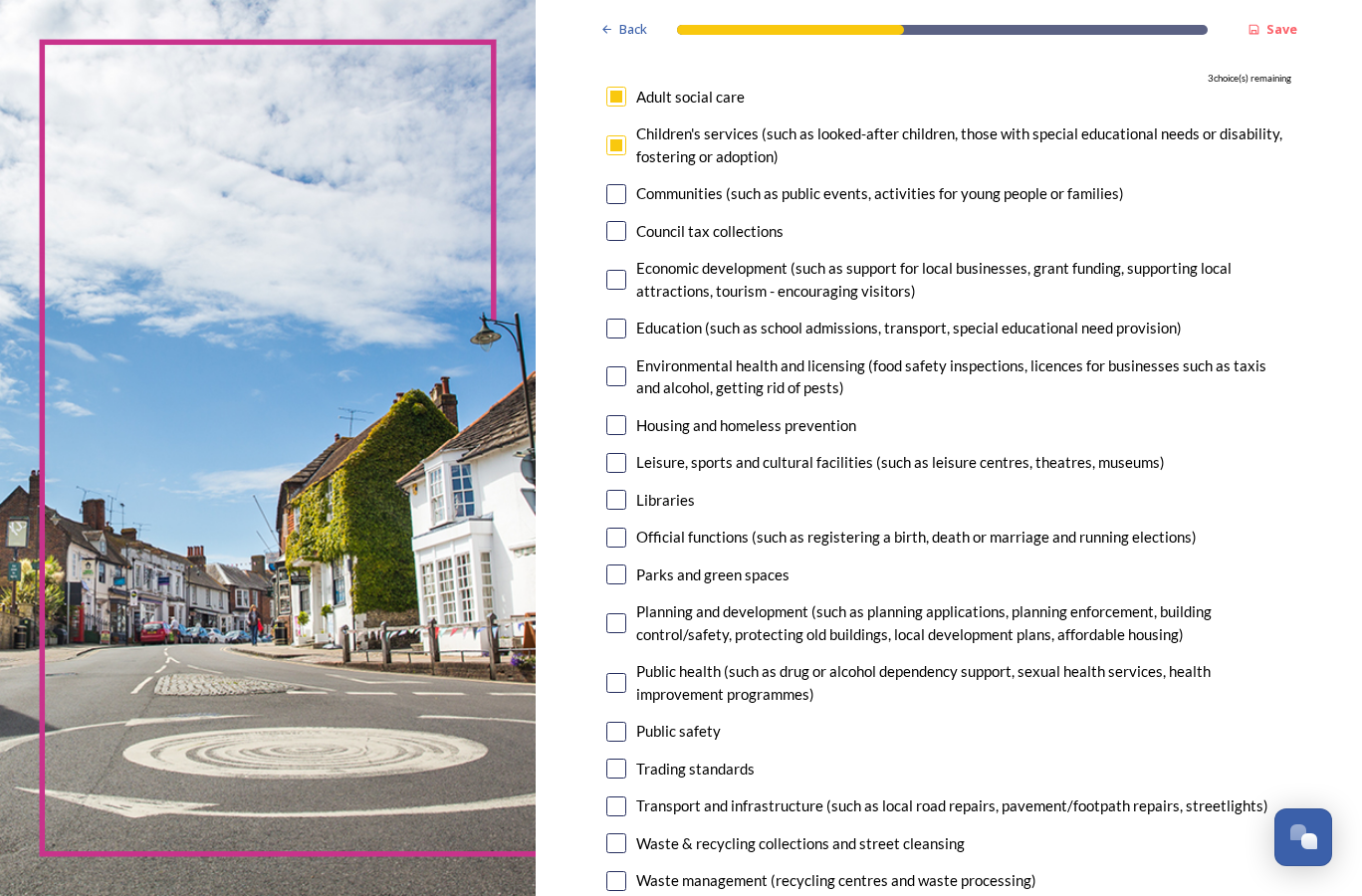 click at bounding box center (616, 329) 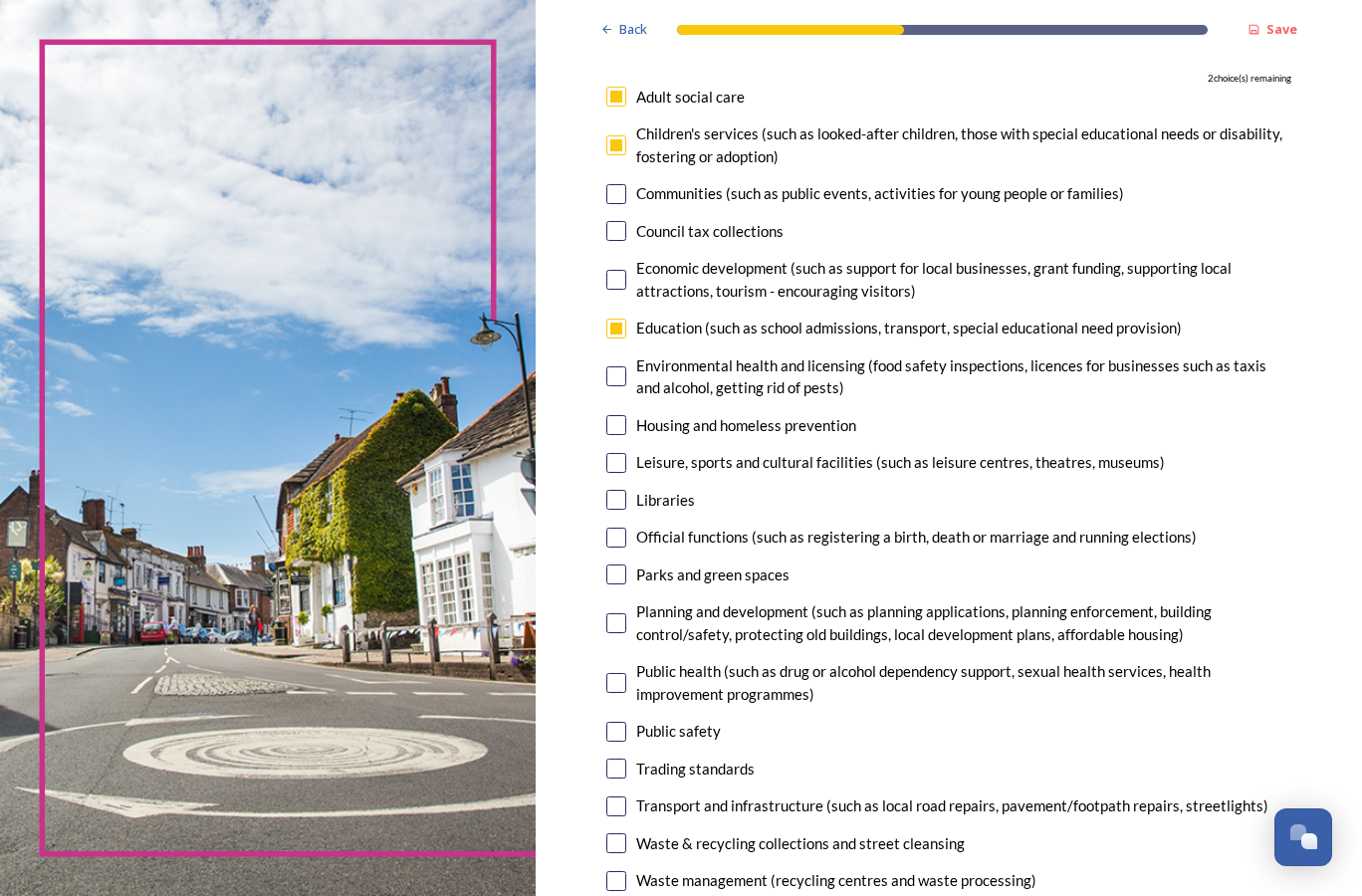 click at bounding box center (616, 145) 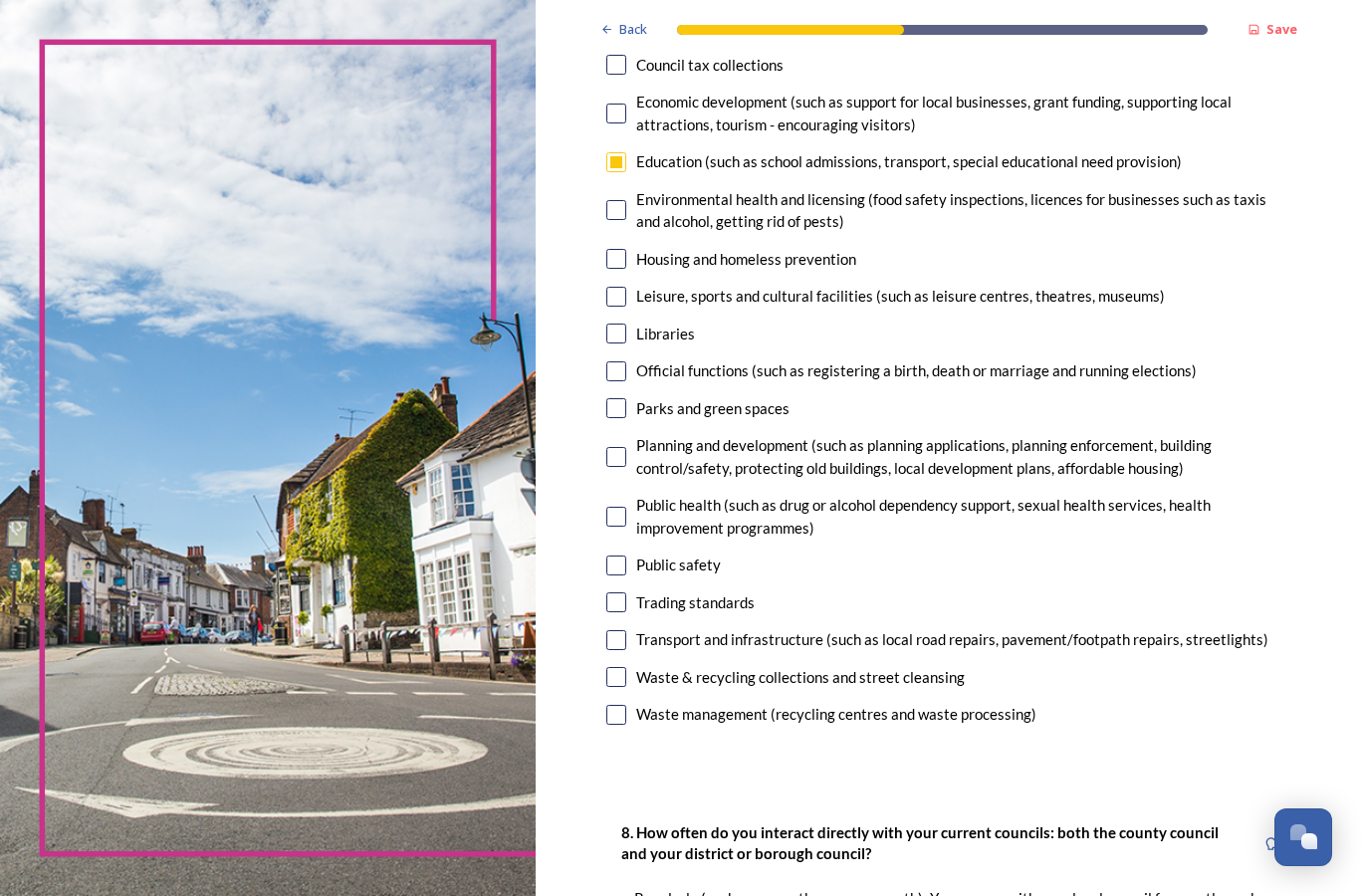 scroll, scrollTop: 398, scrollLeft: 0, axis: vertical 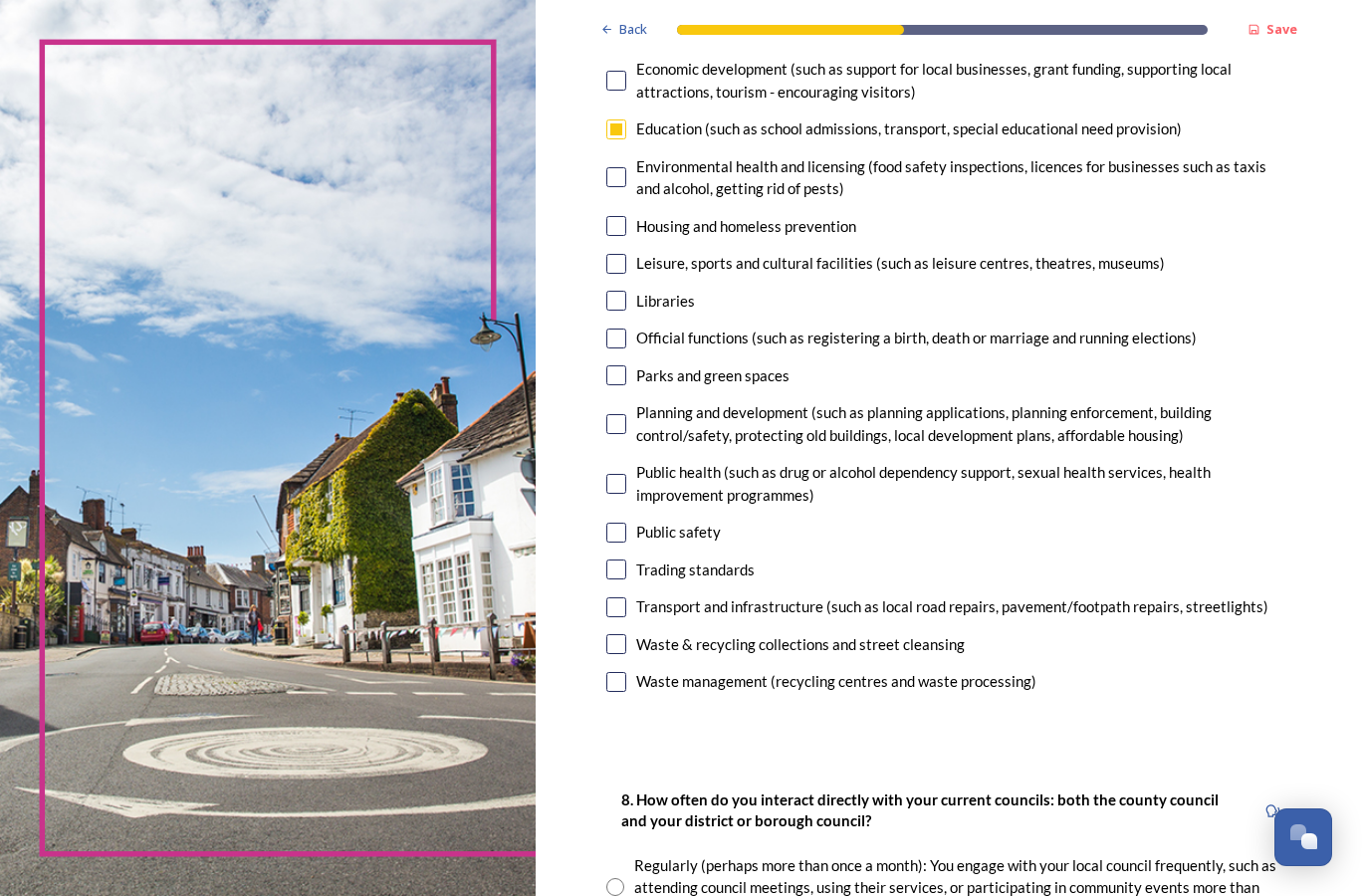 click at bounding box center [616, 375] 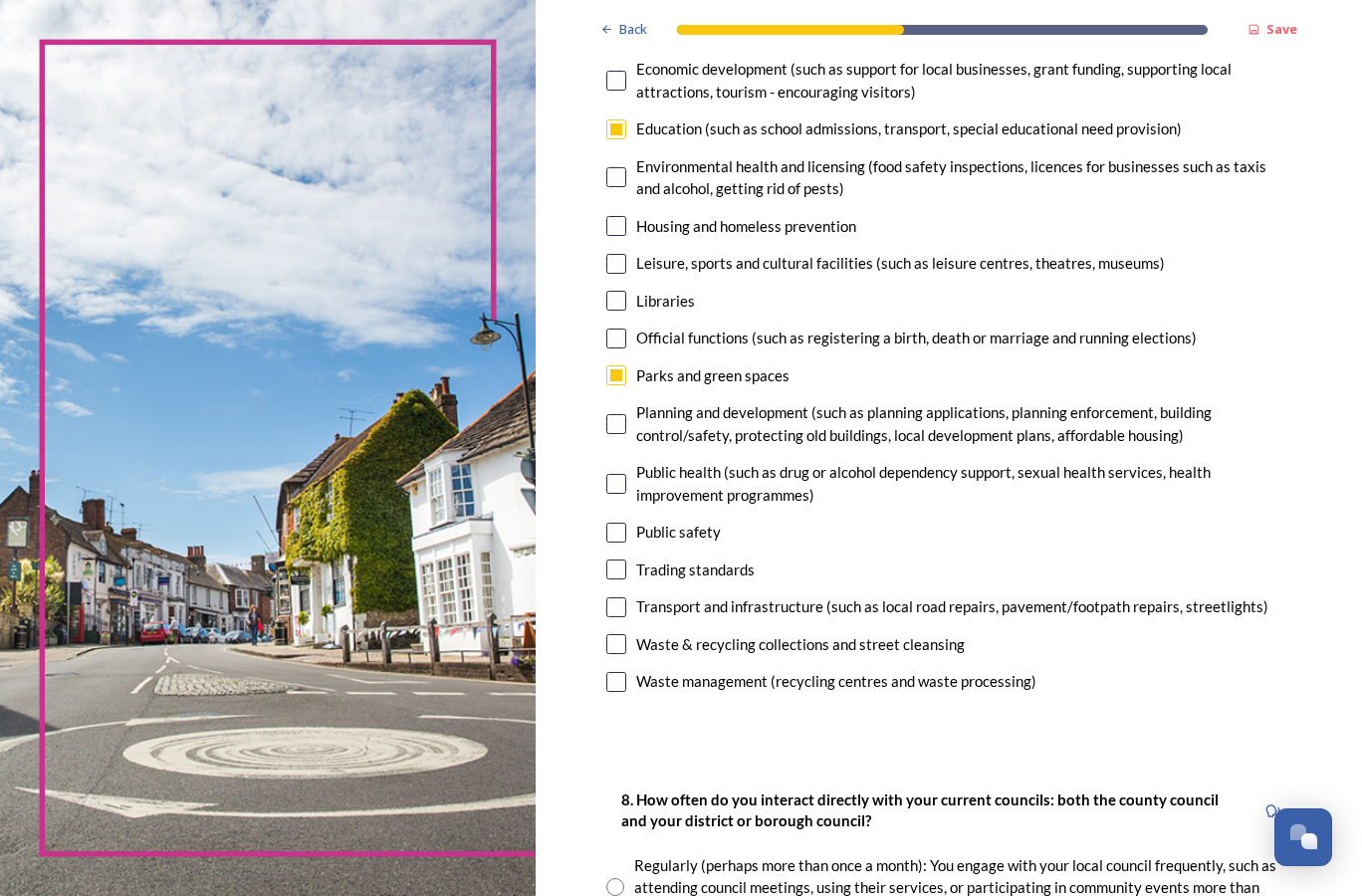 click at bounding box center (616, 533) 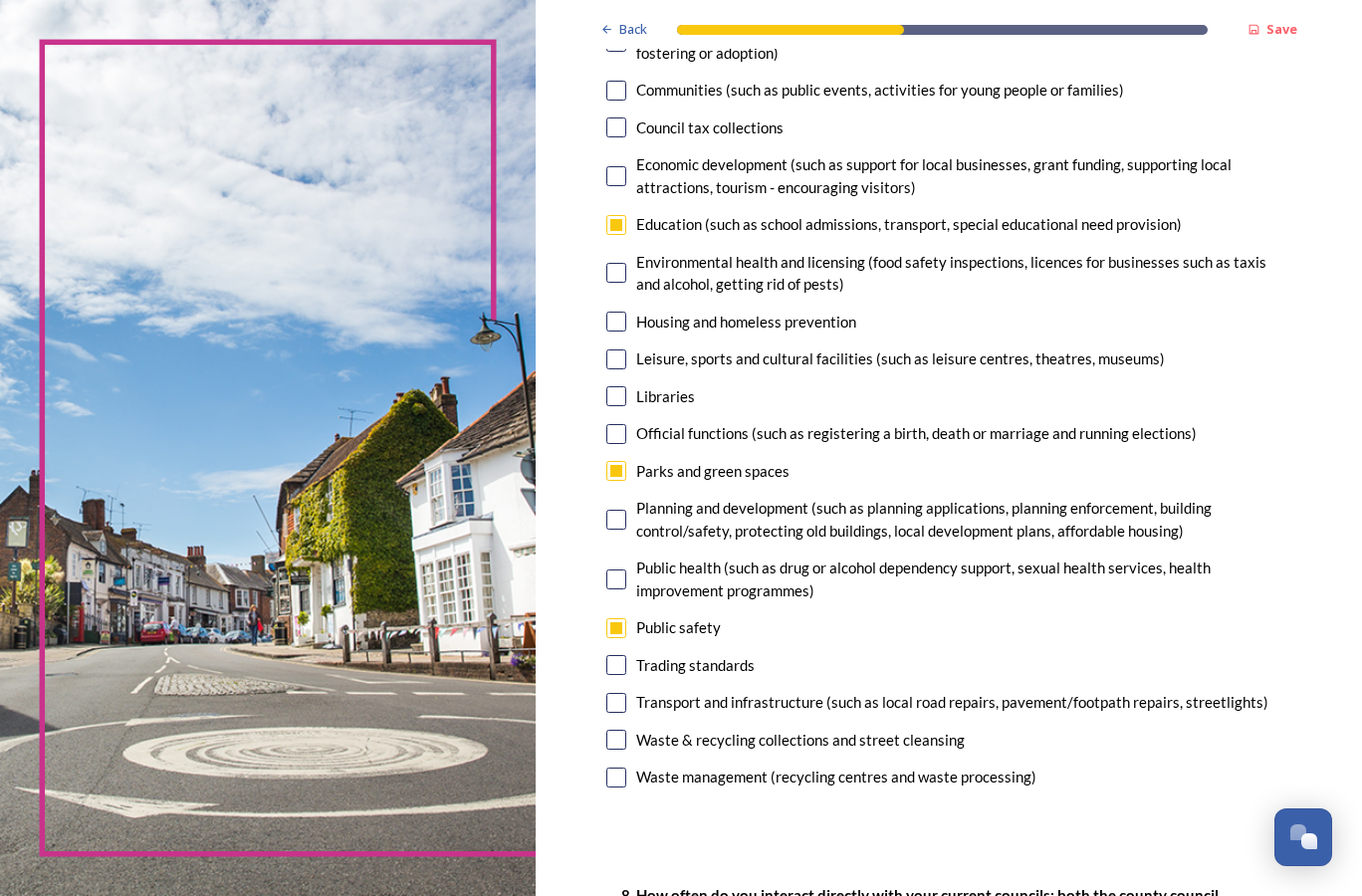 scroll, scrollTop: 398, scrollLeft: 0, axis: vertical 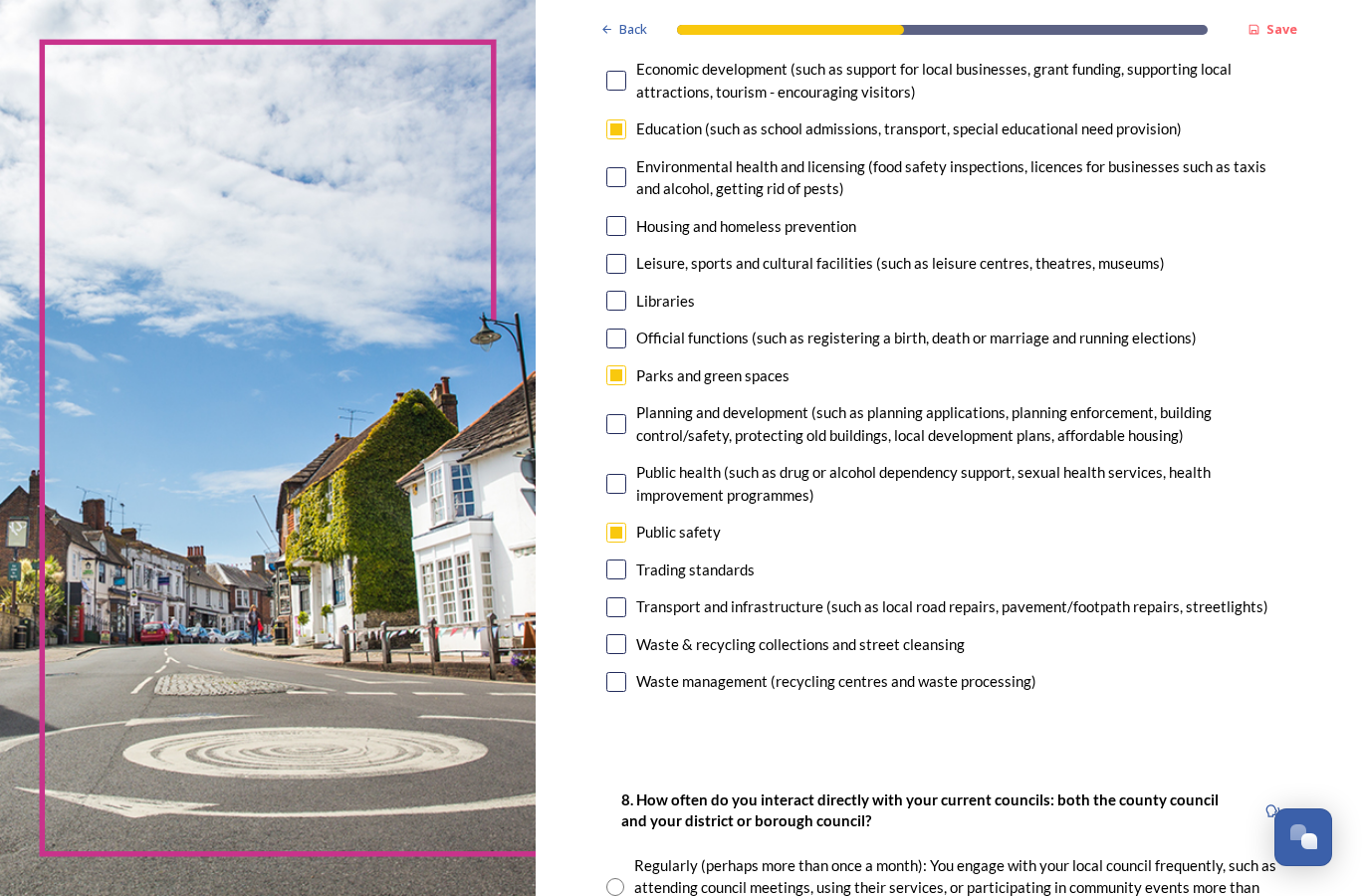 click at bounding box center [616, 644] 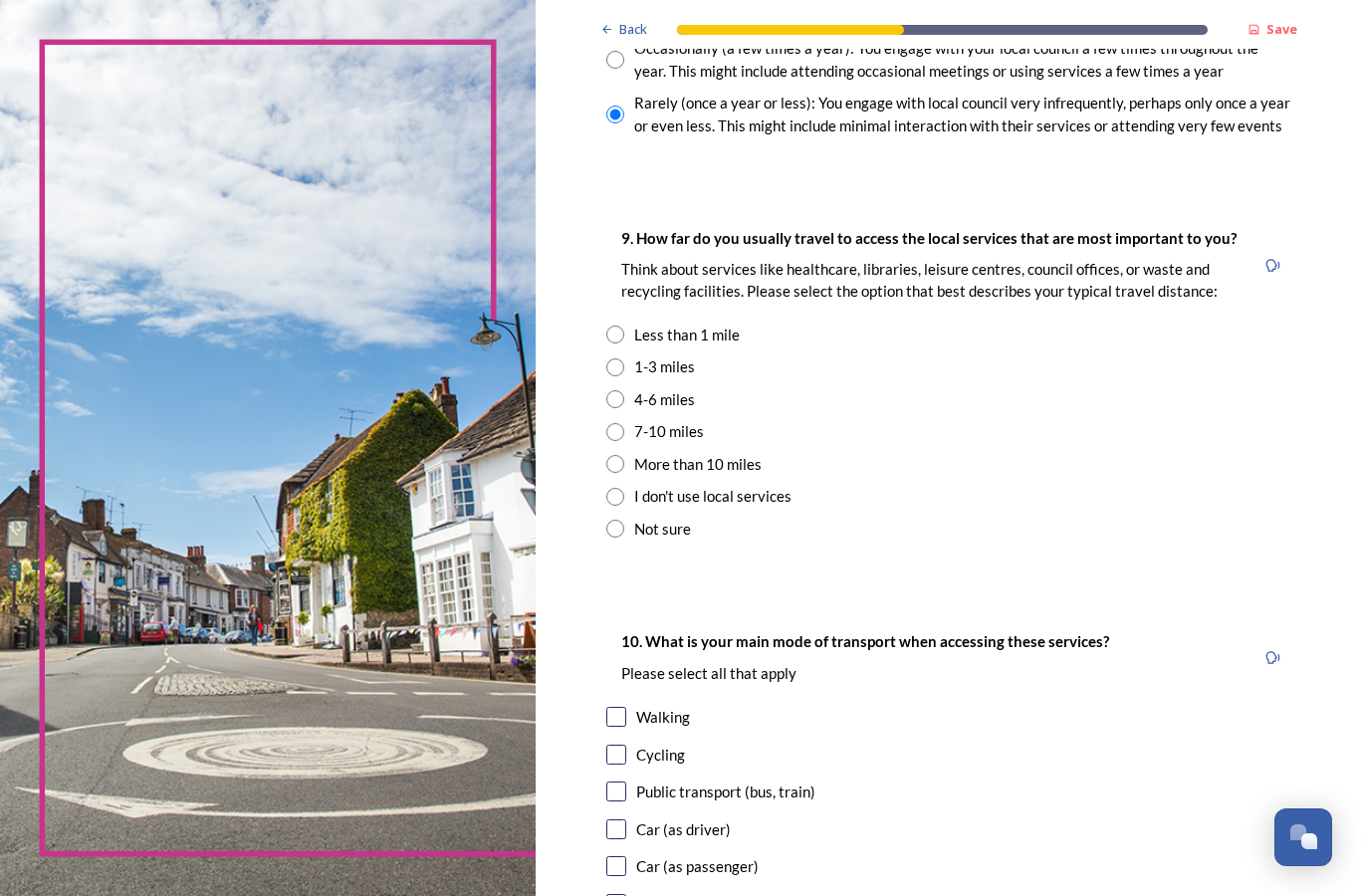 scroll, scrollTop: 1294, scrollLeft: 0, axis: vertical 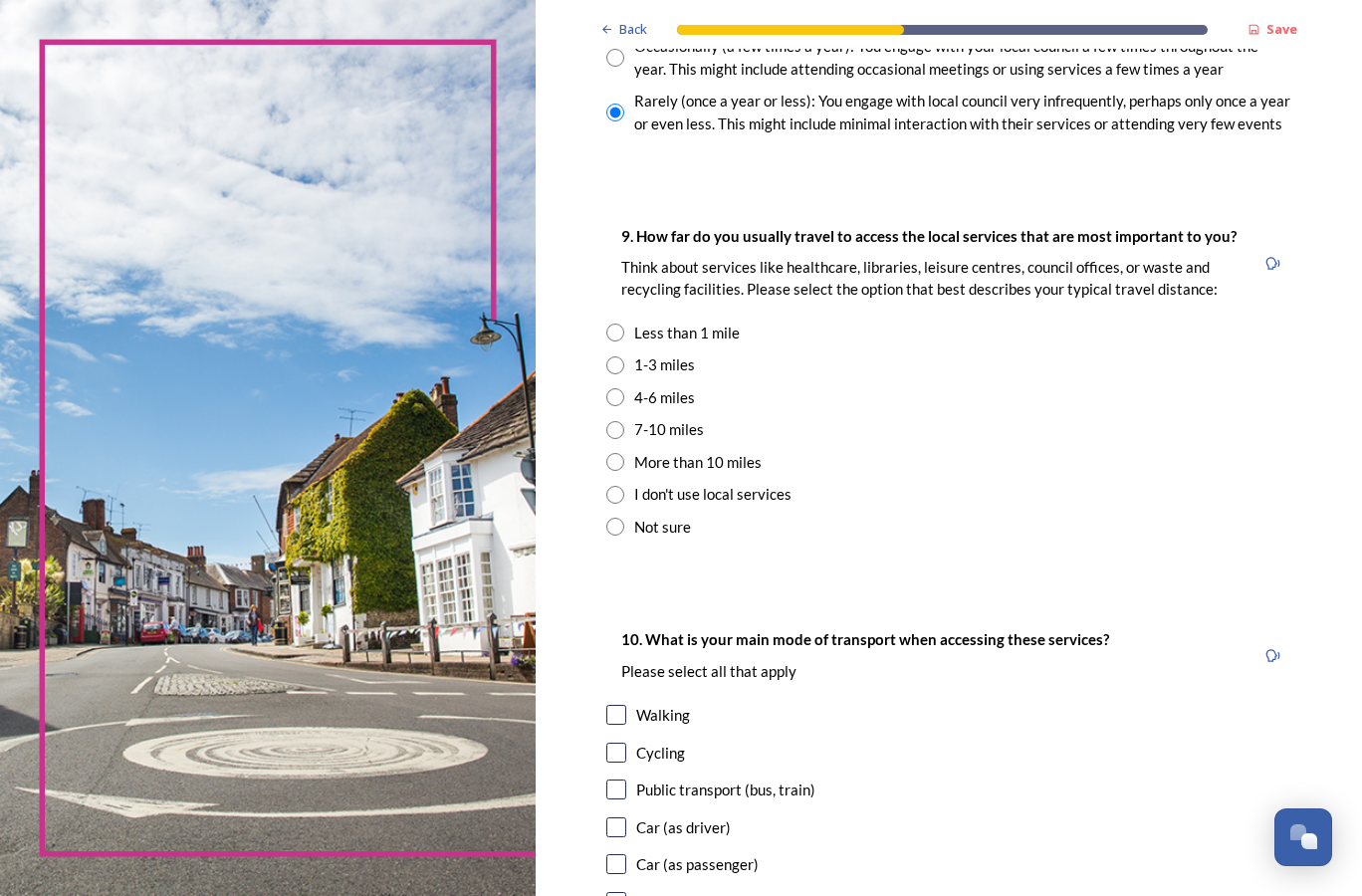 click at bounding box center (615, 365) 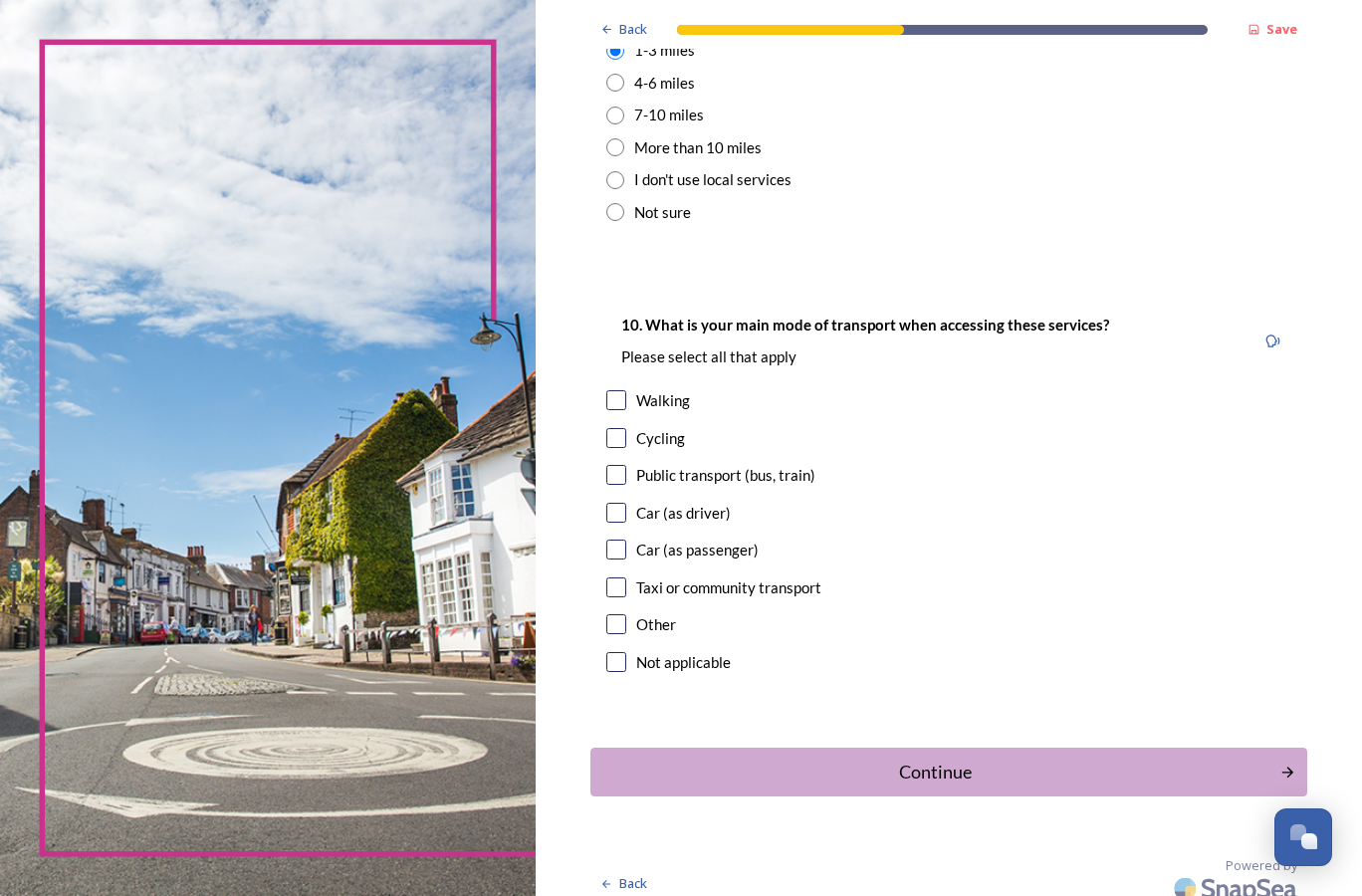 scroll, scrollTop: 1625, scrollLeft: 0, axis: vertical 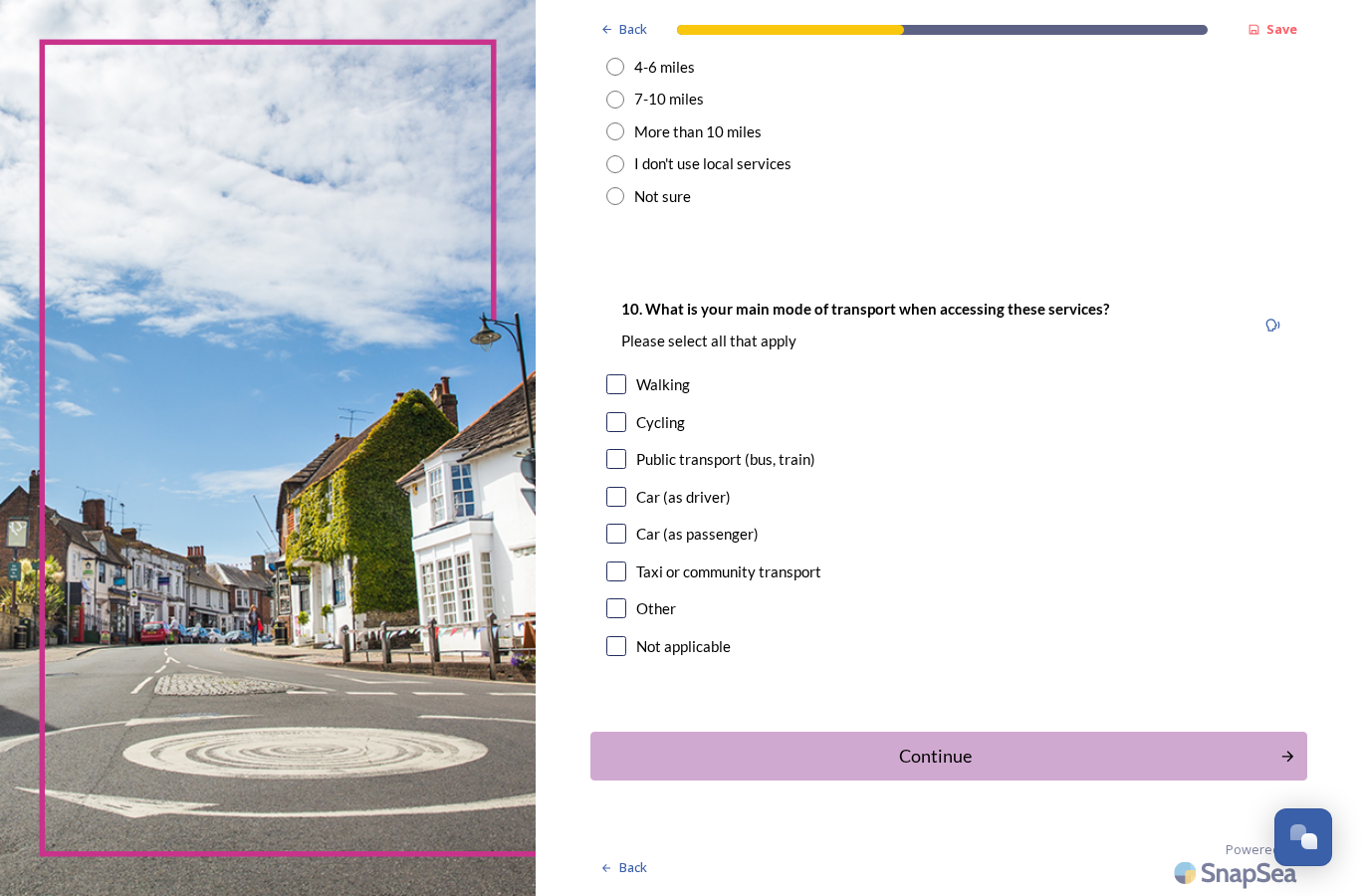 click at bounding box center (616, 497) 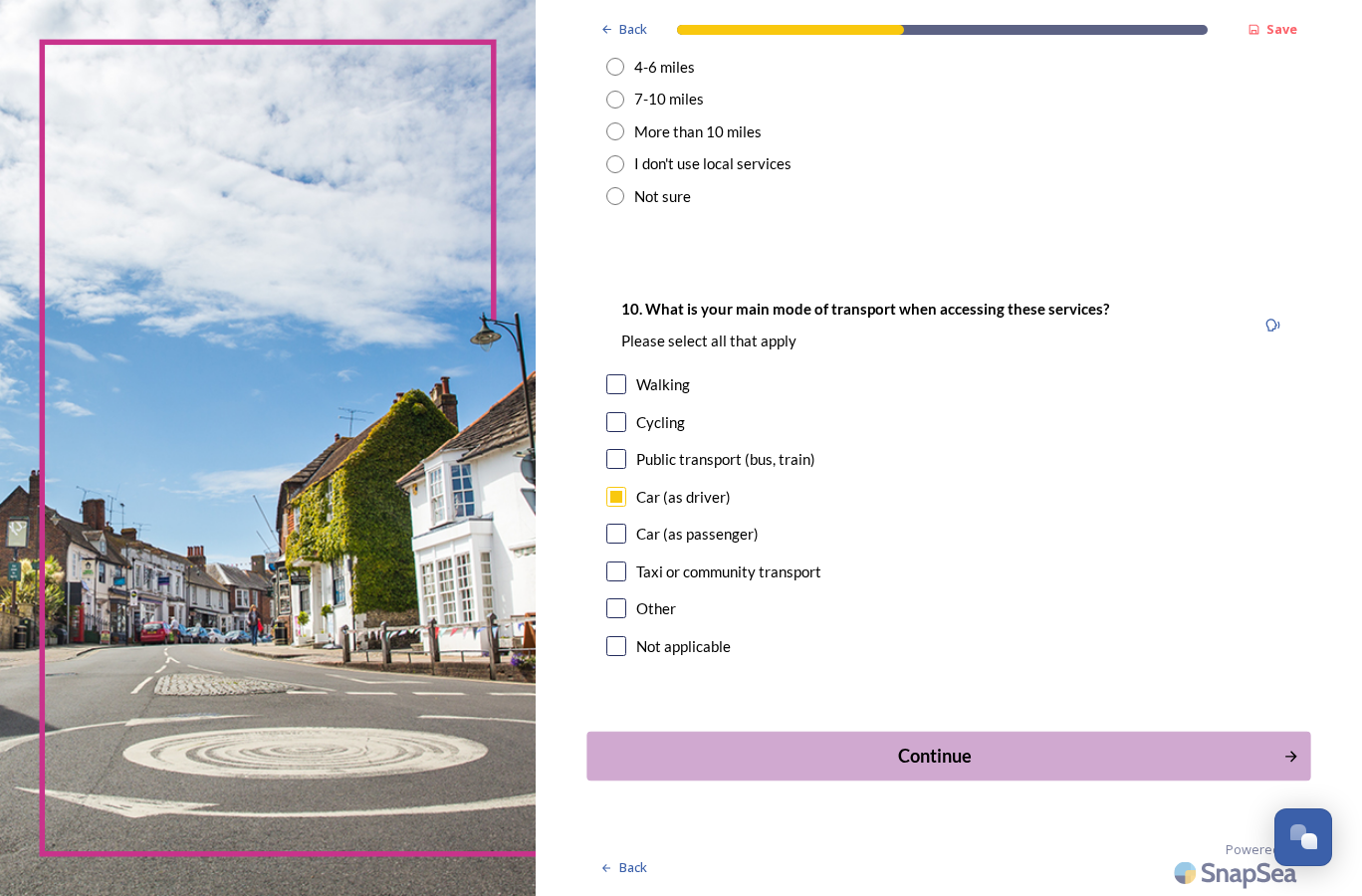 click on "Continue" at bounding box center [934, 756] 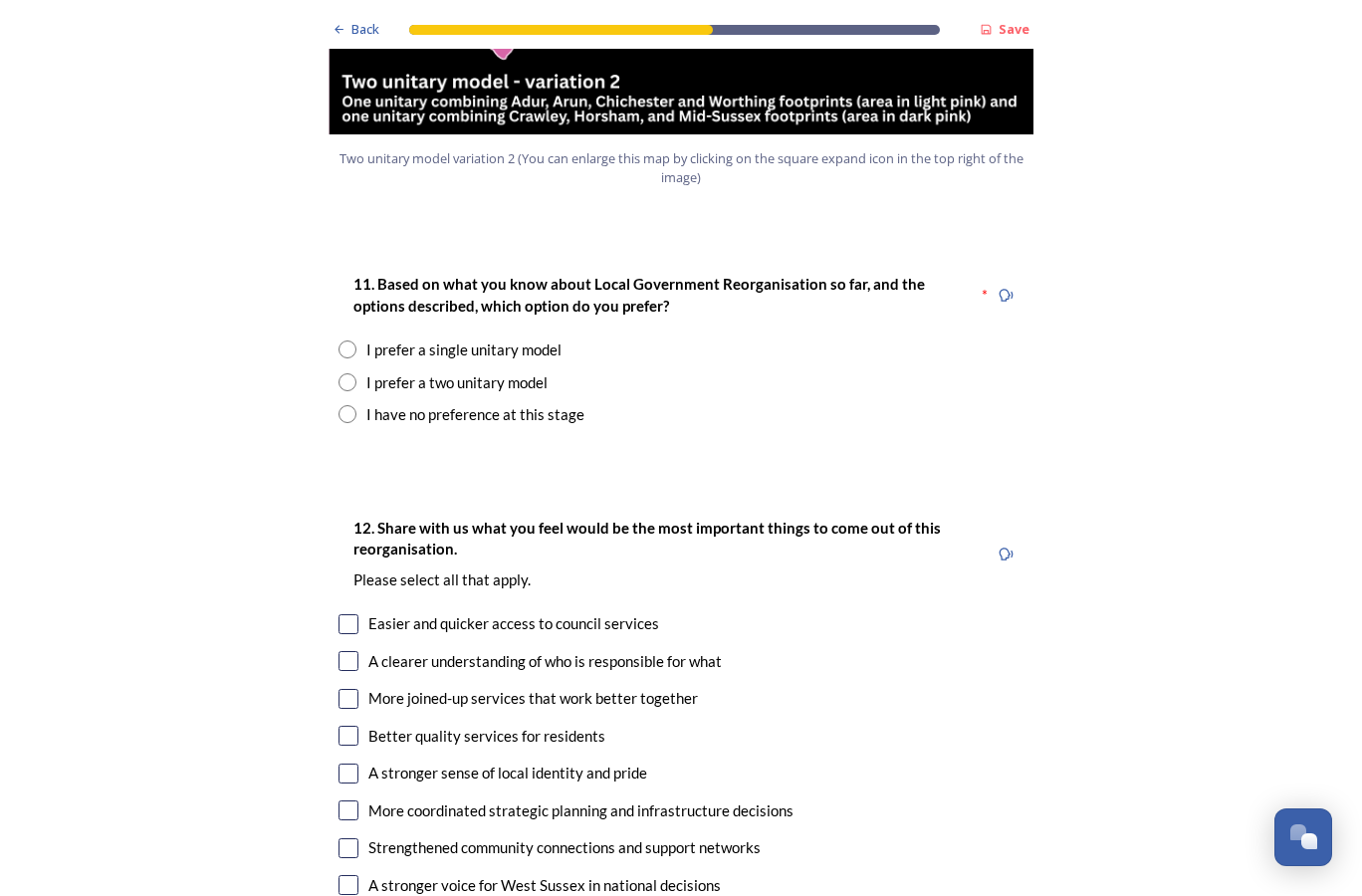 scroll, scrollTop: 2489, scrollLeft: 0, axis: vertical 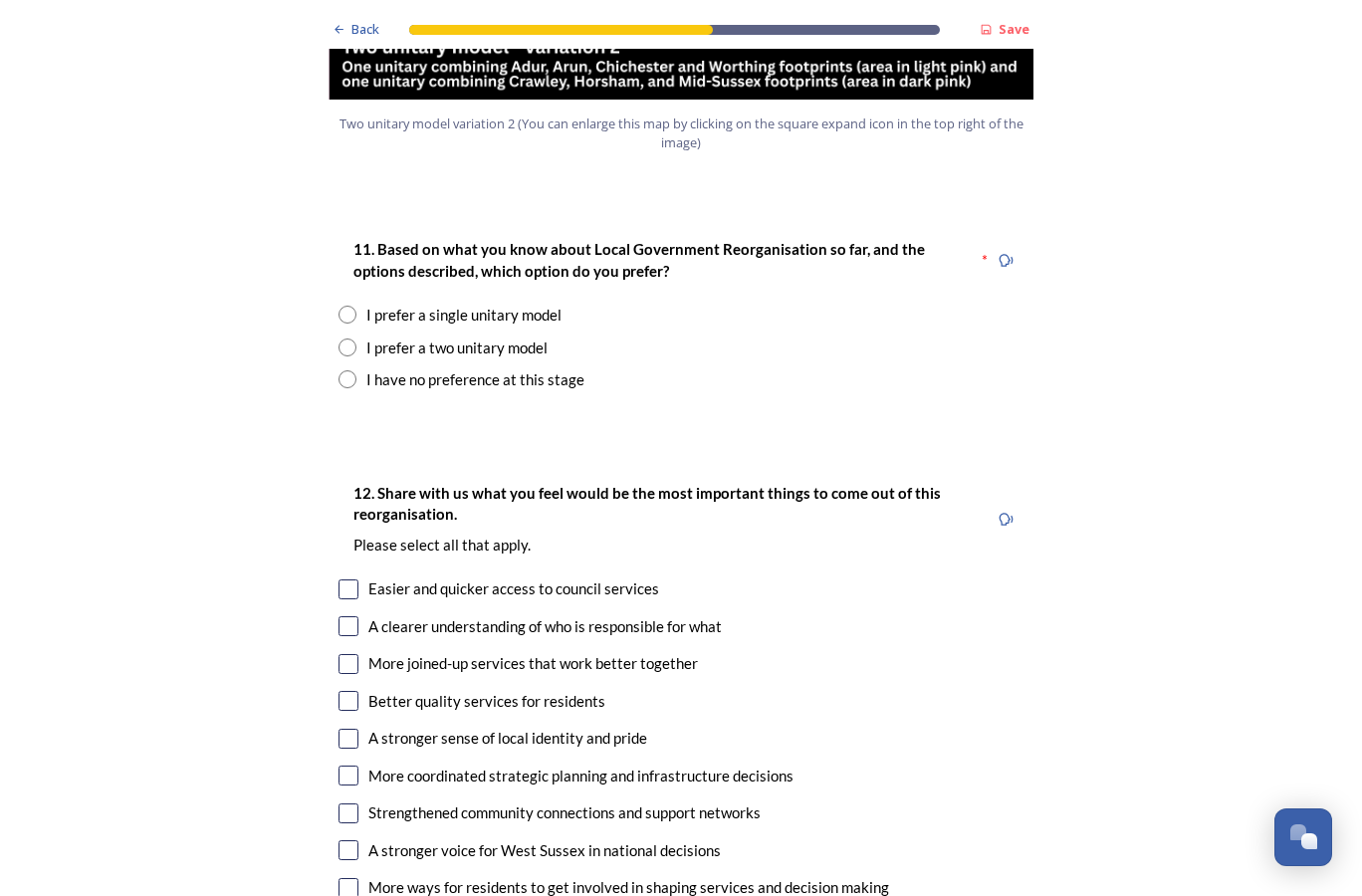 click at bounding box center (347, 347) 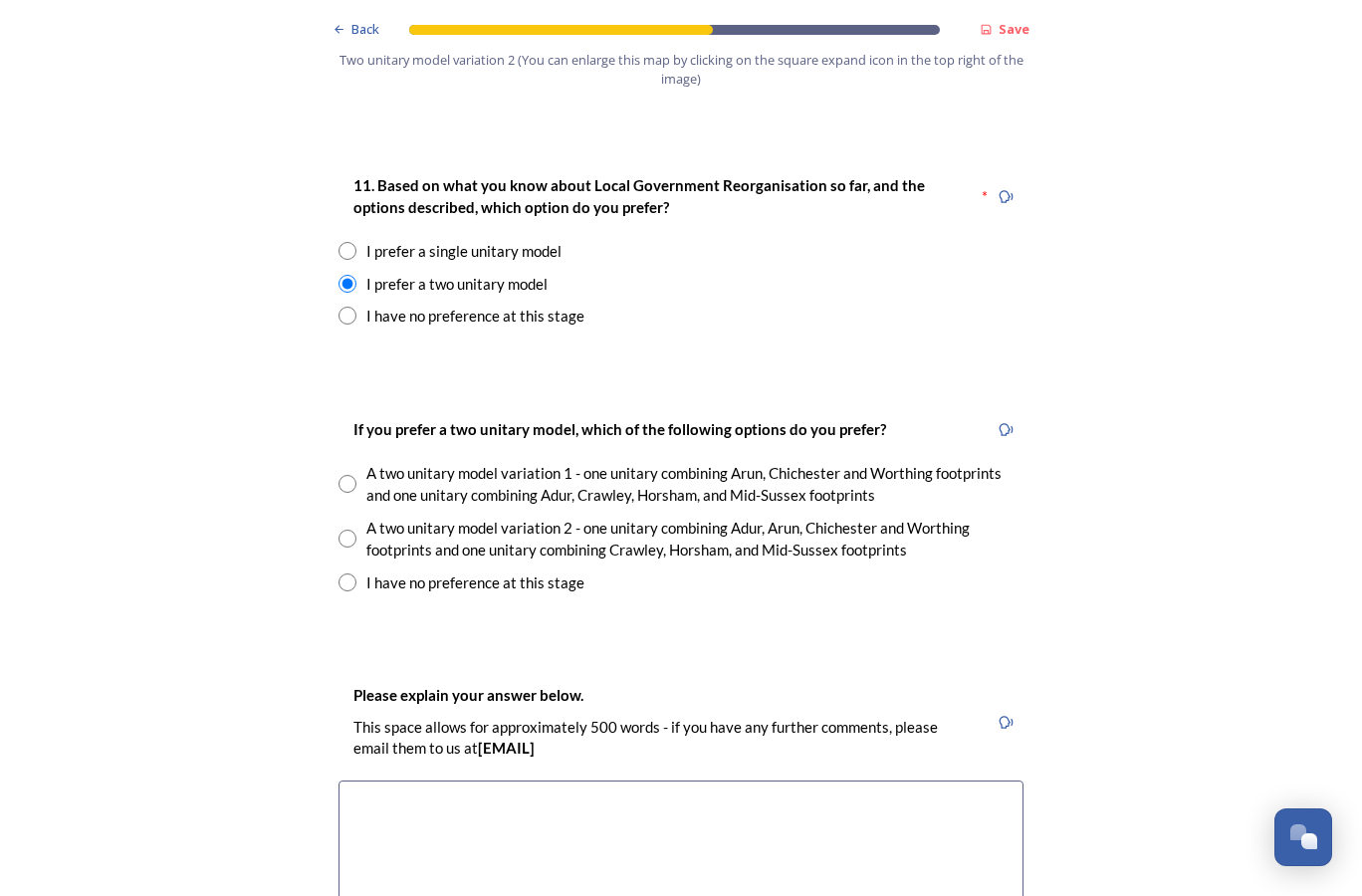 scroll, scrollTop: 2588, scrollLeft: 0, axis: vertical 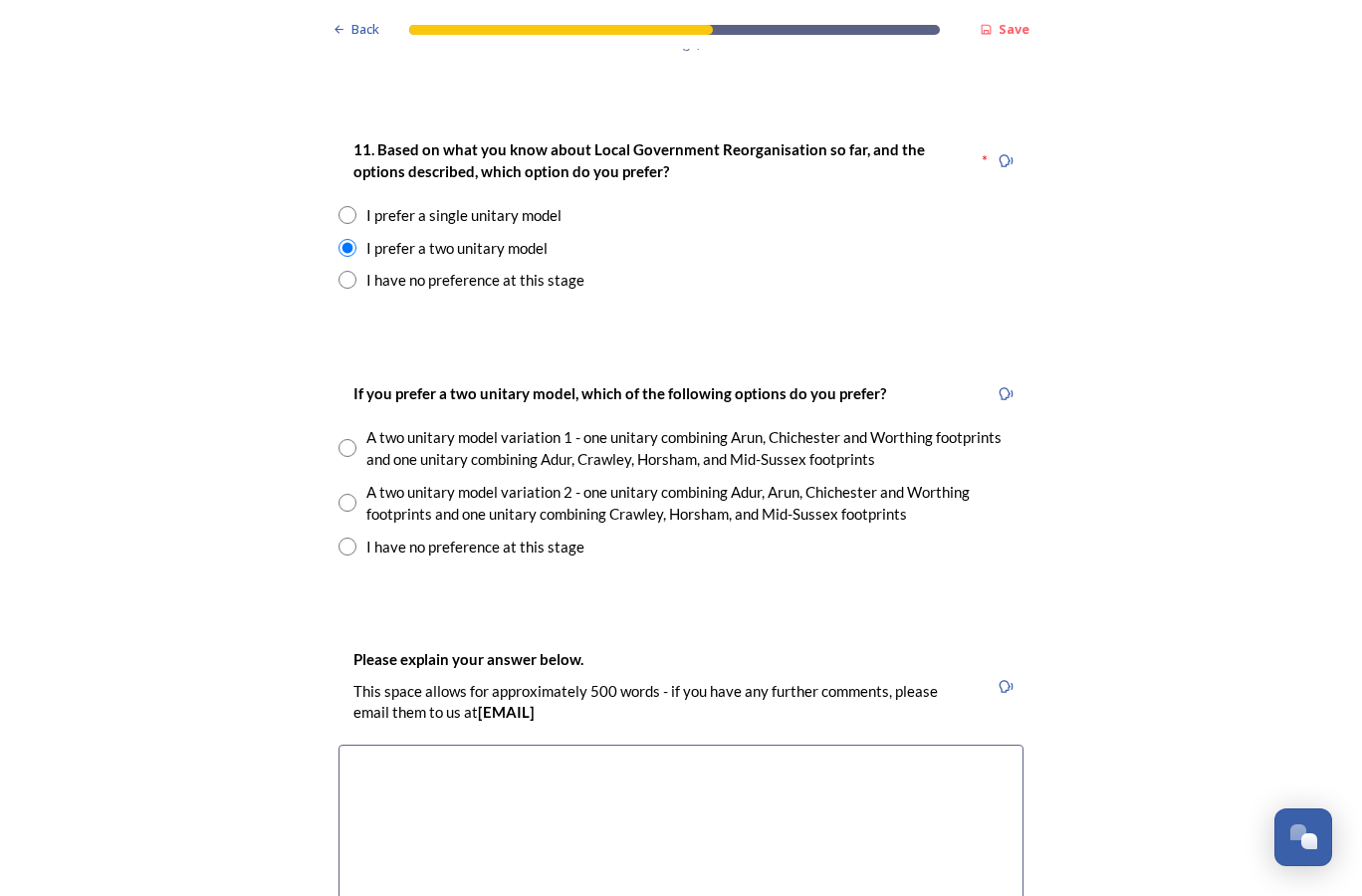 click at bounding box center [347, 503] 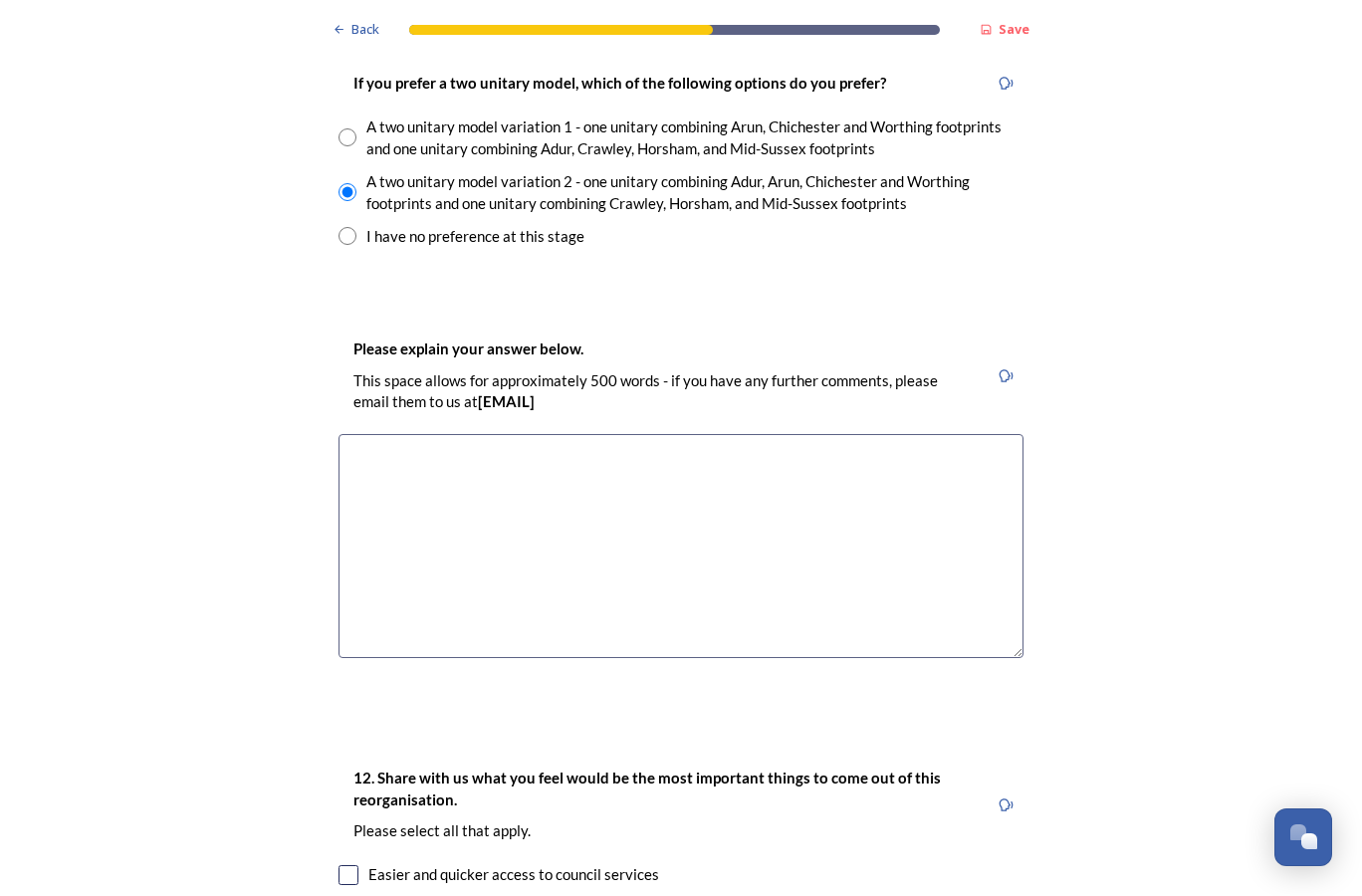 scroll, scrollTop: 2788, scrollLeft: 0, axis: vertical 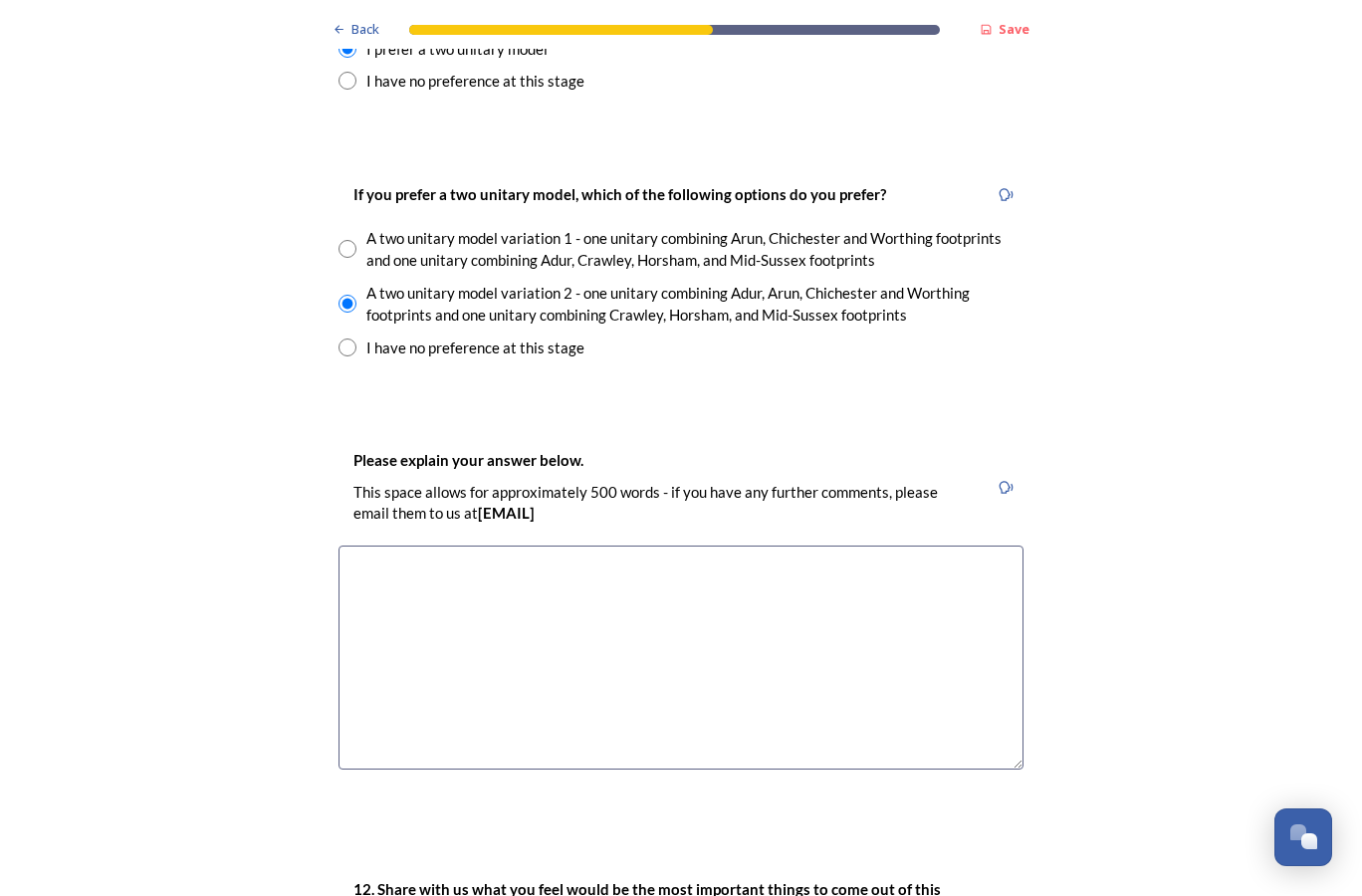 click at bounding box center [681, 657] 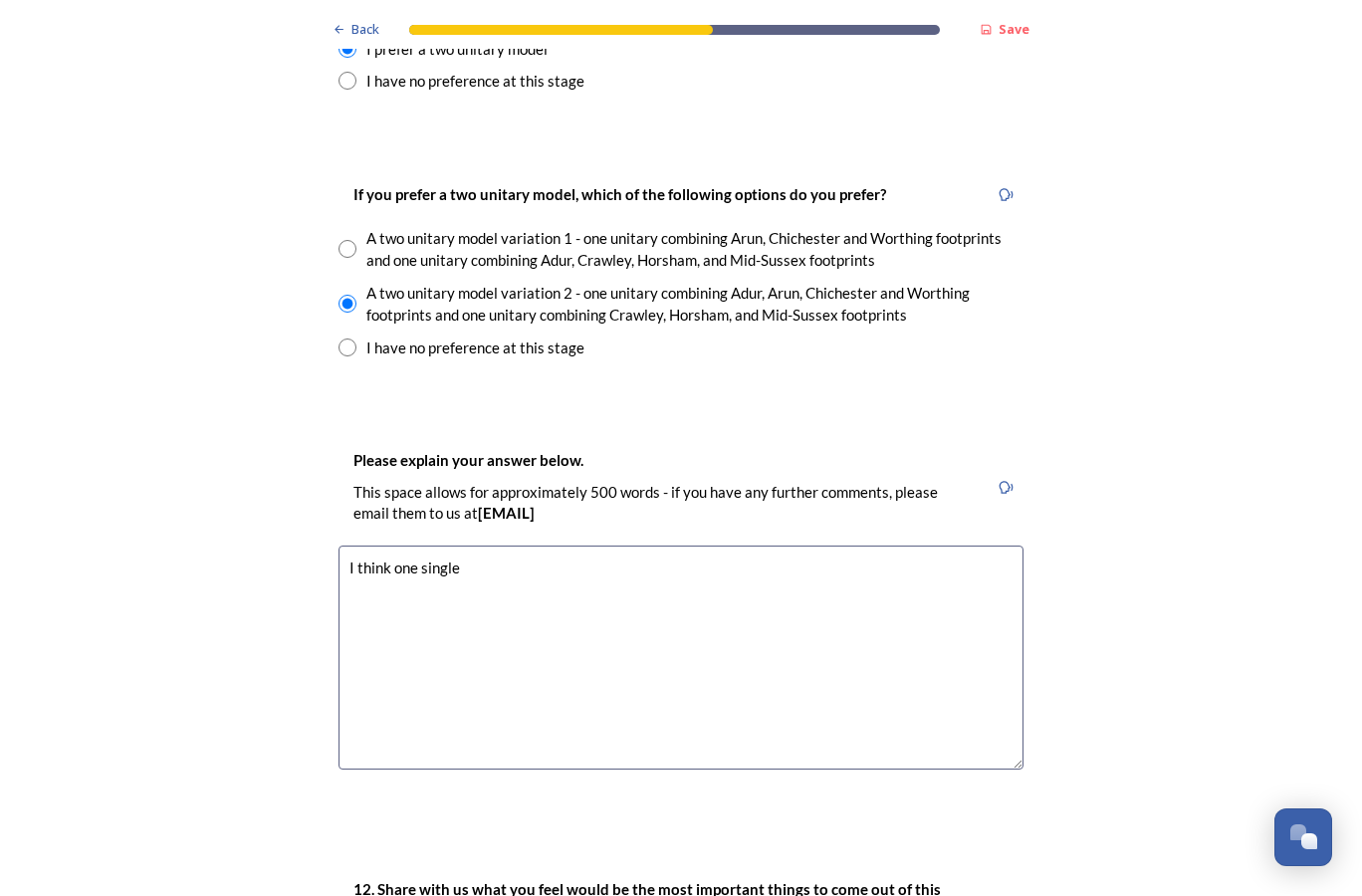 scroll, scrollTop: 2688, scrollLeft: 0, axis: vertical 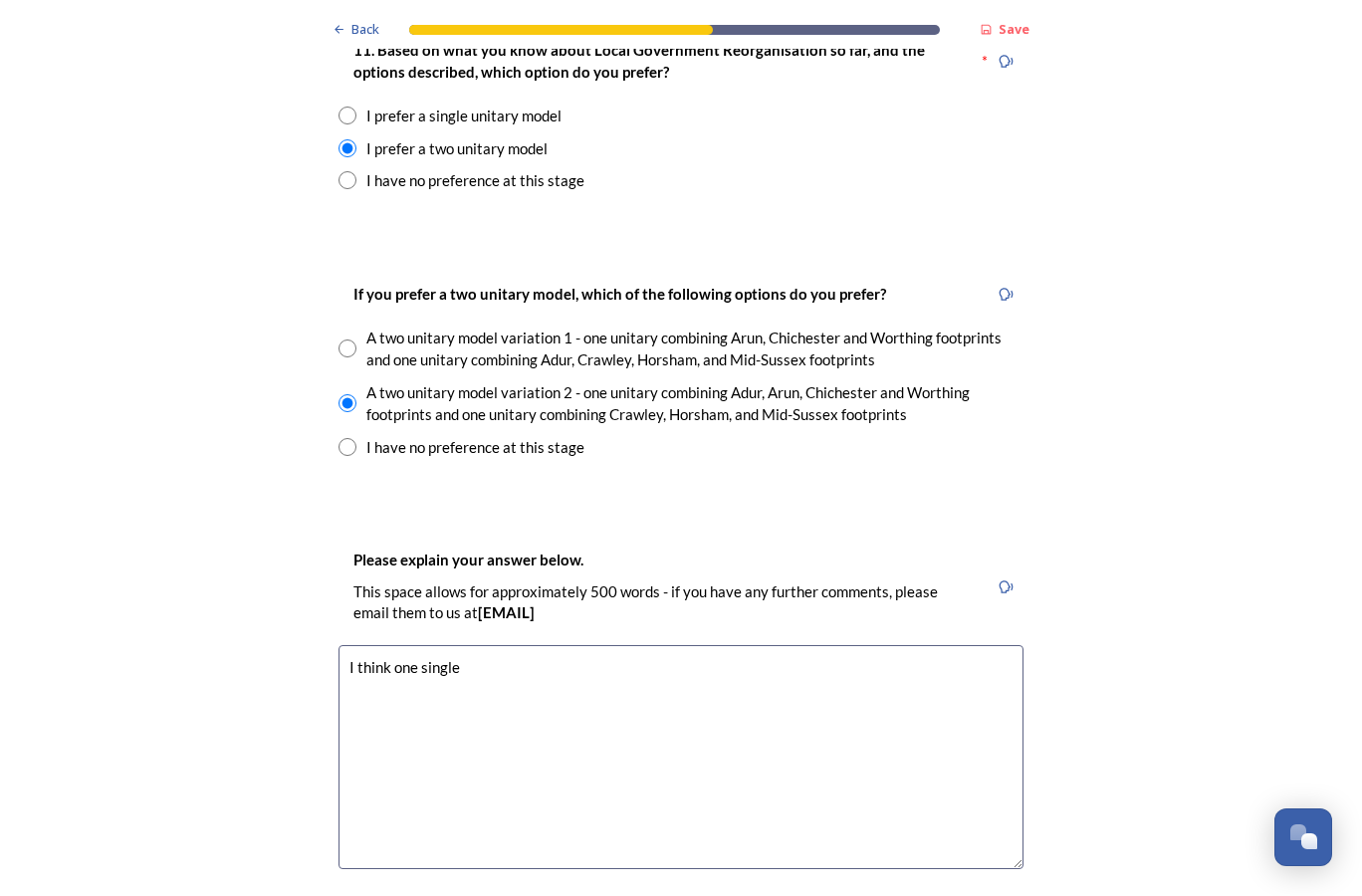 click on "I think one single" at bounding box center [681, 757] 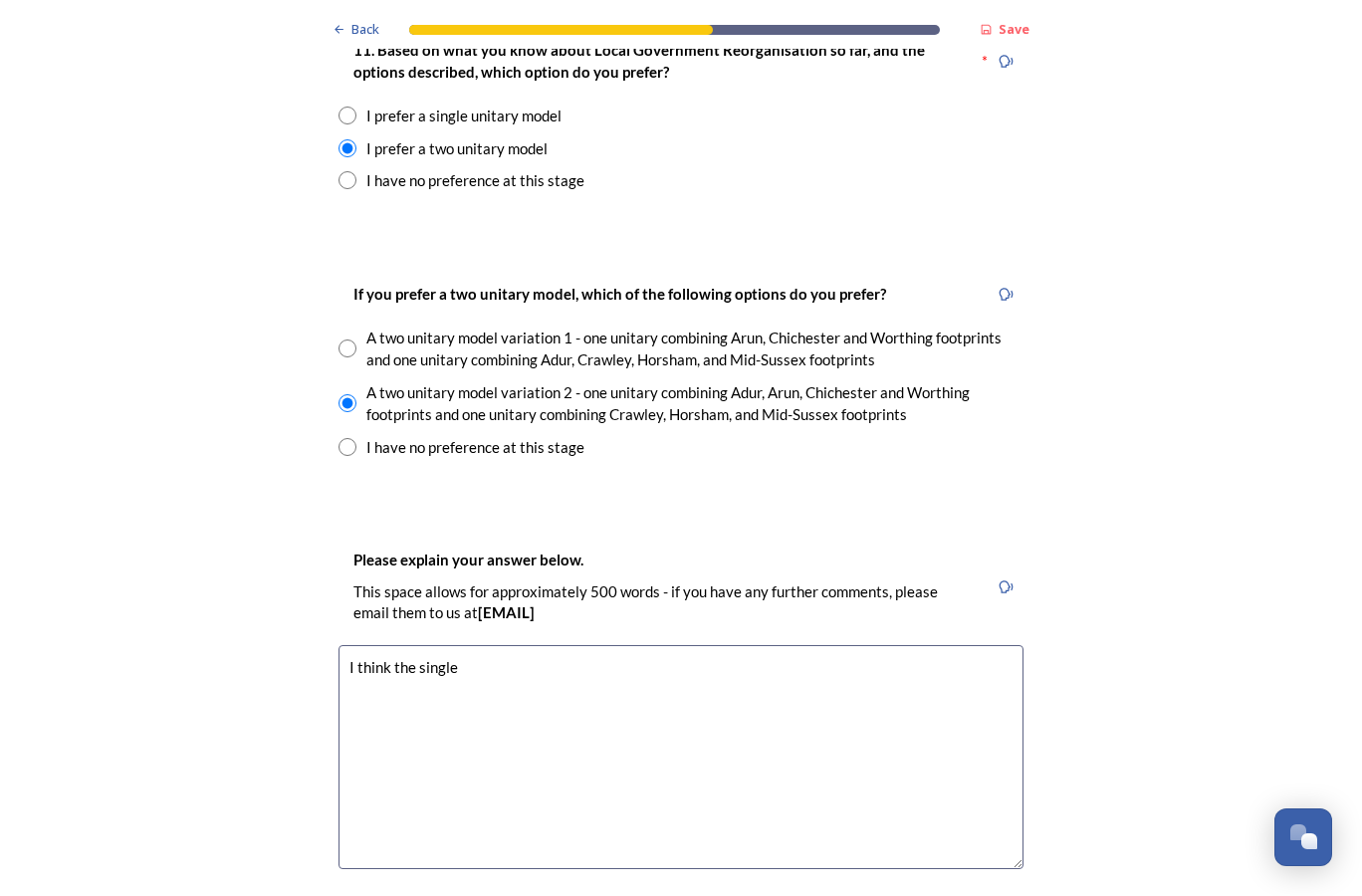 click on "I think the single" at bounding box center (681, 757) 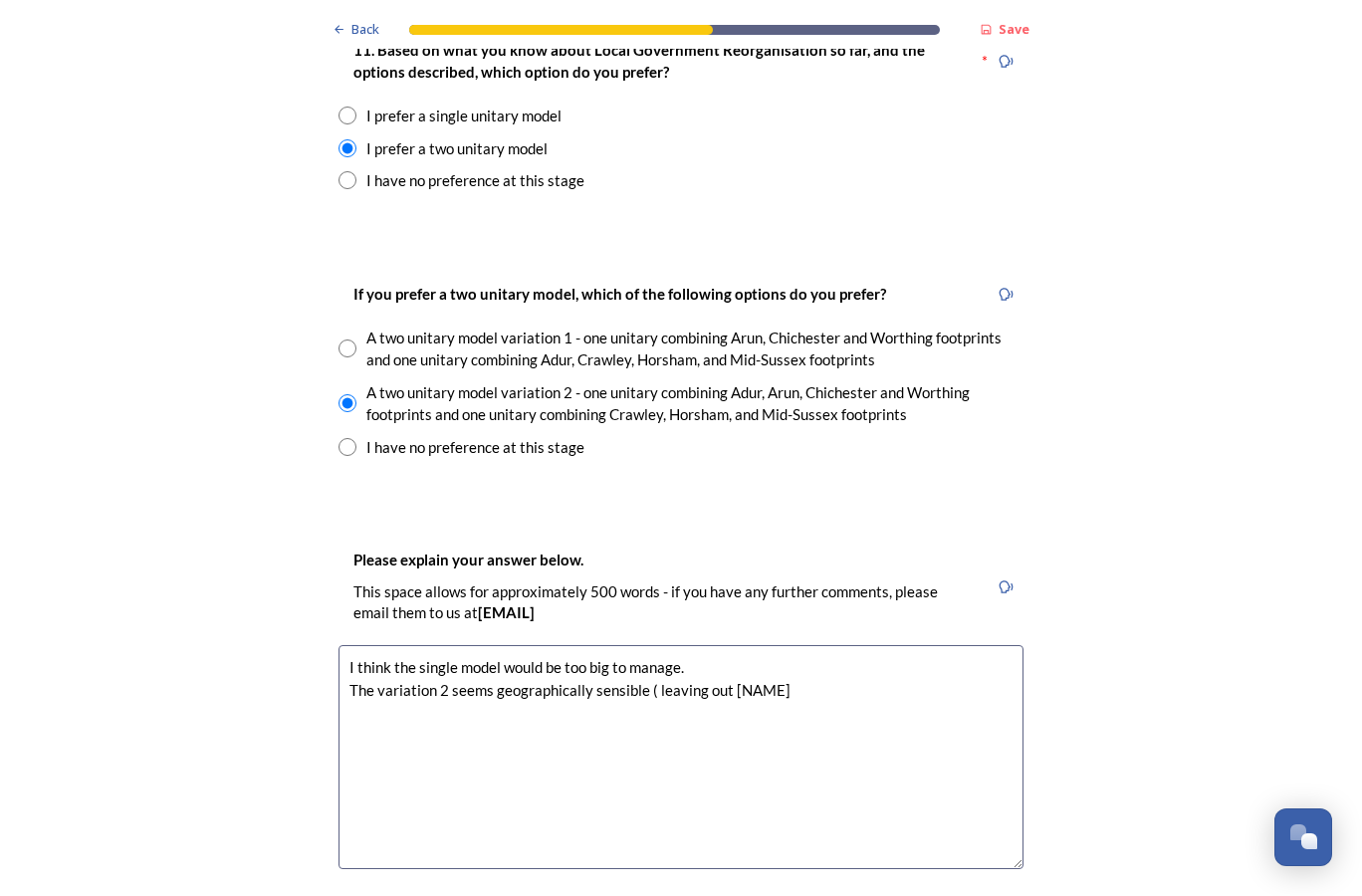 drag, startPoint x: 646, startPoint y: 690, endPoint x: 720, endPoint y: 692, distance: 74.02702 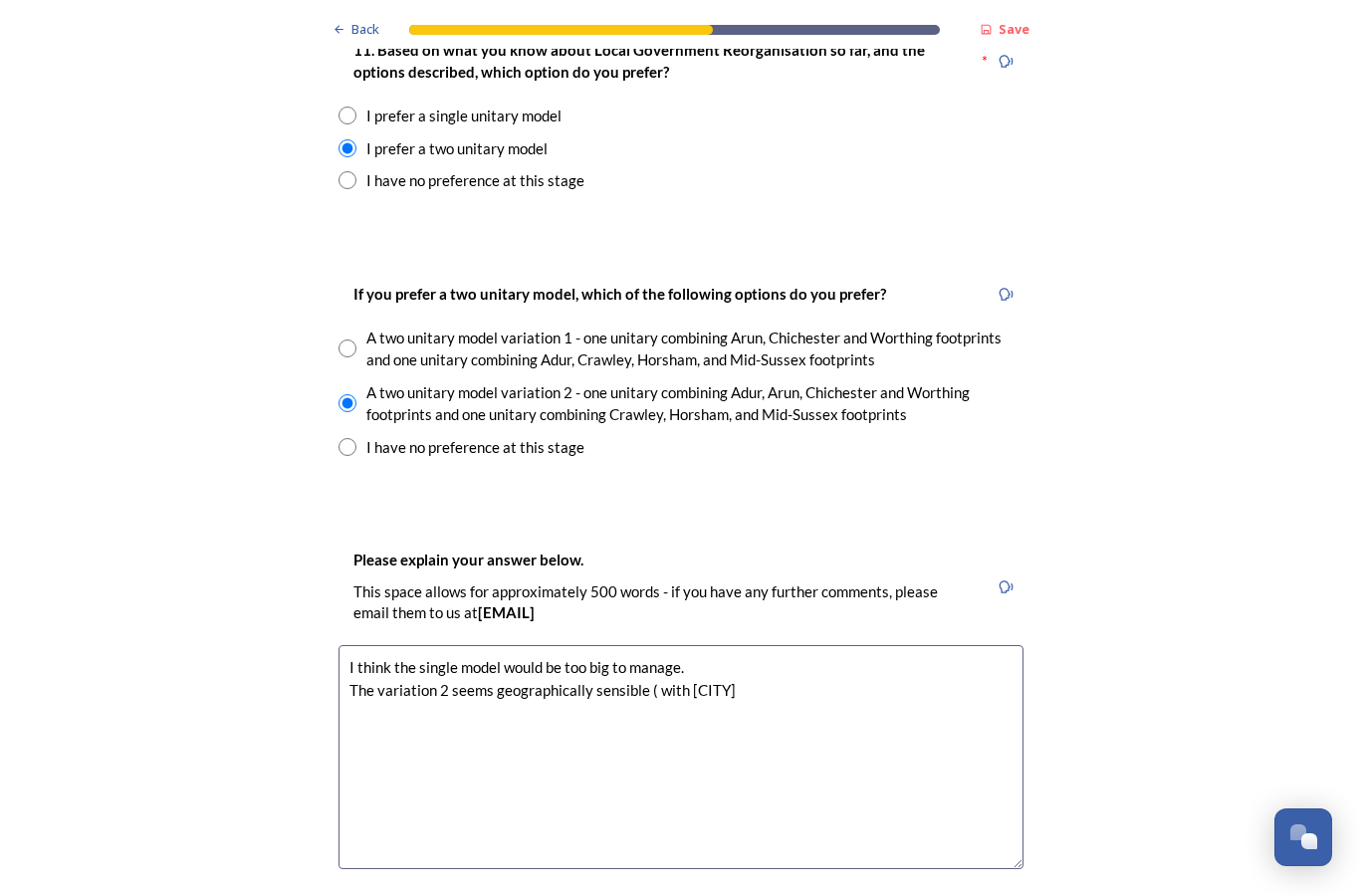 click on "I think the single model would be too big to manage.
The variation 2 seems geographically sensible ( with [CITY]" at bounding box center [681, 757] 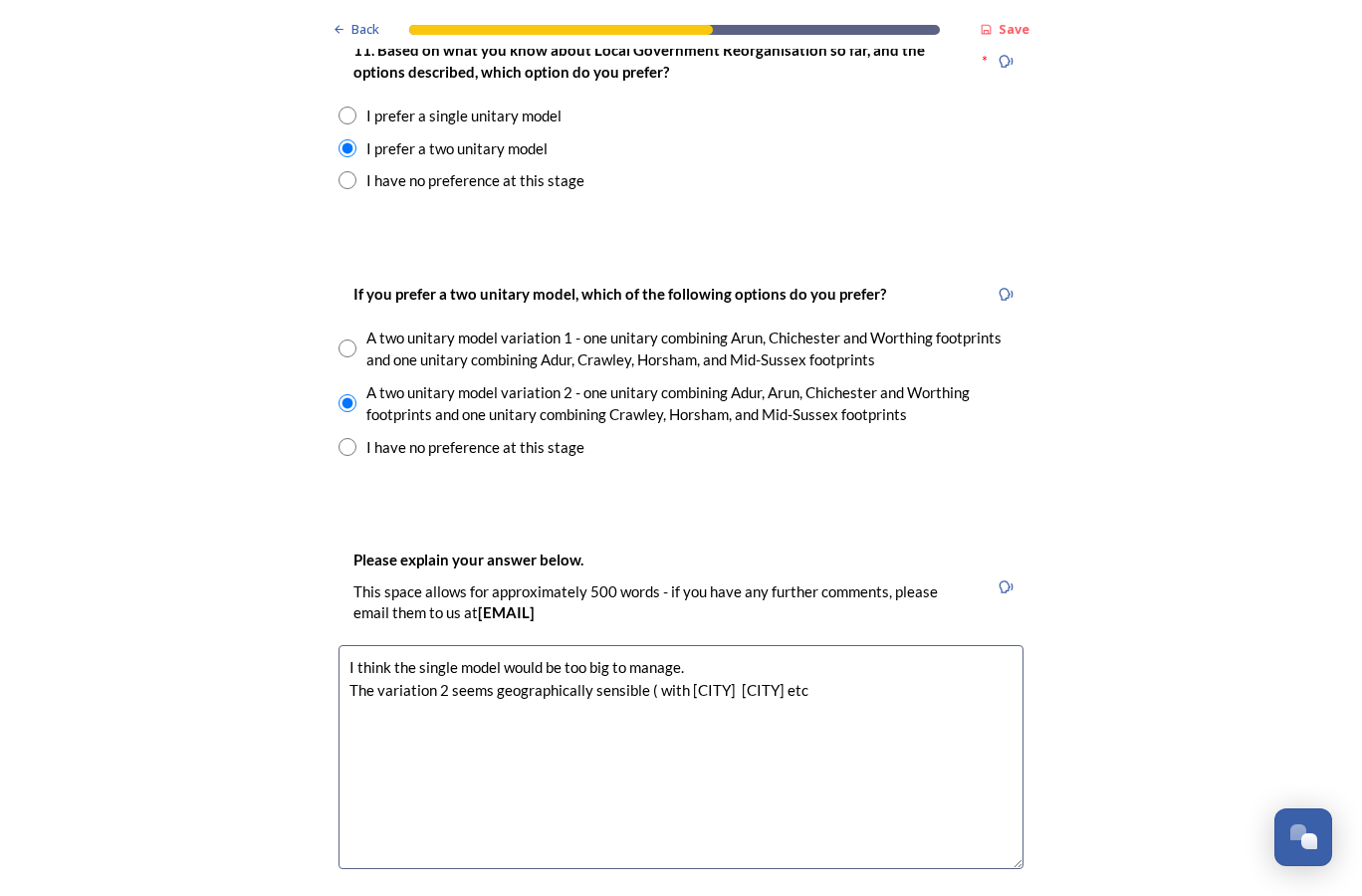 drag, startPoint x: 713, startPoint y: 691, endPoint x: 712, endPoint y: 703, distance: 12.0415946 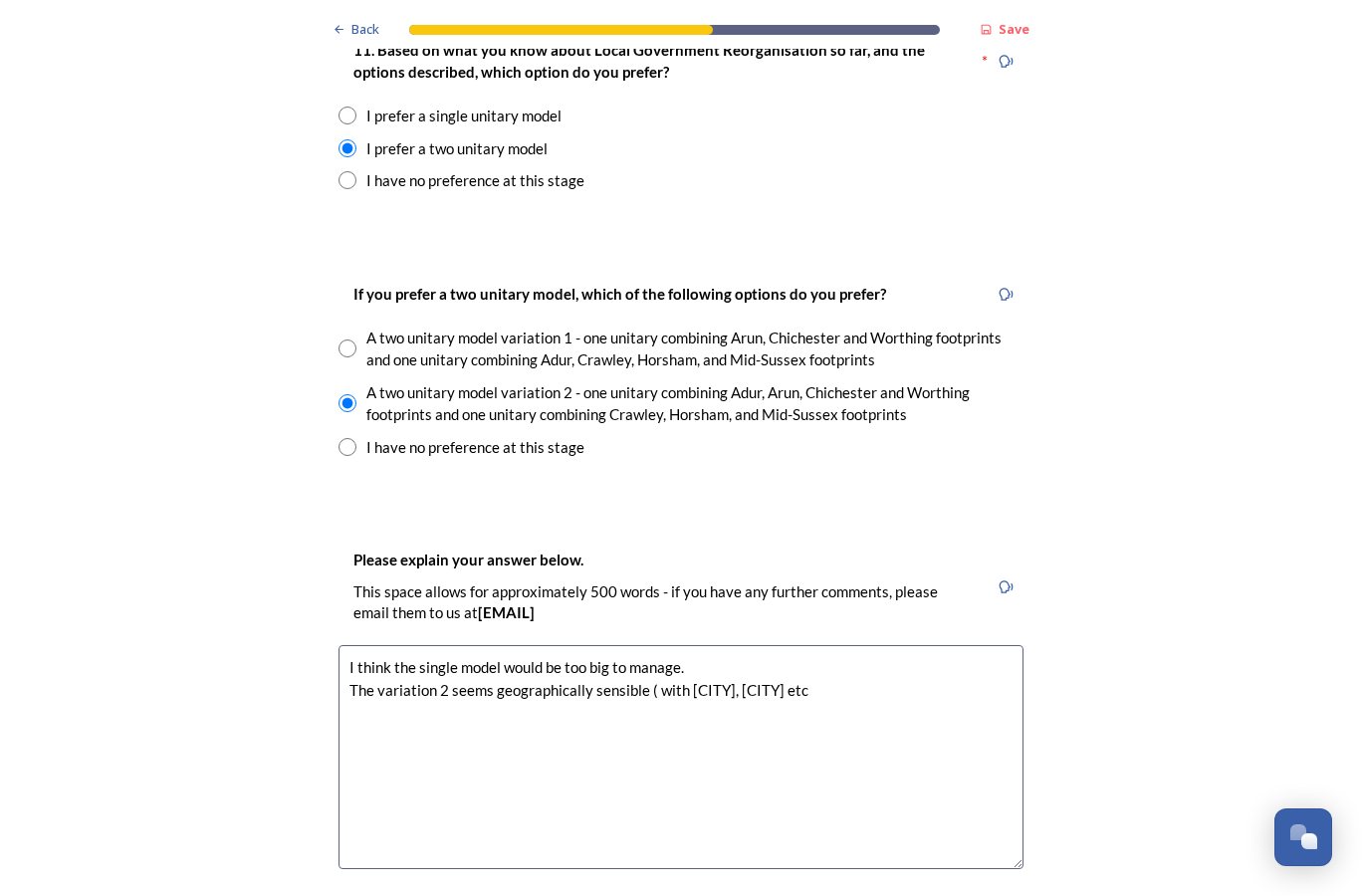 click on "I think the single model would be too big to manage.
The variation 2 seems geographically sensible ( with [CITY], [CITY] etc" at bounding box center (681, 757) 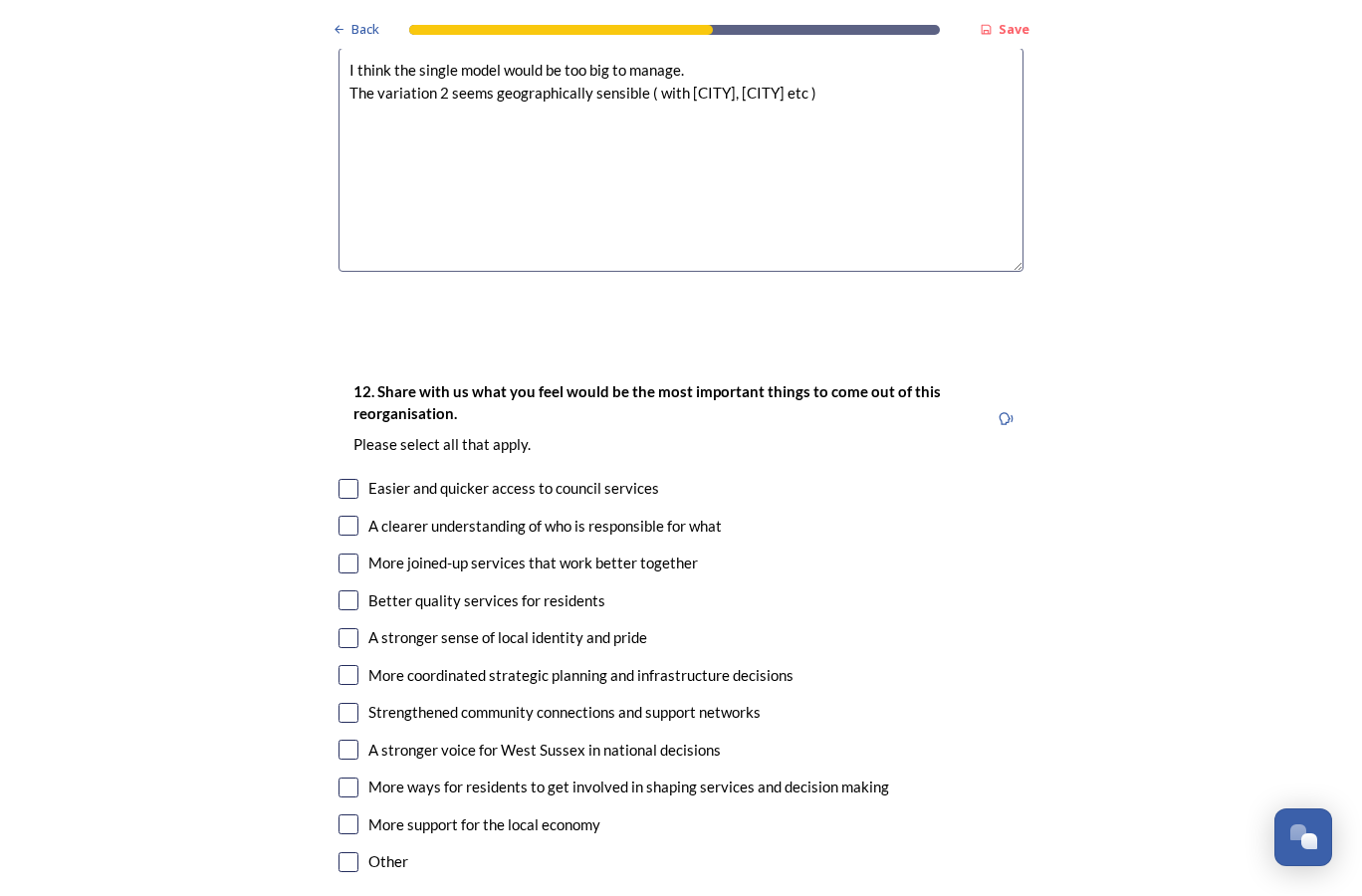 scroll, scrollTop: 3385, scrollLeft: 0, axis: vertical 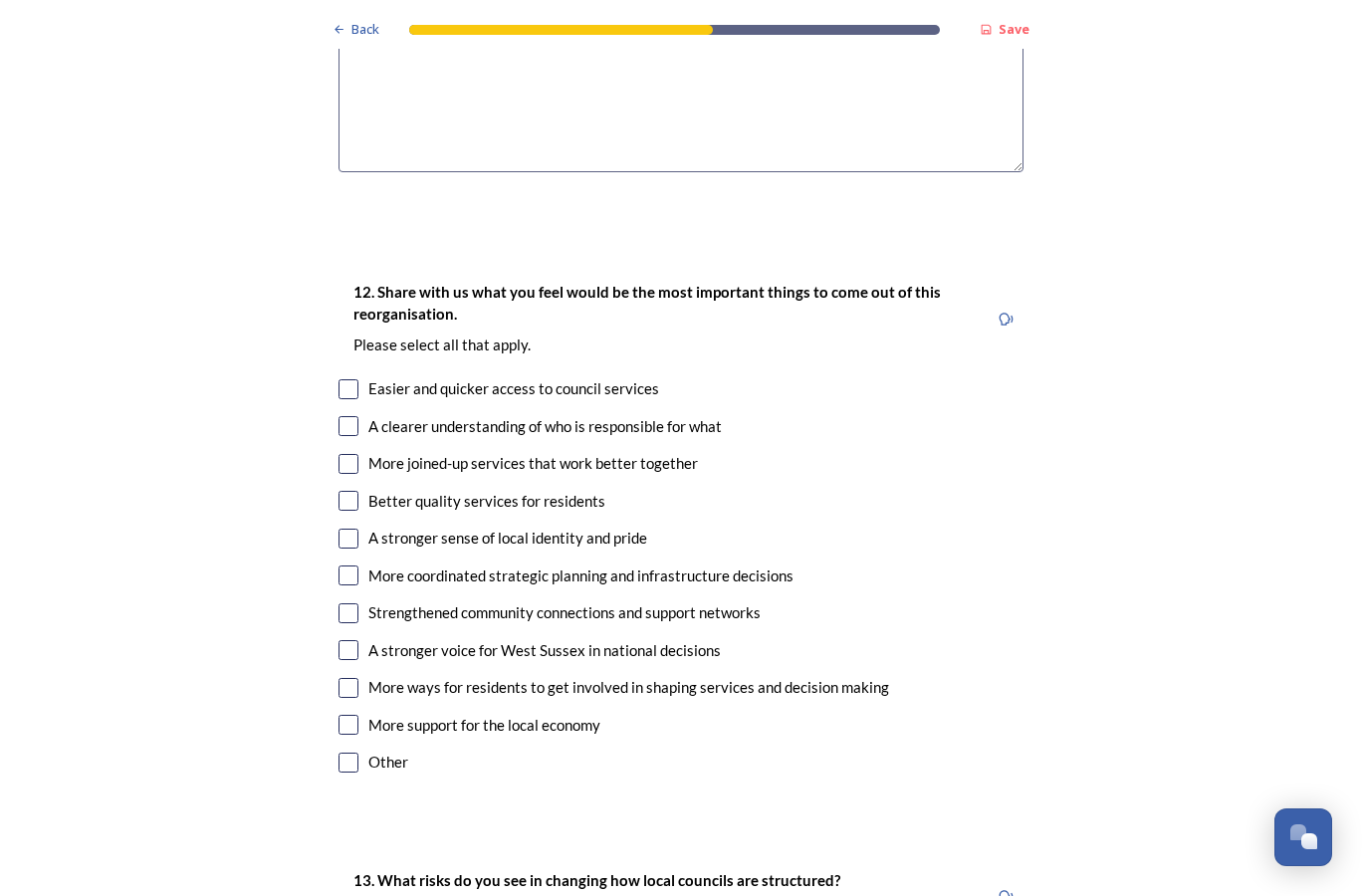 type on "I think the single model would be too big to manage.
The variation 2 seems geographically sensible ( with [CITY], [CITY] etc )" 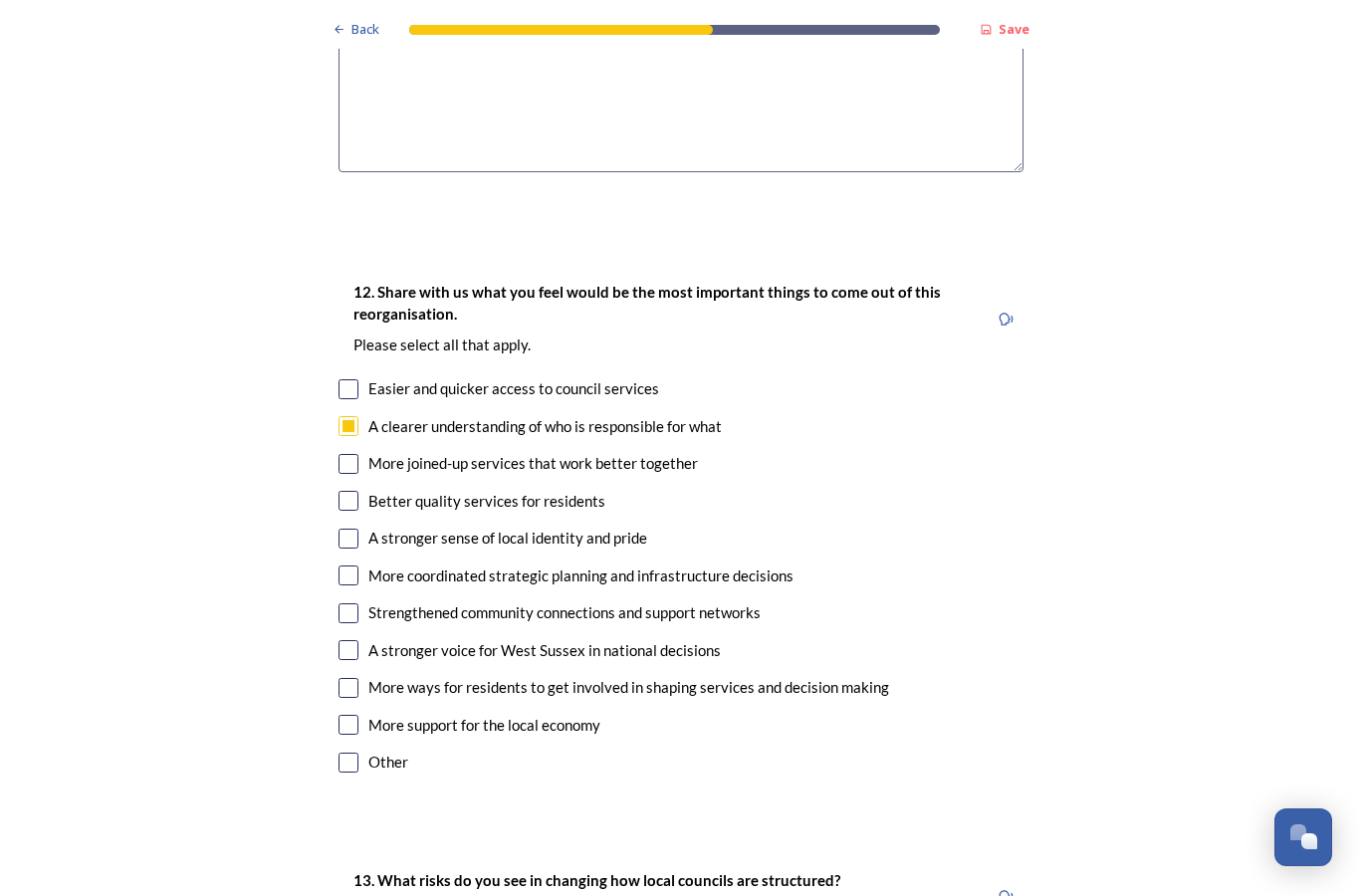 click at bounding box center (348, 464) 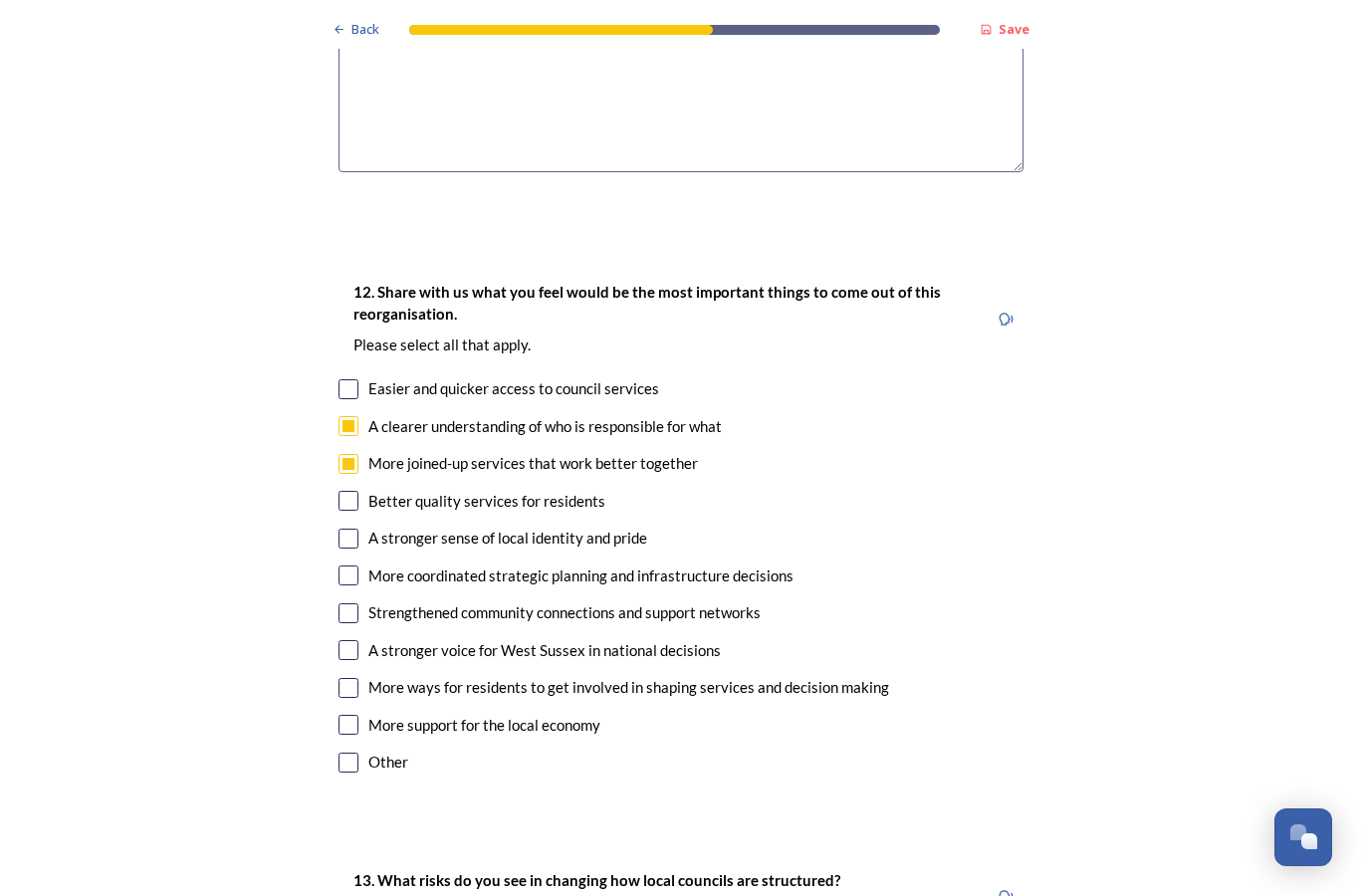 click at bounding box center [348, 501] 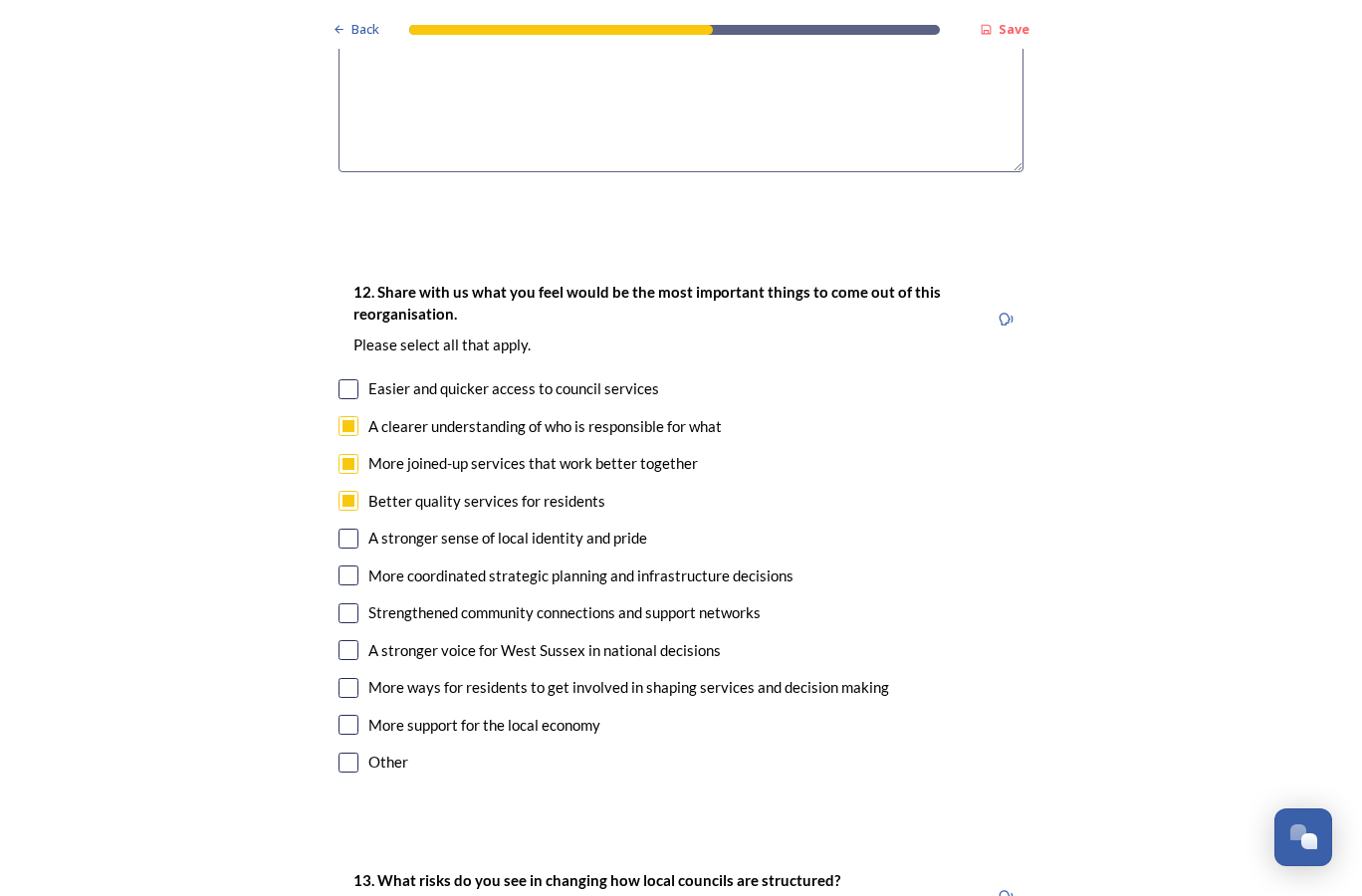scroll, scrollTop: 3484, scrollLeft: 0, axis: vertical 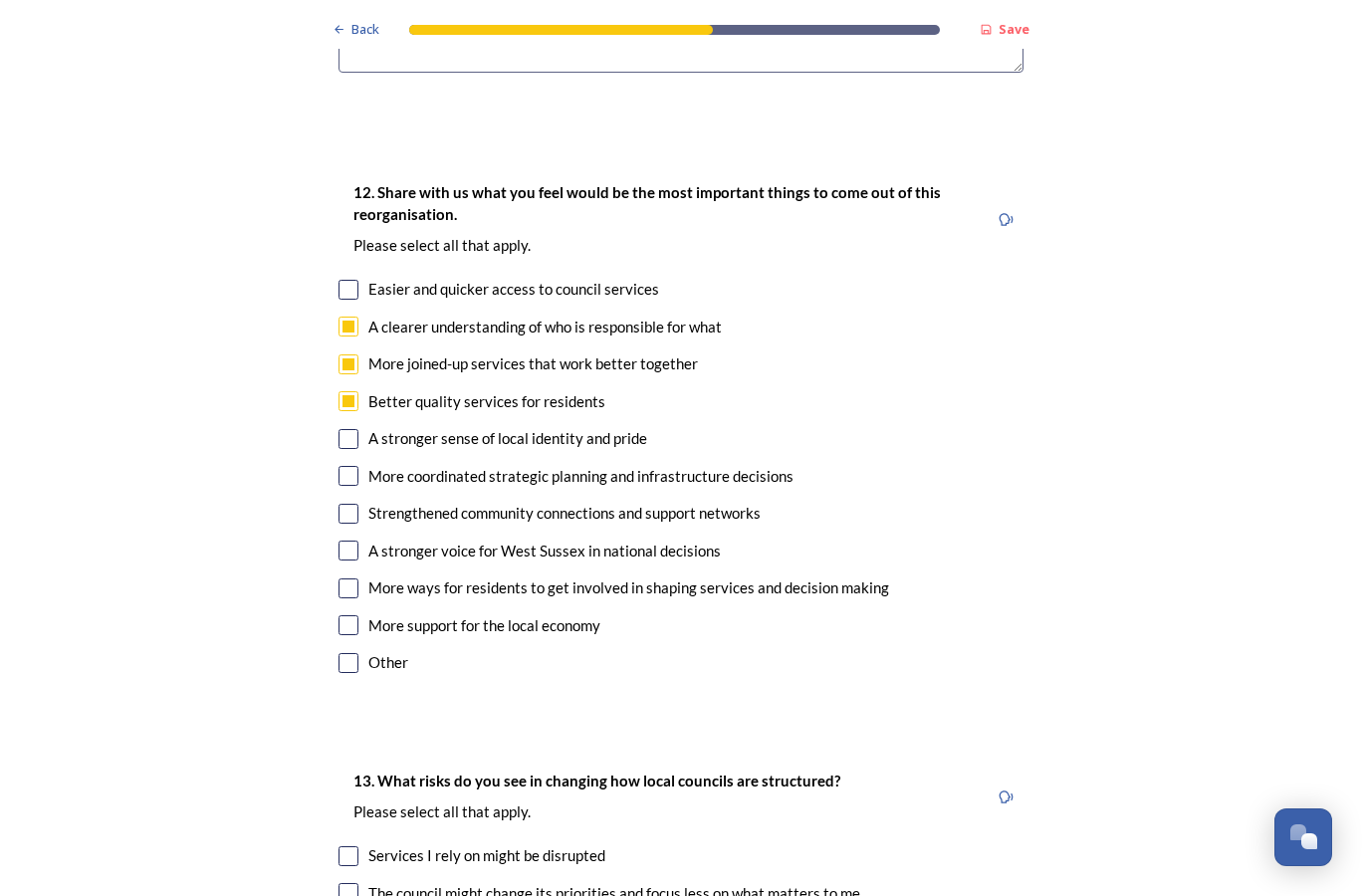 click at bounding box center [348, 476] 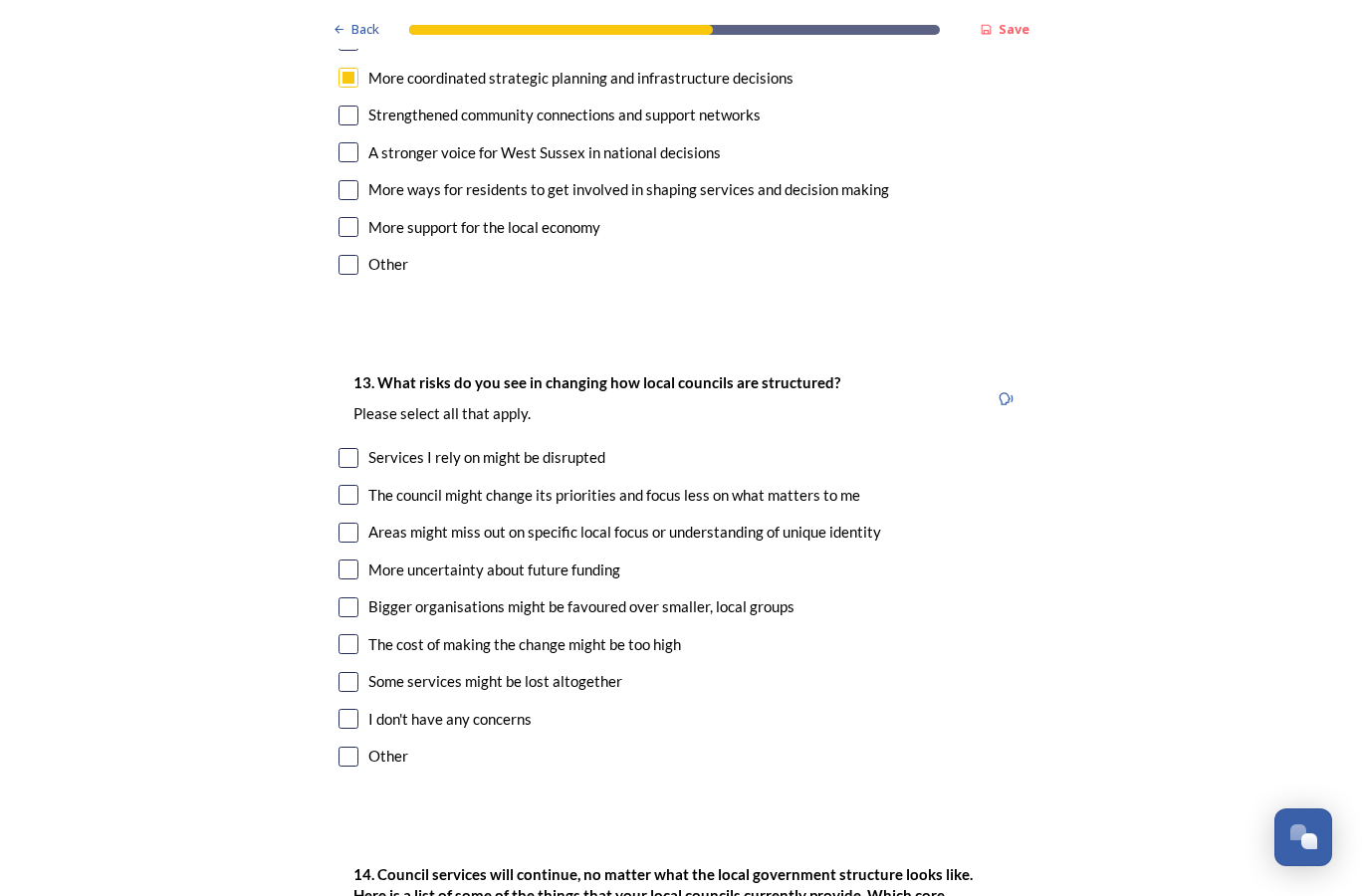 scroll, scrollTop: 3982, scrollLeft: 0, axis: vertical 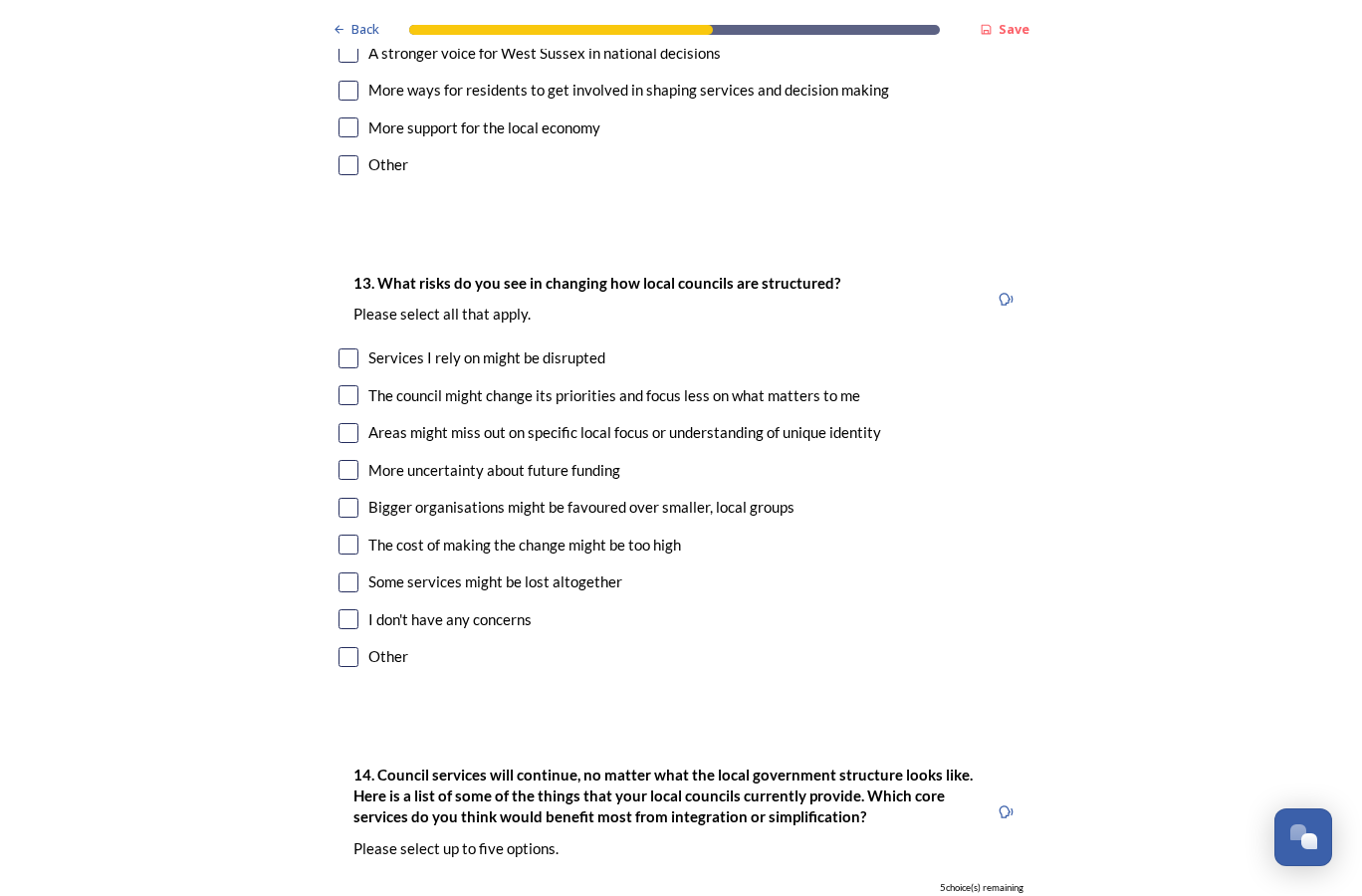 click at bounding box center [348, 582] 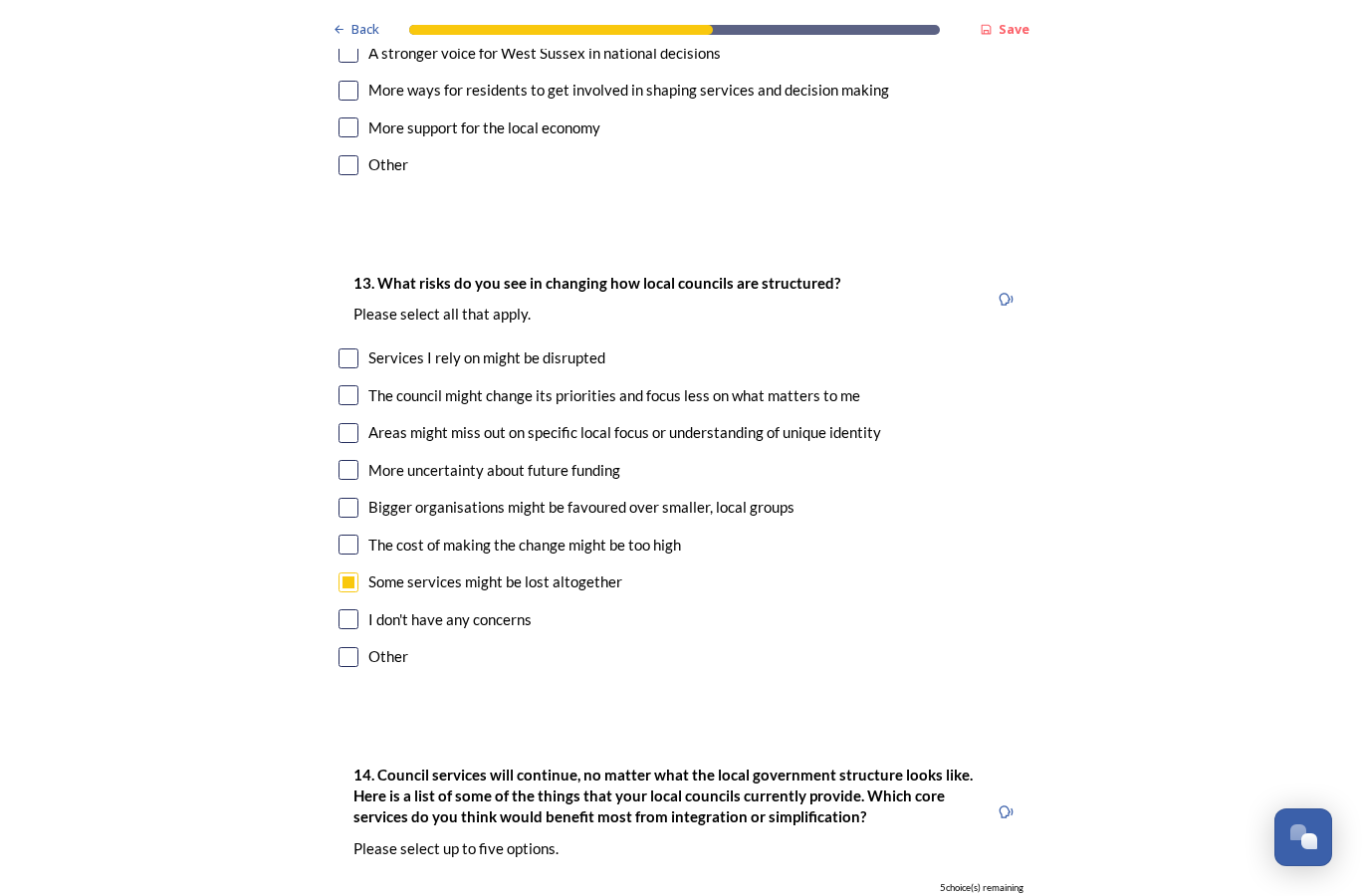 click at bounding box center (348, 433) 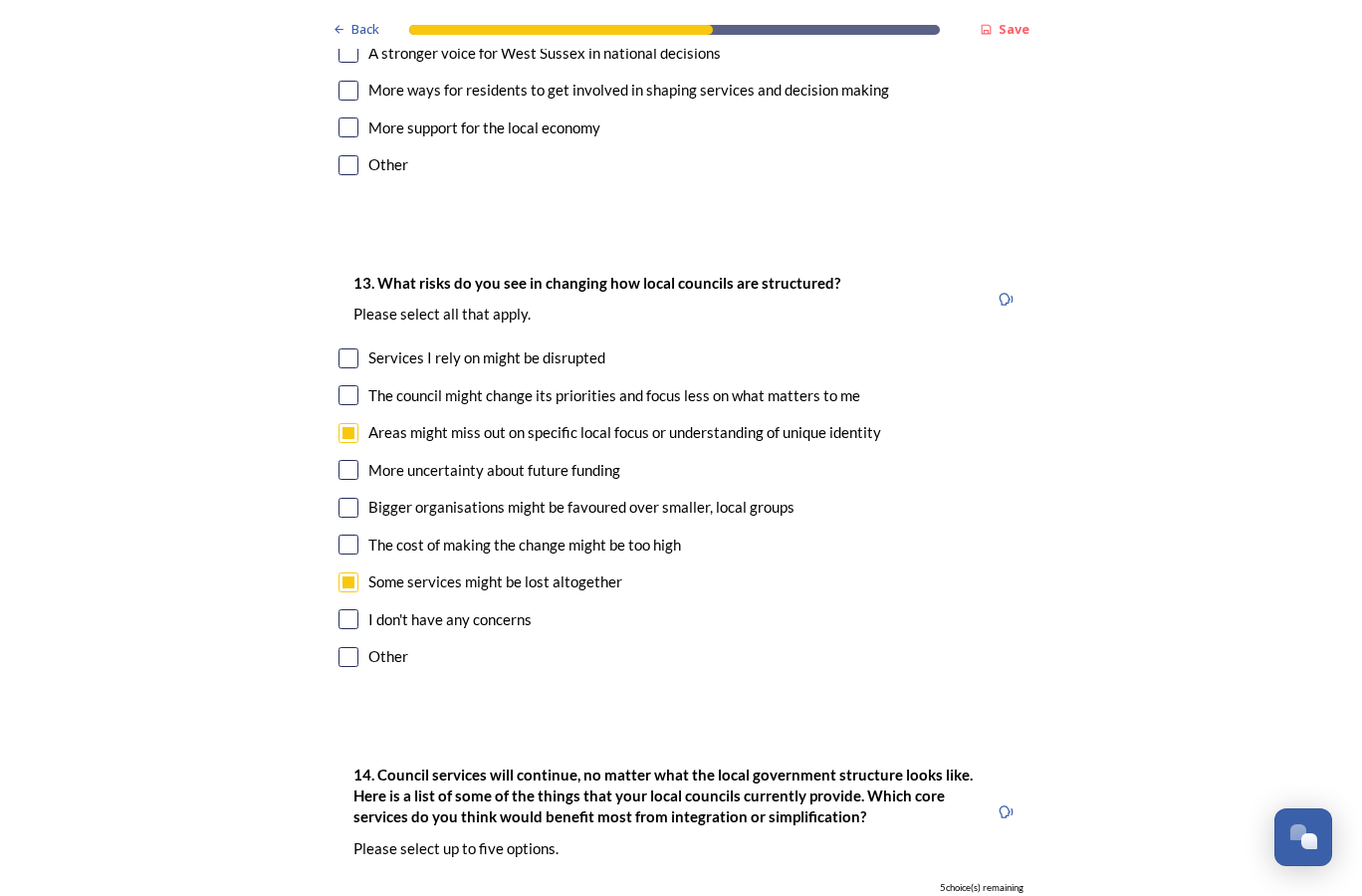 click at bounding box center [348, 358] 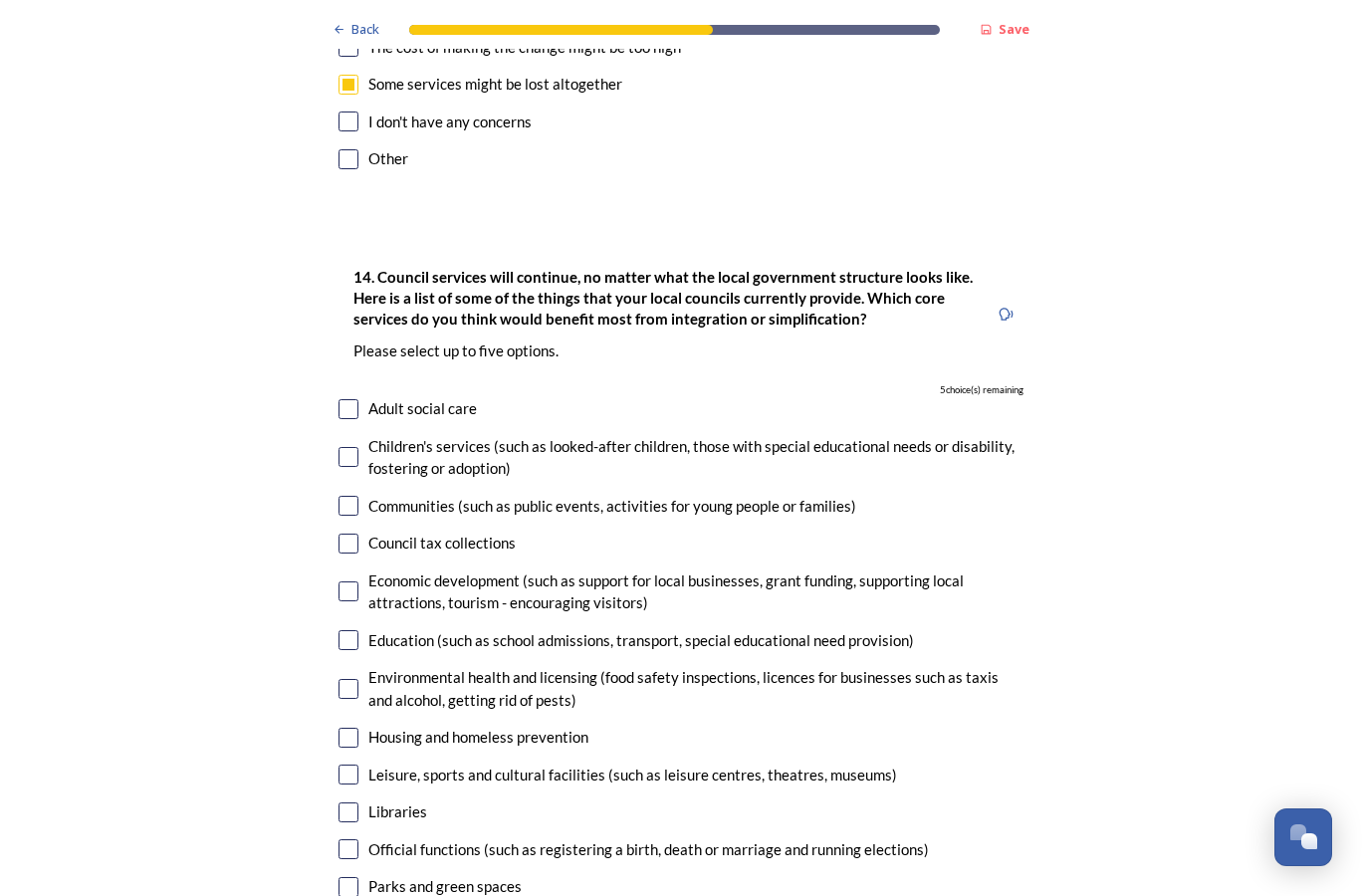 scroll, scrollTop: 4580, scrollLeft: 0, axis: vertical 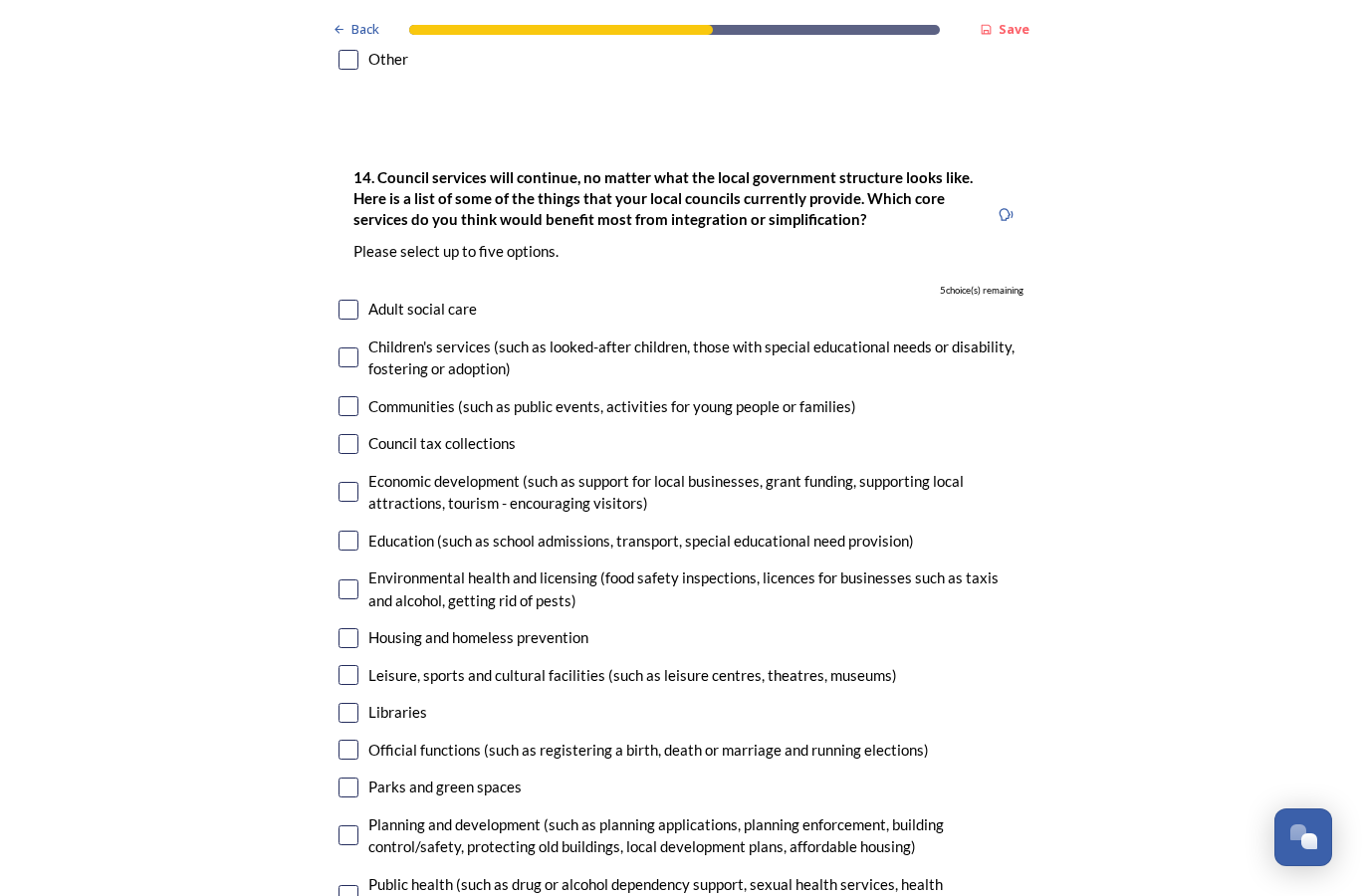 click at bounding box center (348, 310) 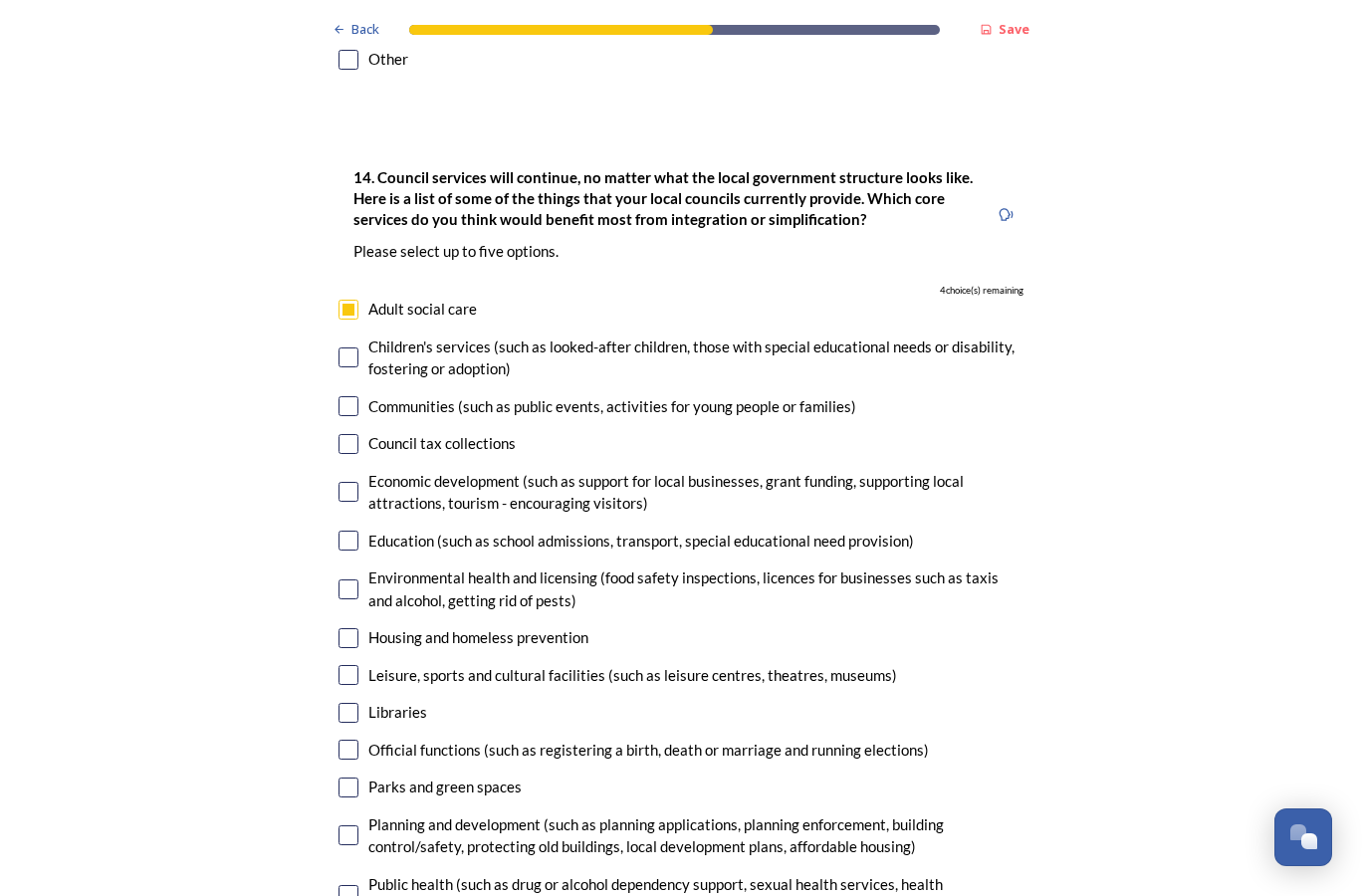 click at bounding box center (348, 541) 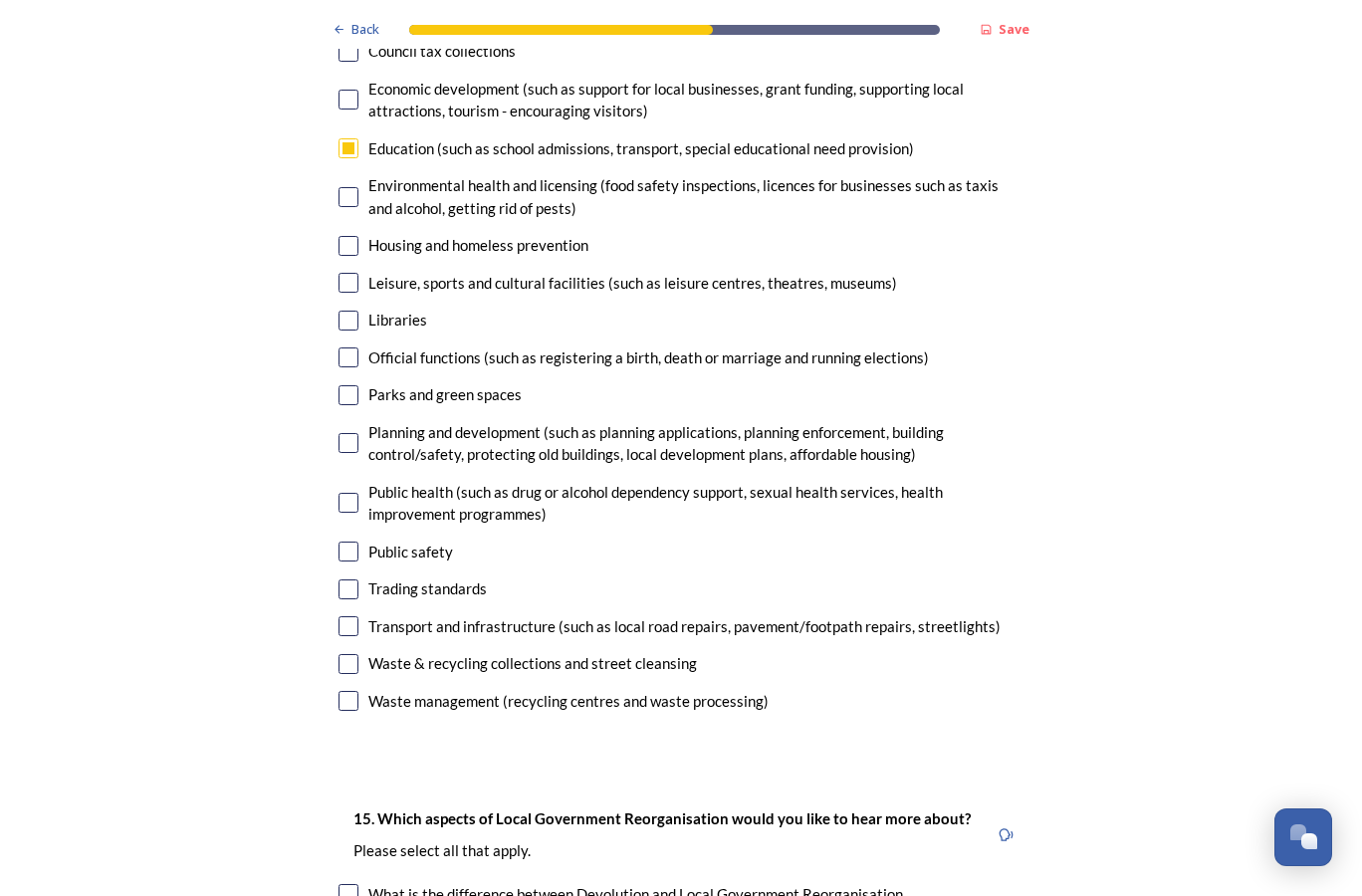 scroll, scrollTop: 4978, scrollLeft: 0, axis: vertical 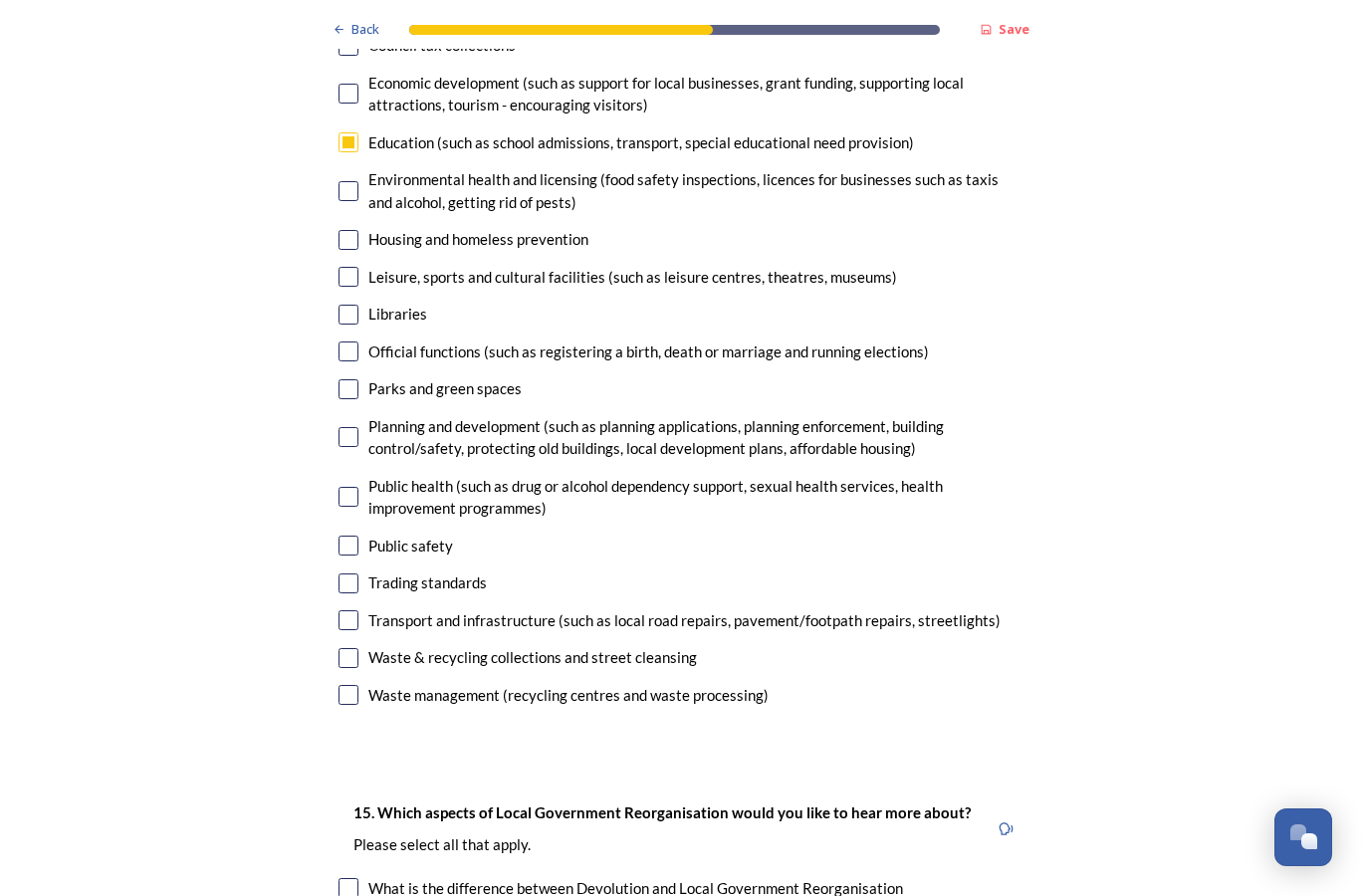click at bounding box center (348, 389) 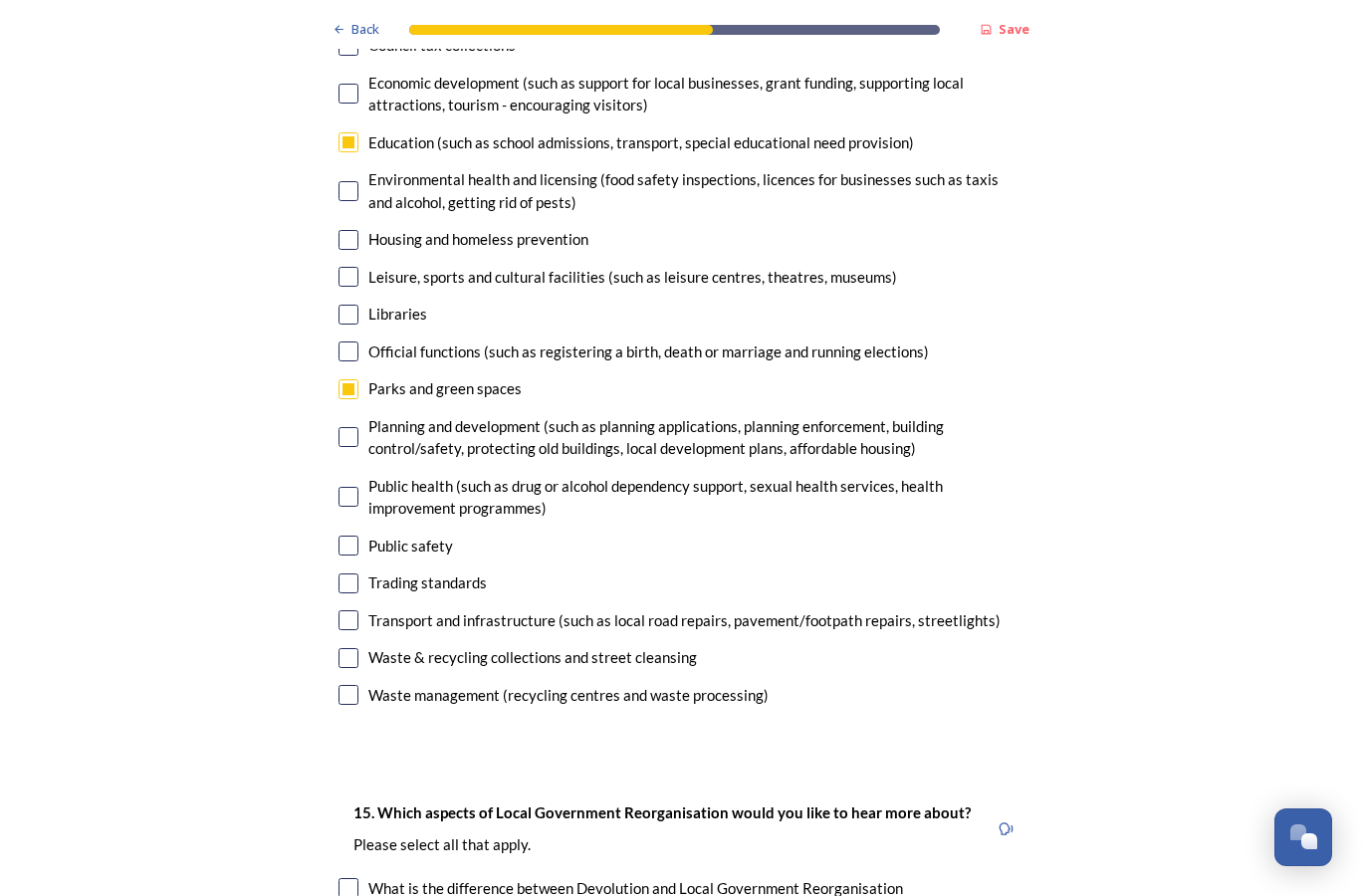 click at bounding box center (348, 437) 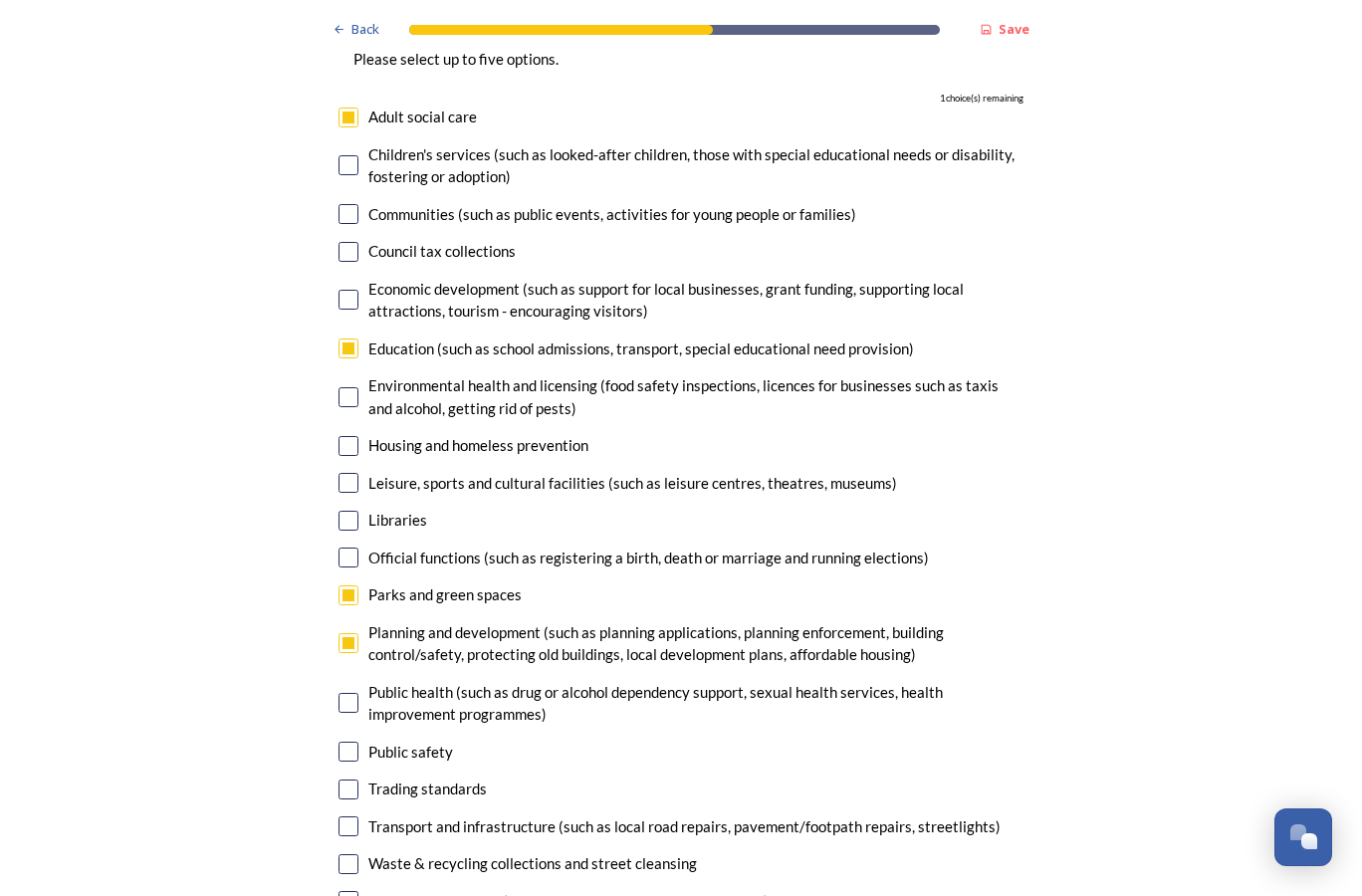 scroll, scrollTop: 4878, scrollLeft: 0, axis: vertical 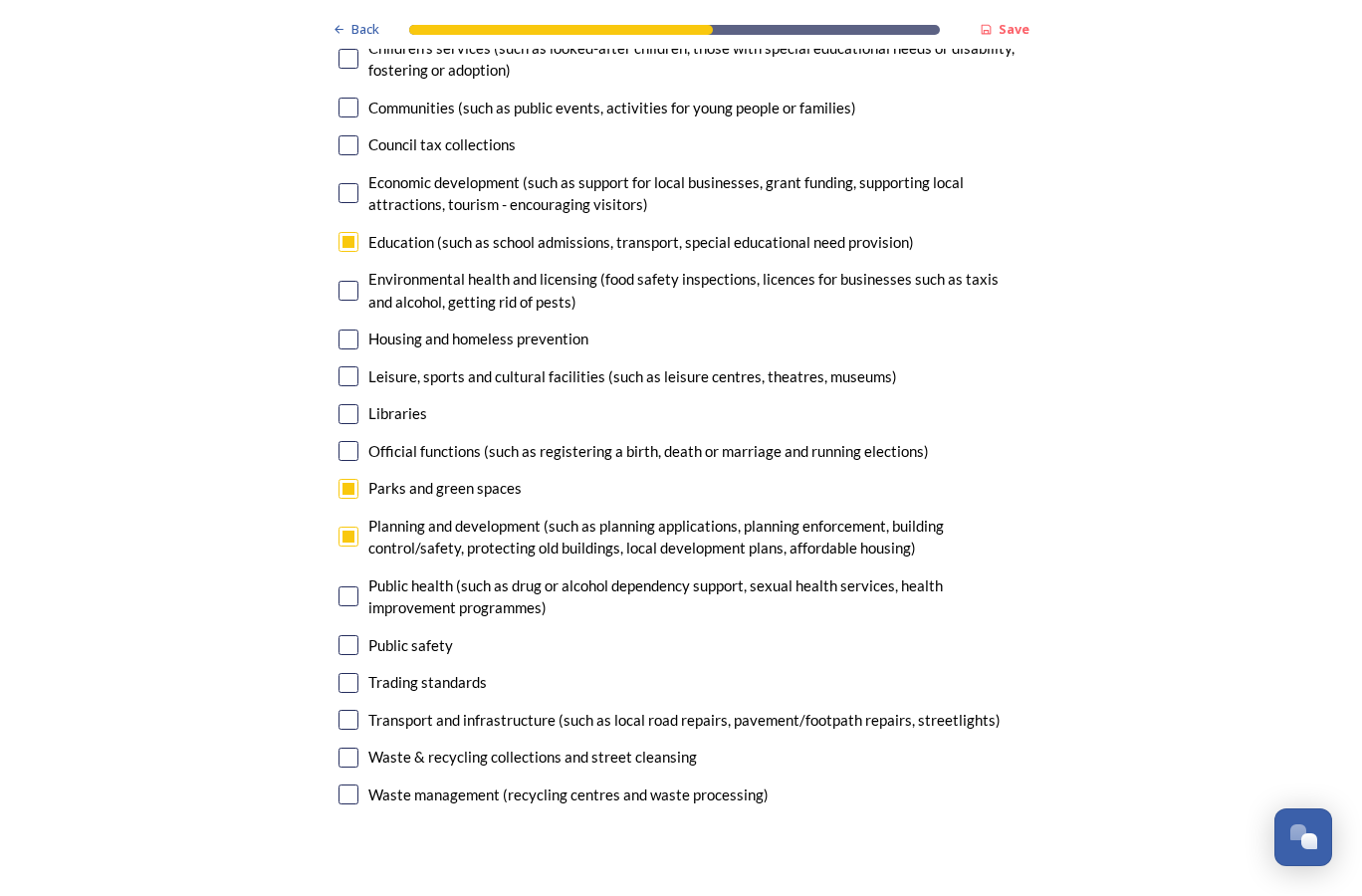 click at bounding box center [348, 758] 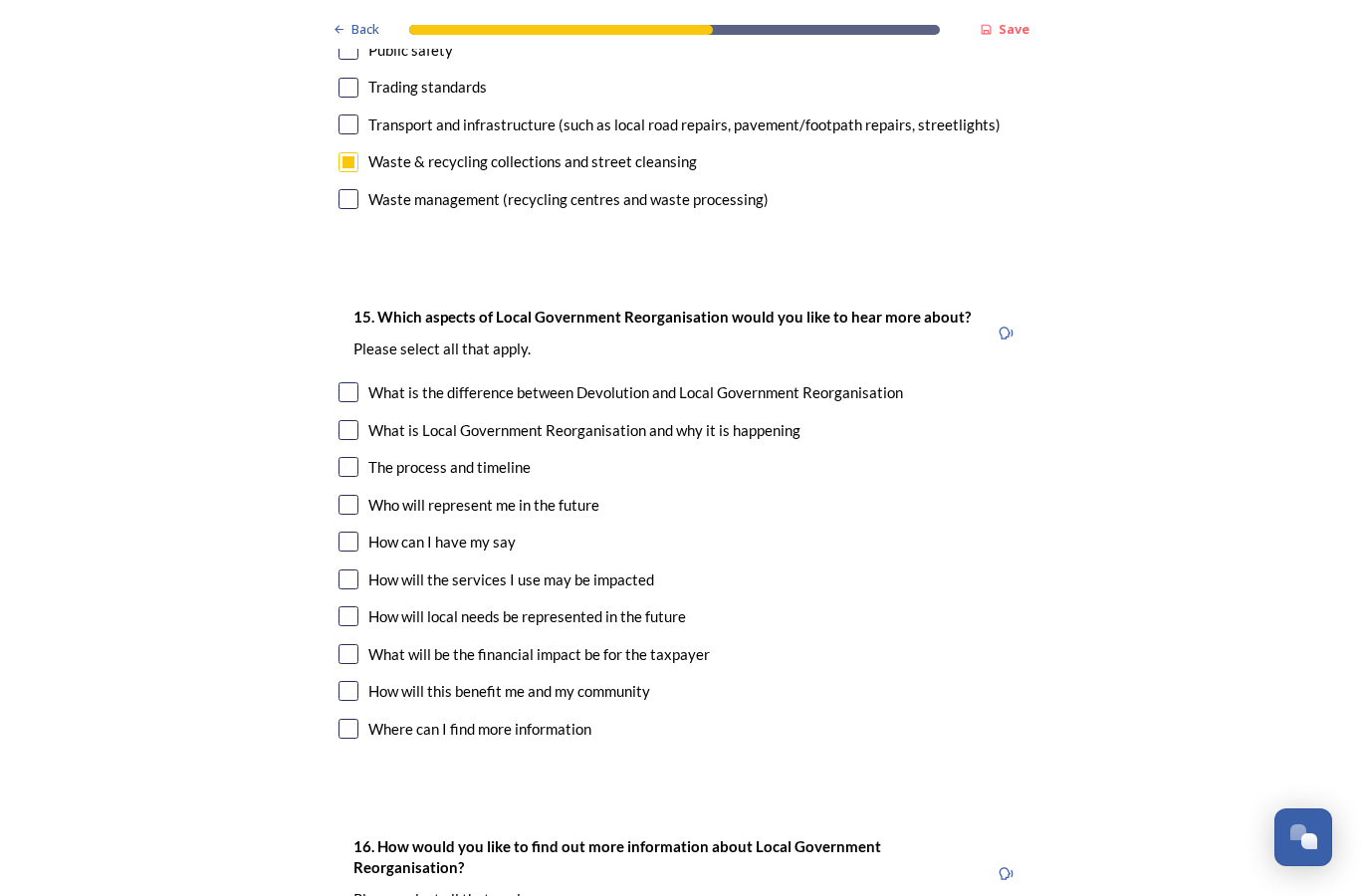 scroll, scrollTop: 5476, scrollLeft: 0, axis: vertical 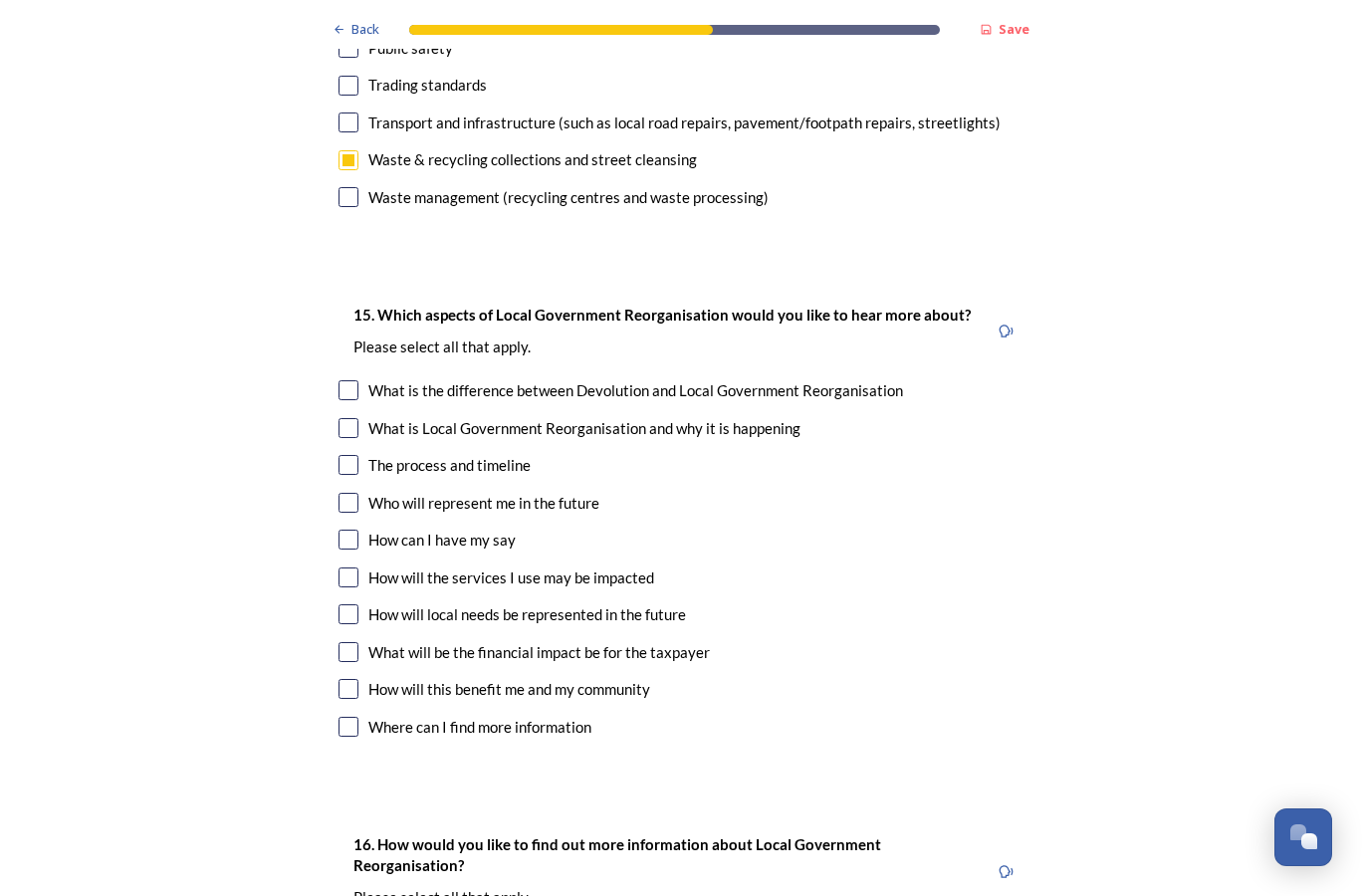 click at bounding box center (348, 503) 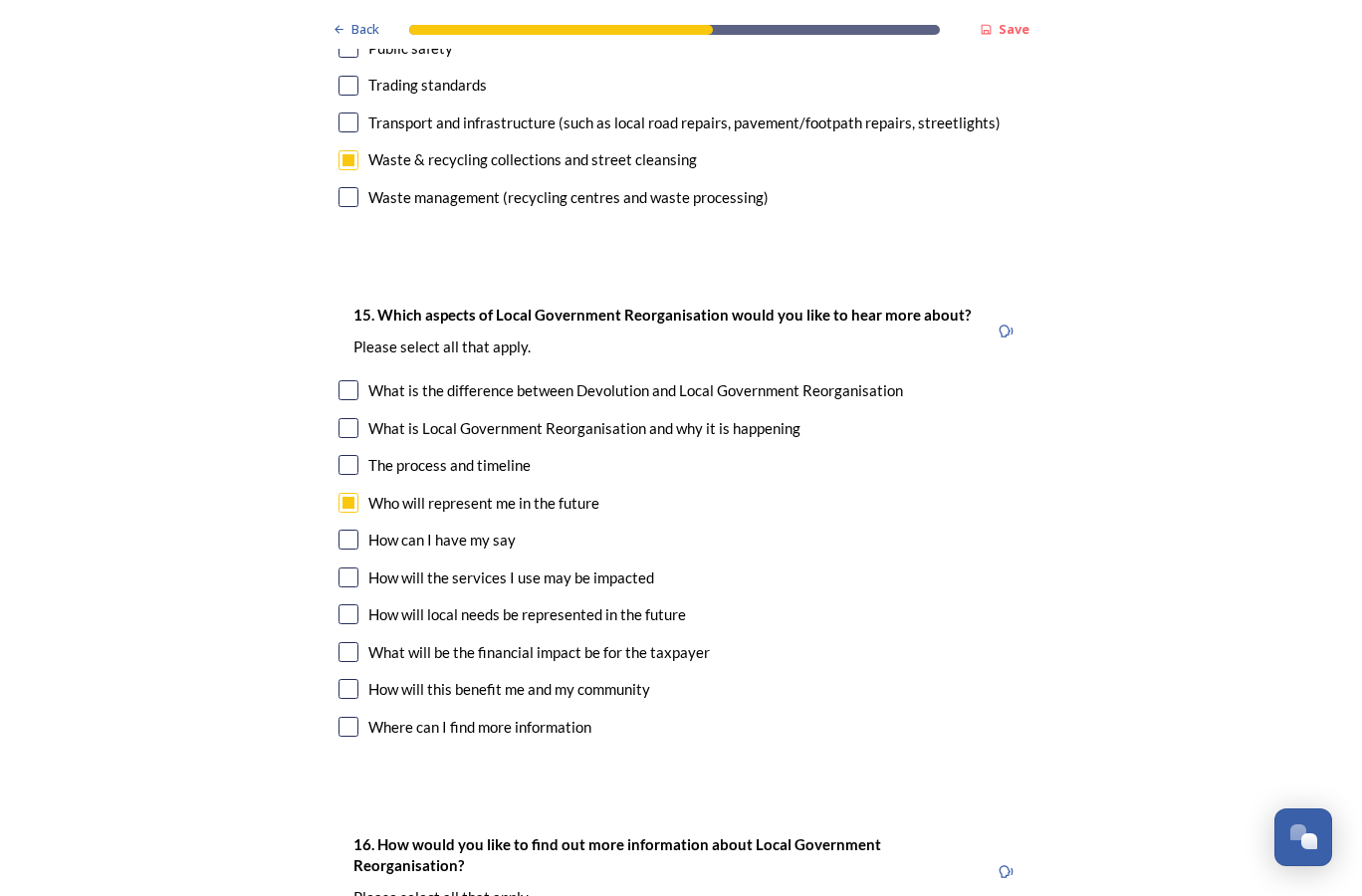 click at bounding box center [348, 614] 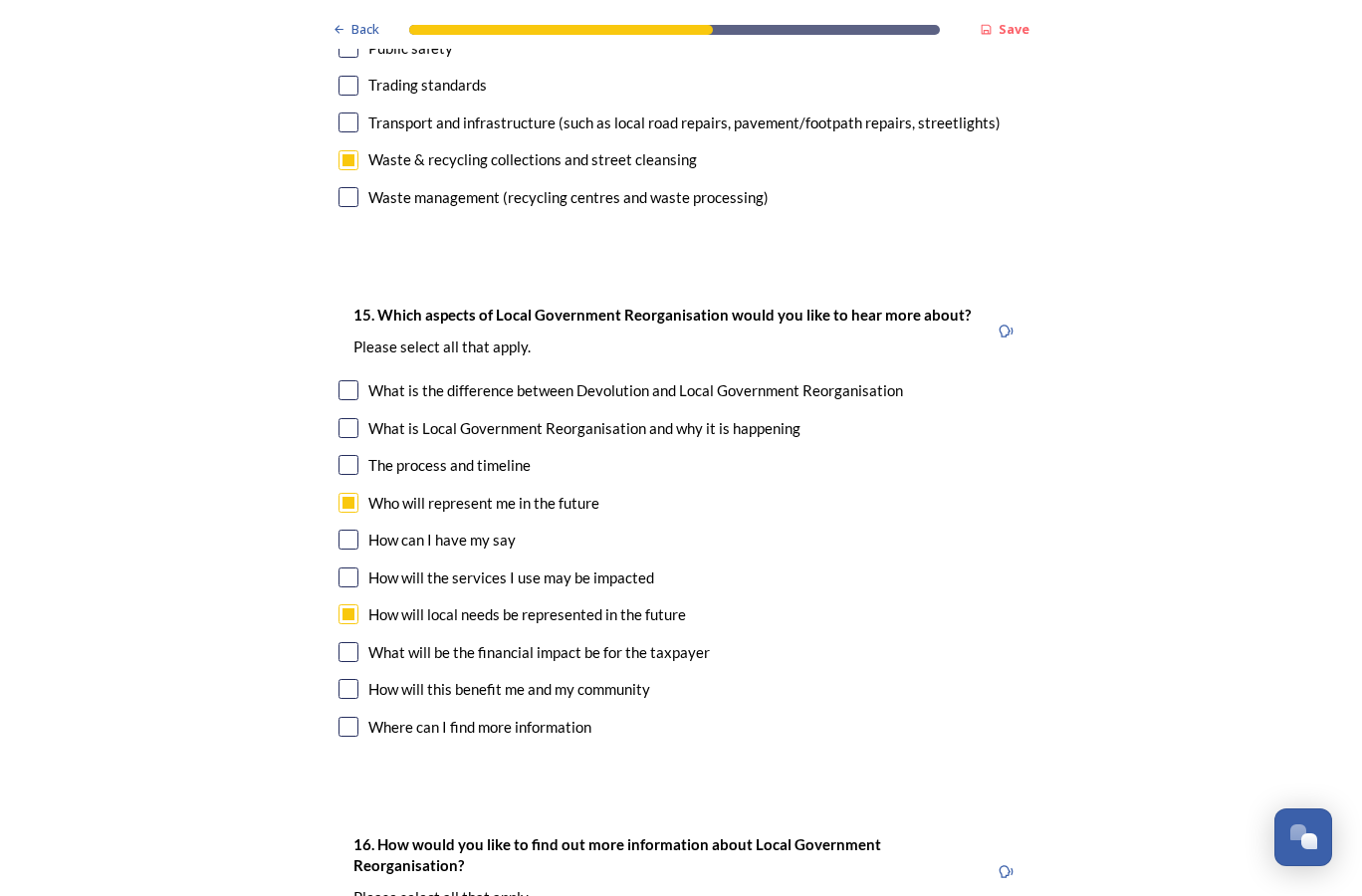click at bounding box center (348, 652) 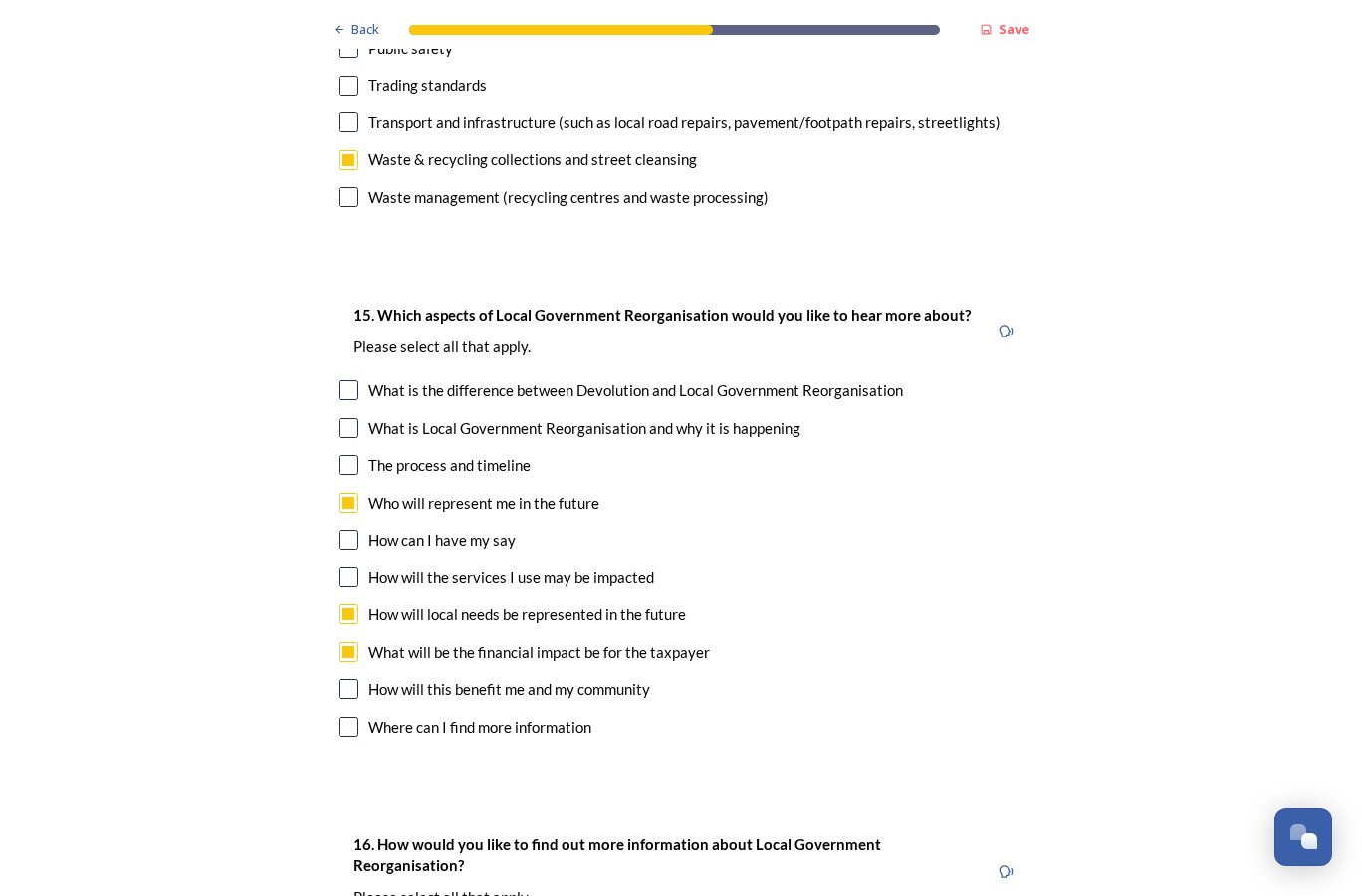 click at bounding box center [348, 465] 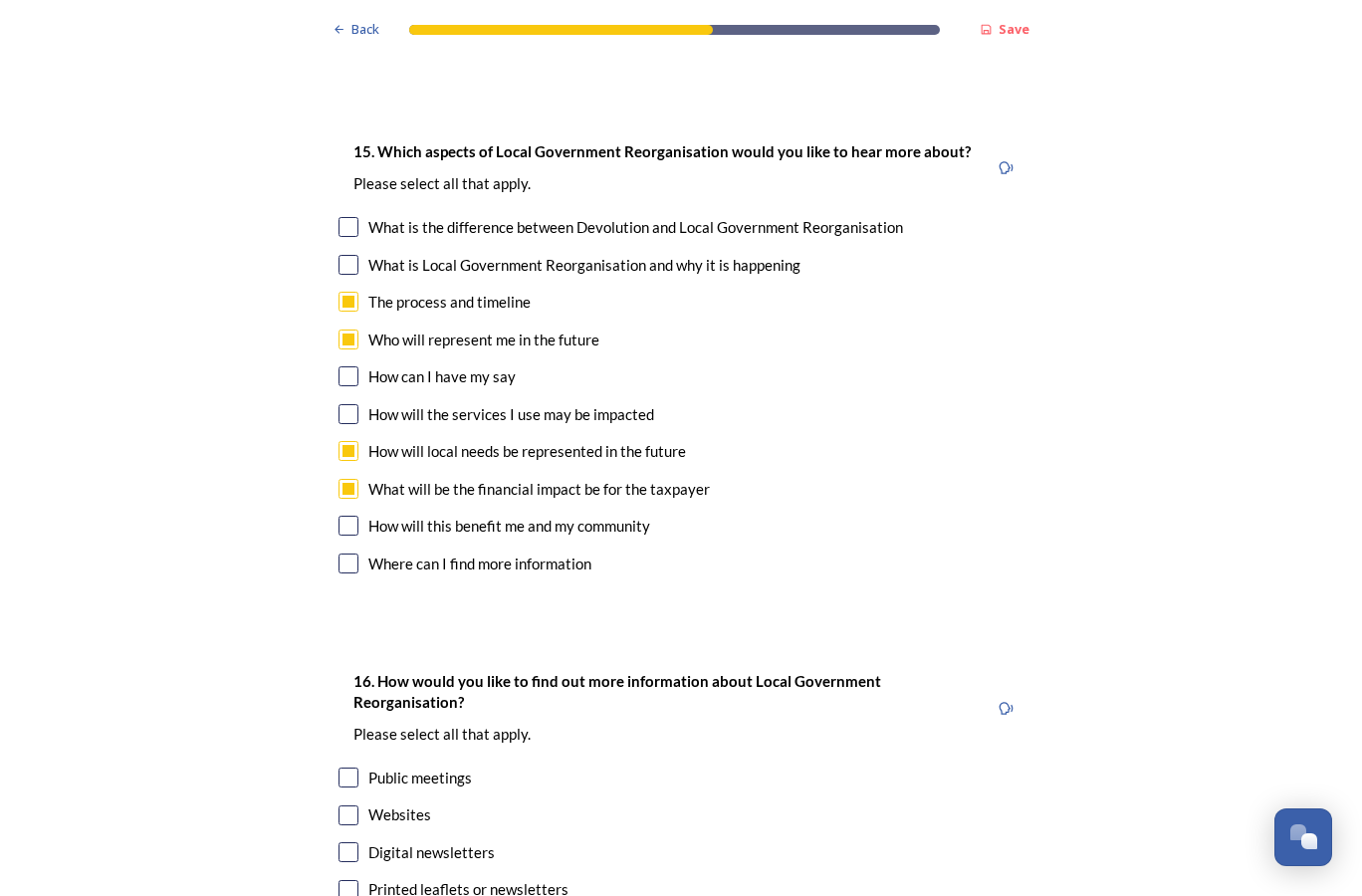 scroll, scrollTop: 5675, scrollLeft: 0, axis: vertical 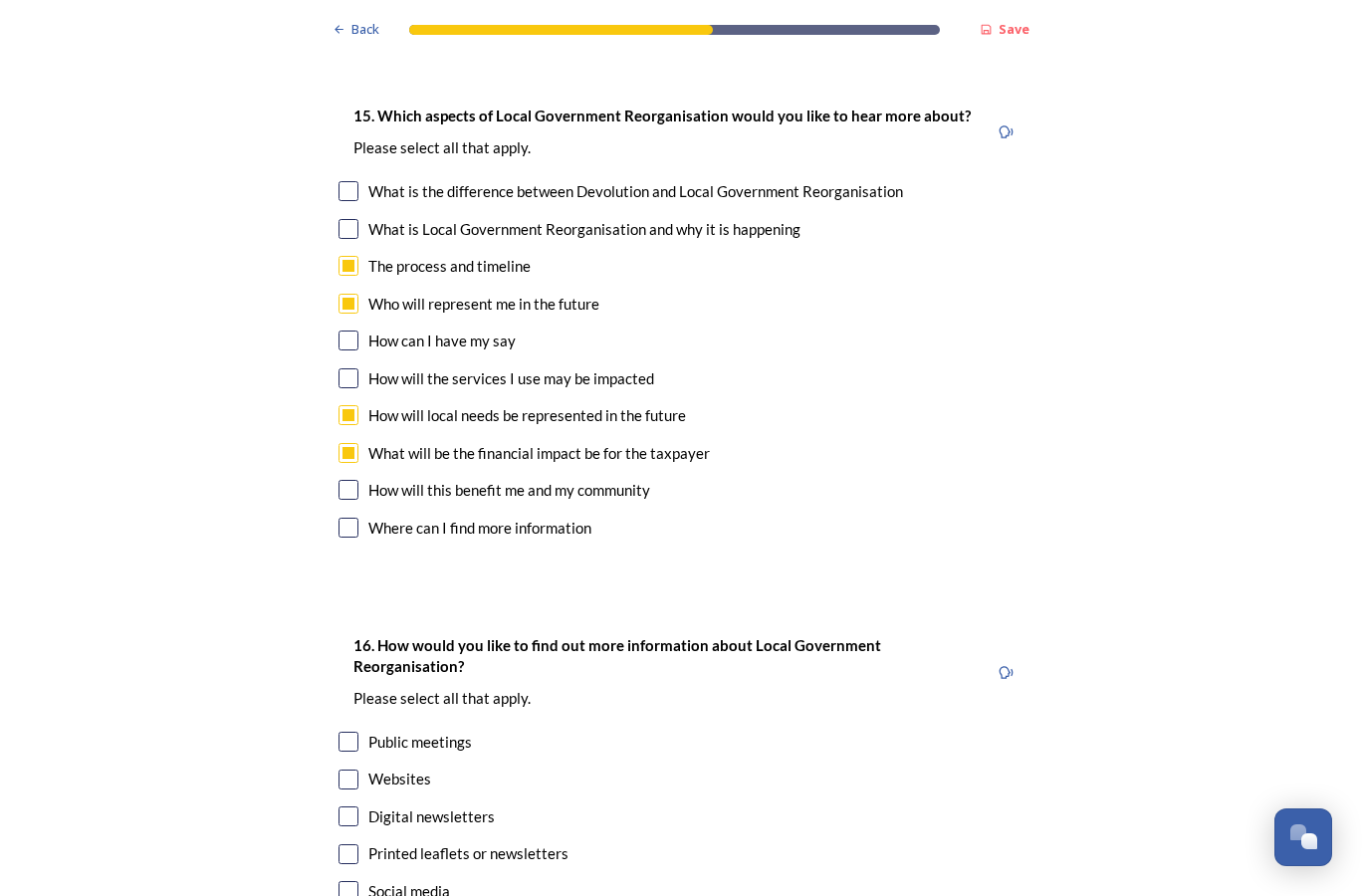 click at bounding box center [348, 378] 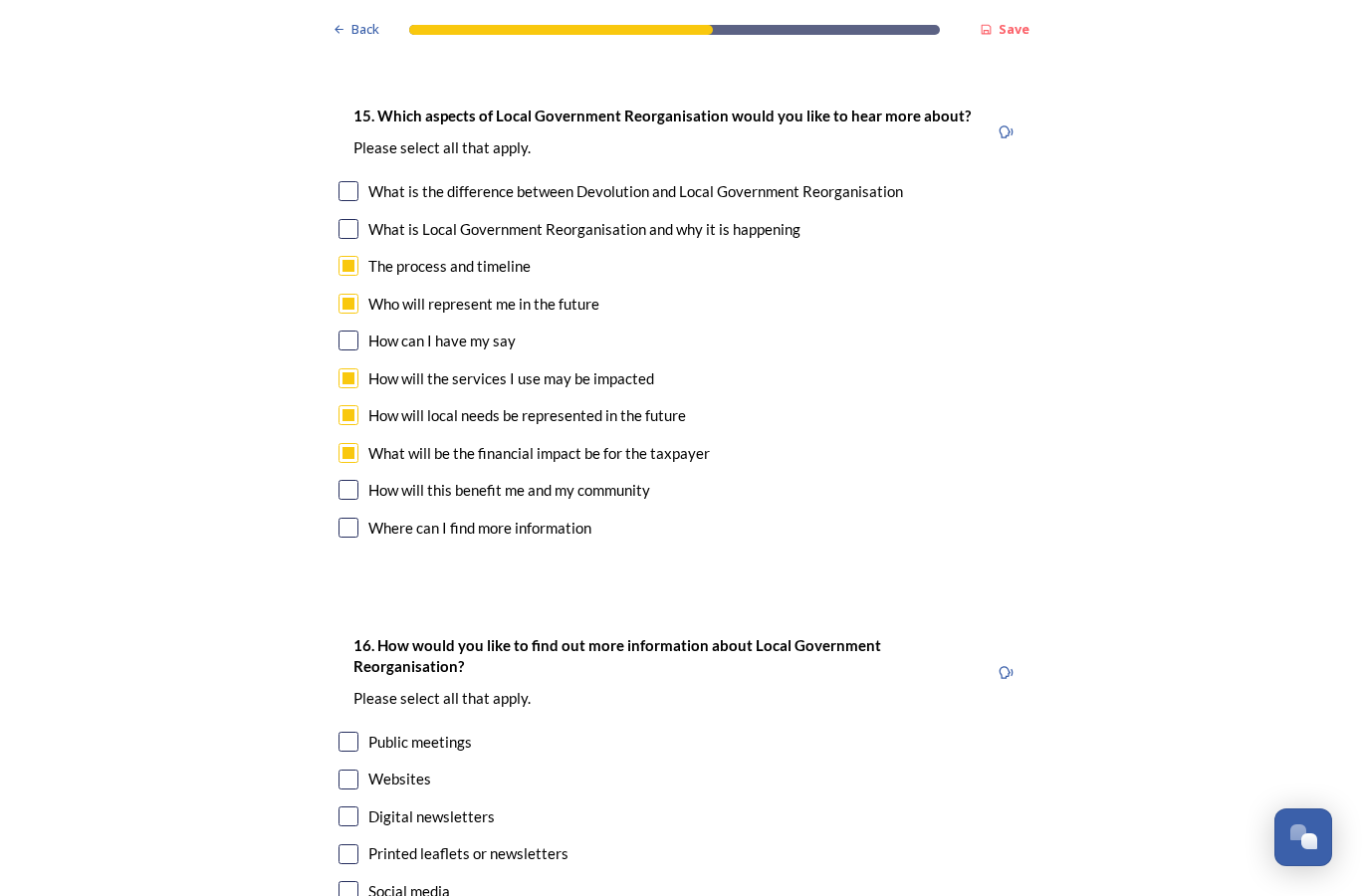 scroll, scrollTop: 5957, scrollLeft: 0, axis: vertical 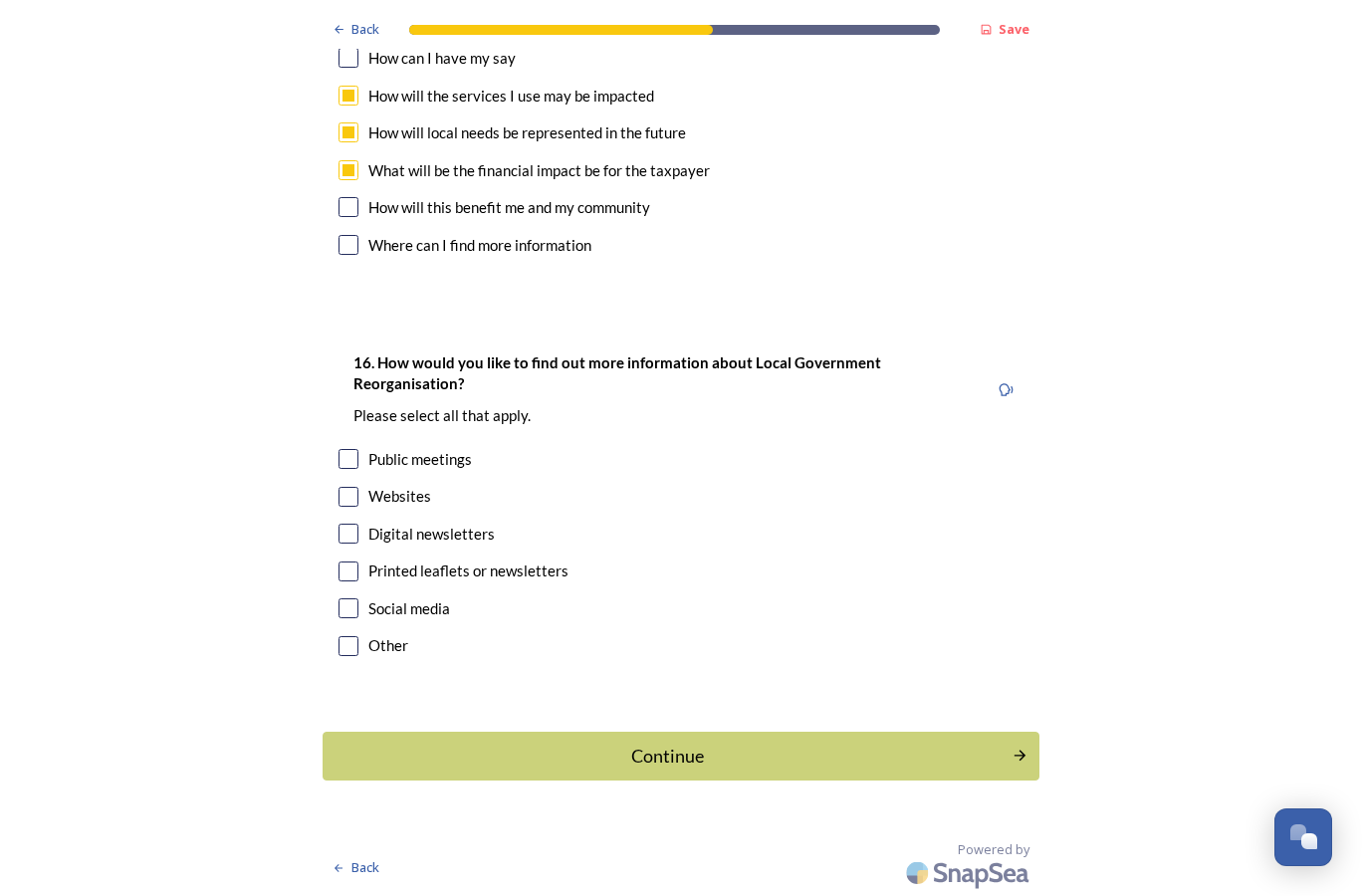 click at bounding box center (348, 497) 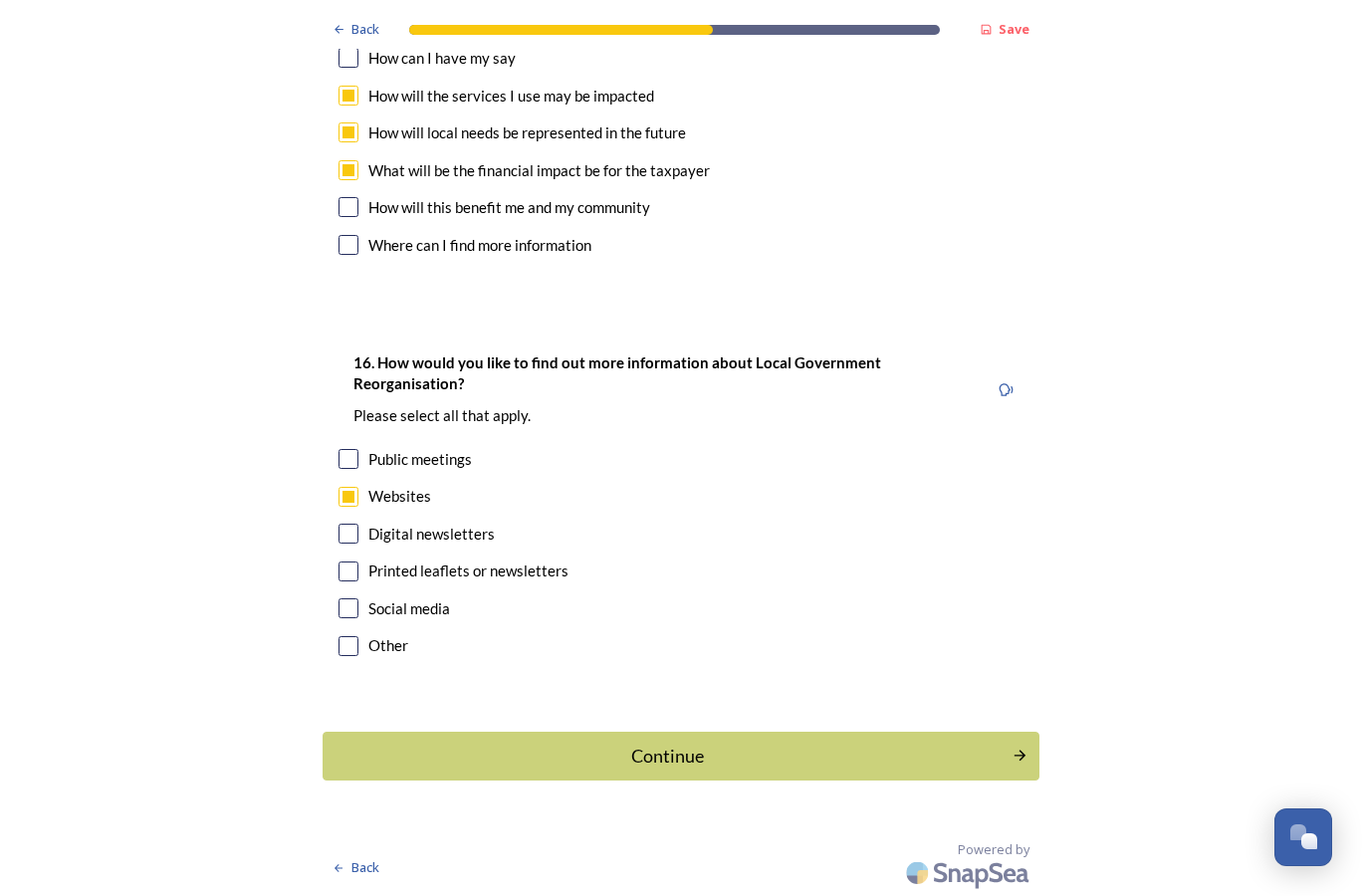 click at bounding box center [348, 534] 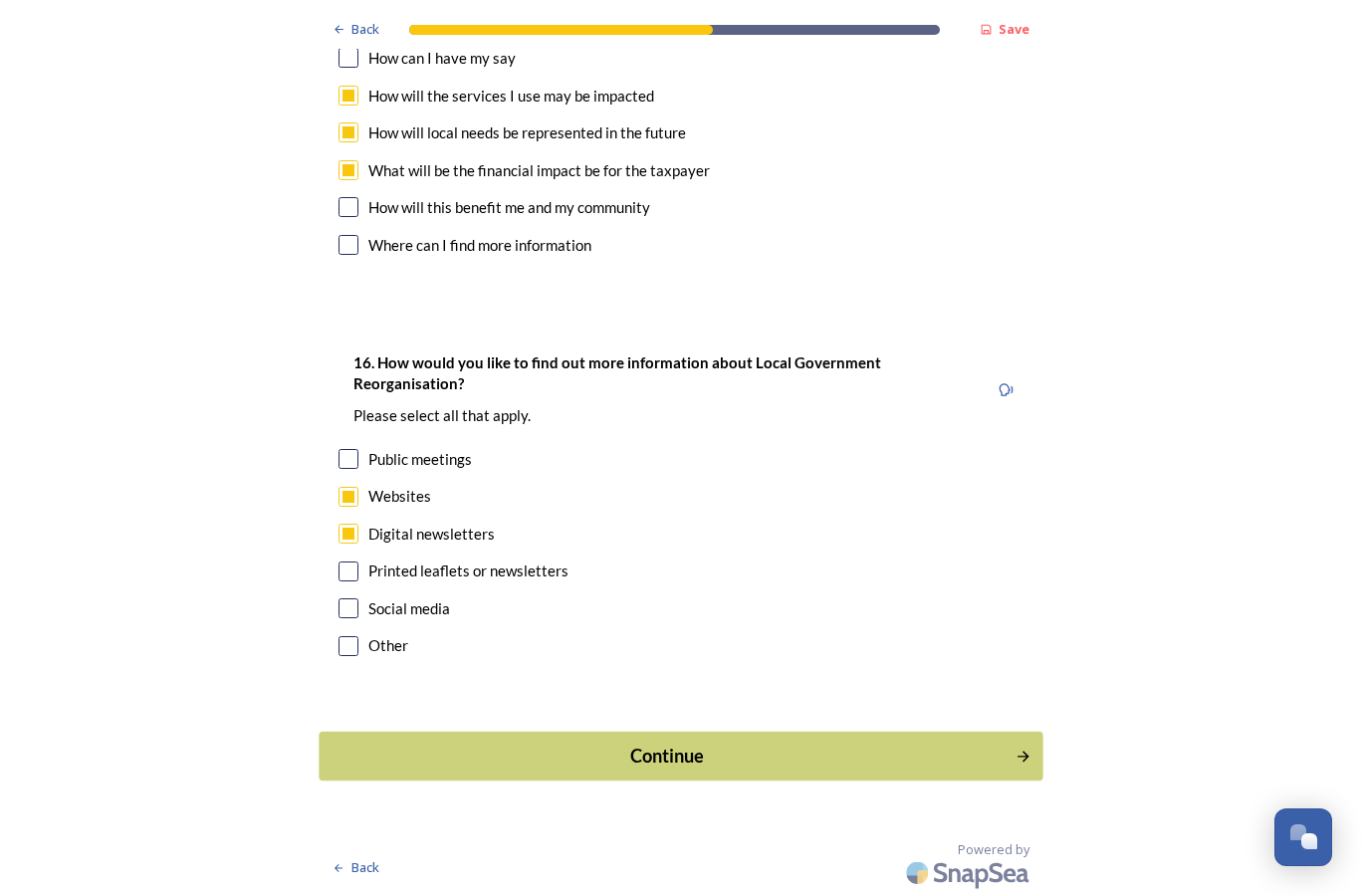 click on "Continue" at bounding box center (667, 756) 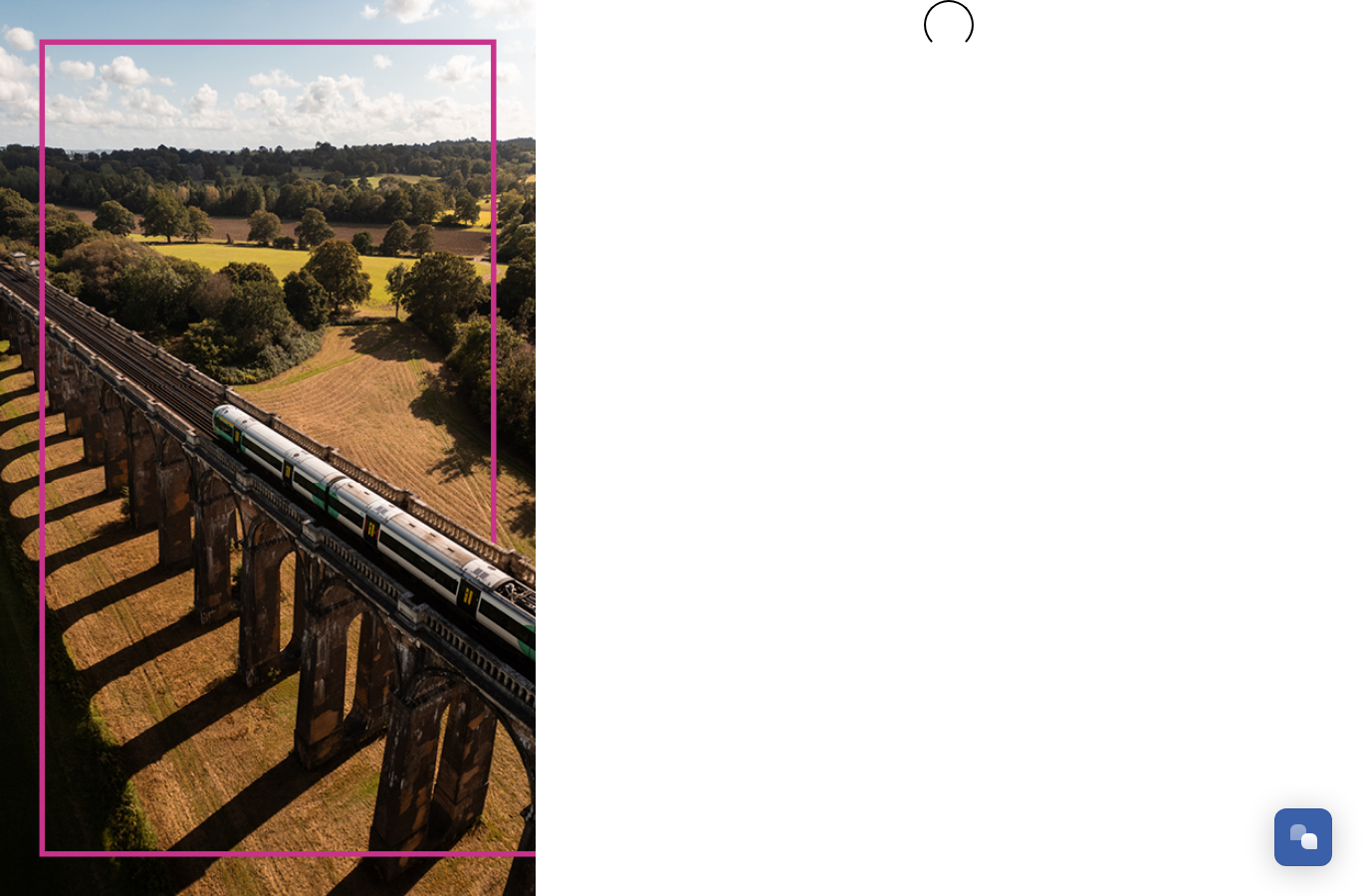 scroll, scrollTop: 0, scrollLeft: 0, axis: both 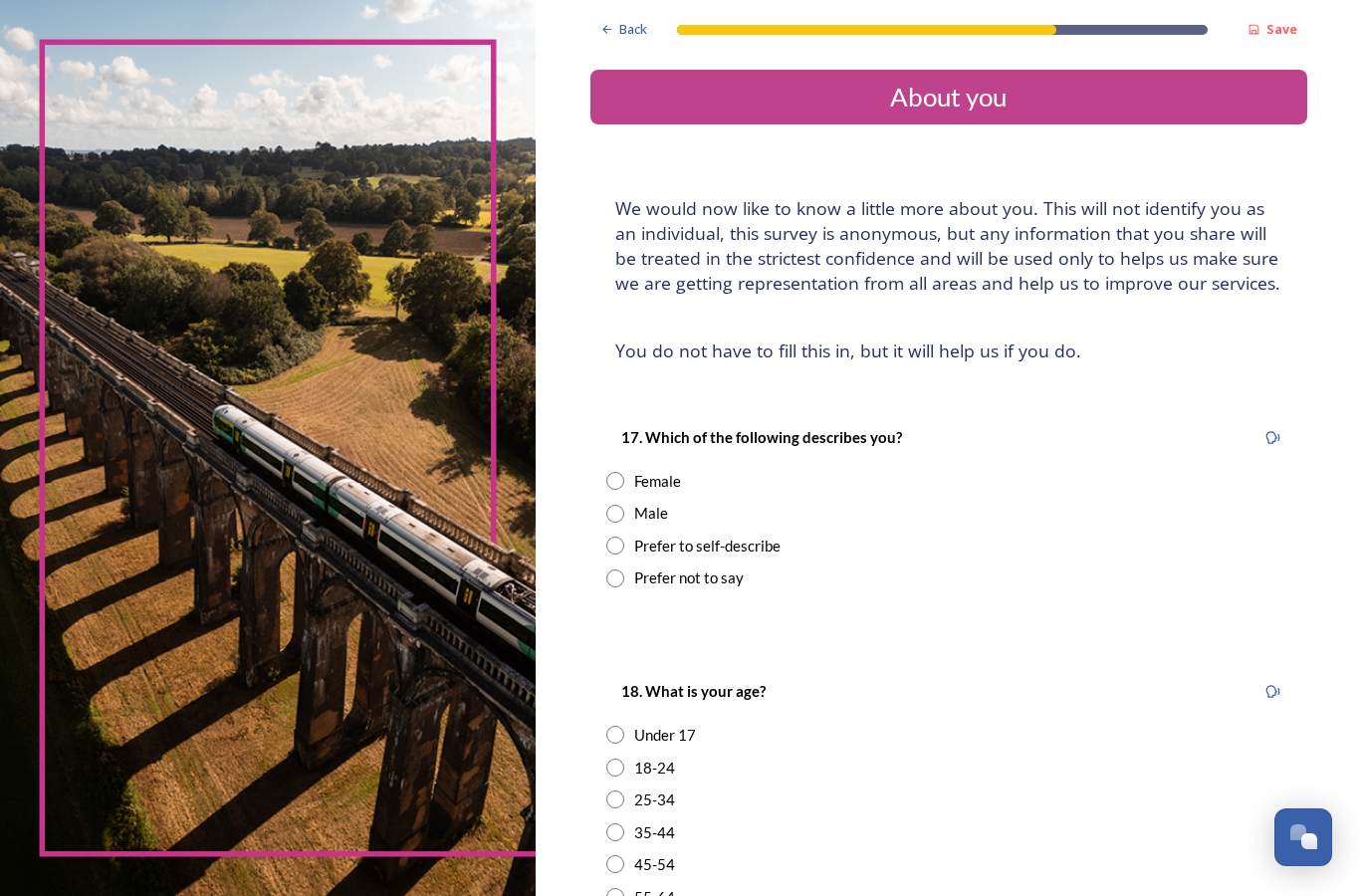 click at bounding box center [615, 514] 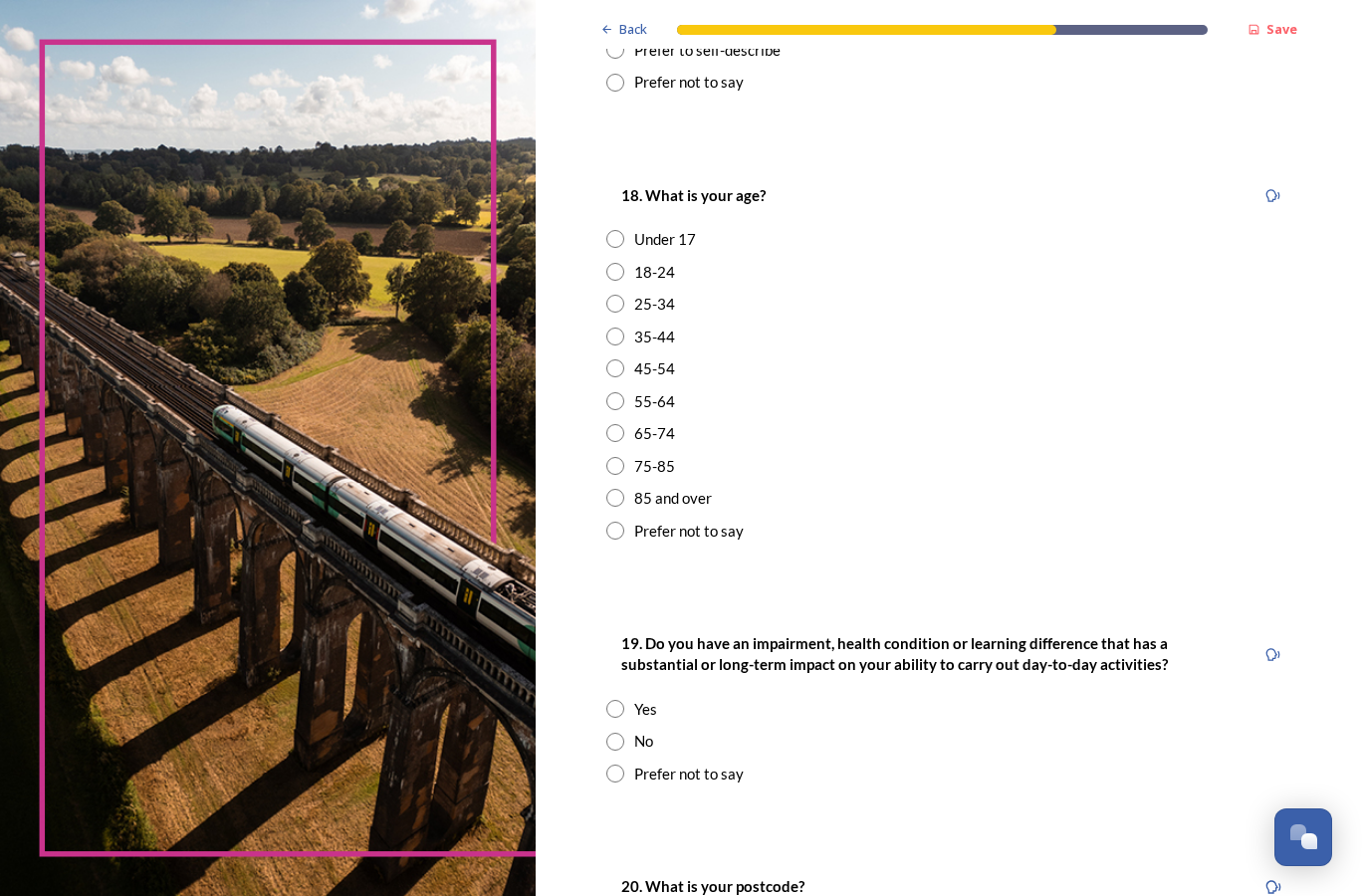 scroll, scrollTop: 498, scrollLeft: 0, axis: vertical 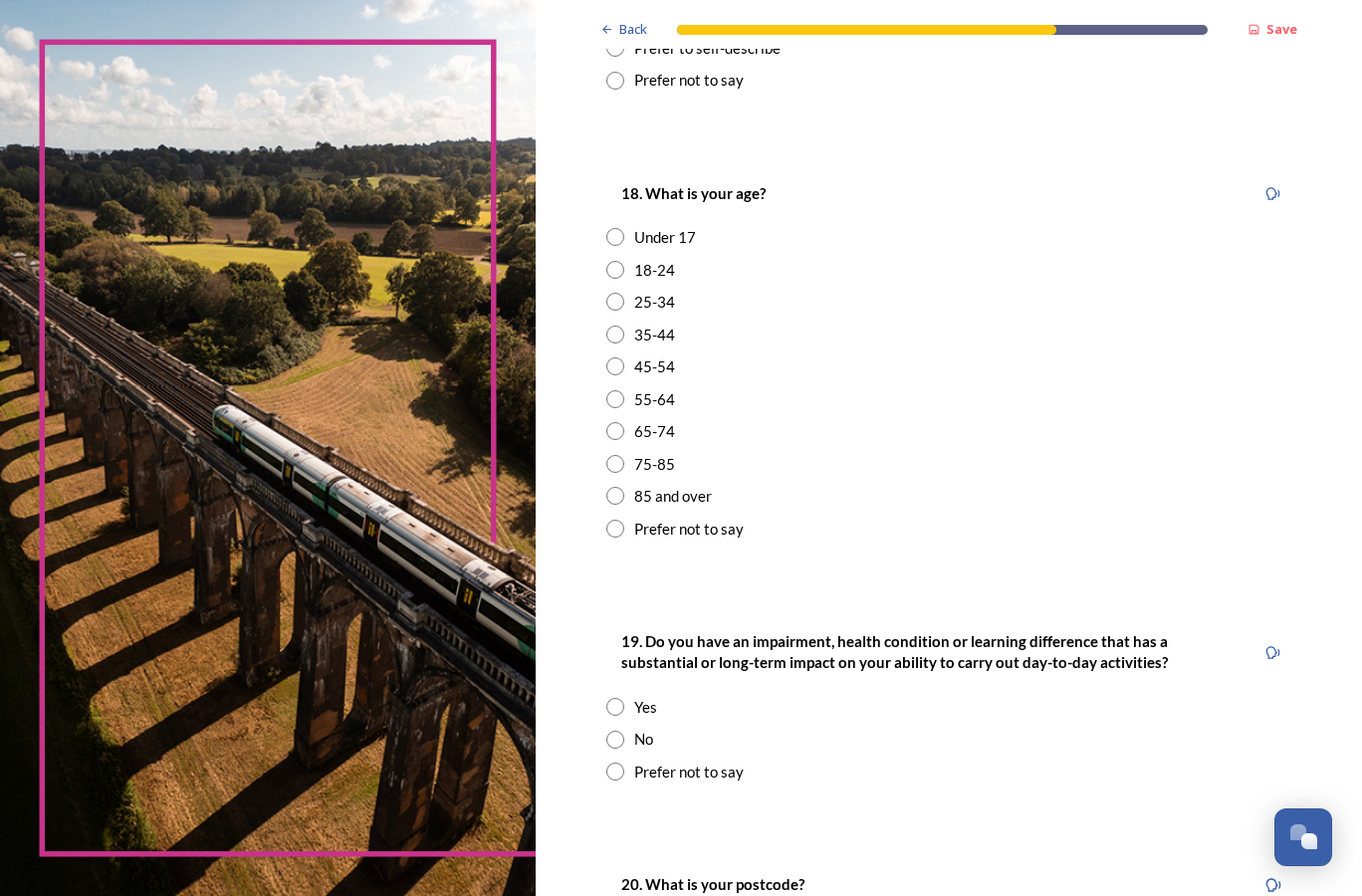 click at bounding box center (615, 464) 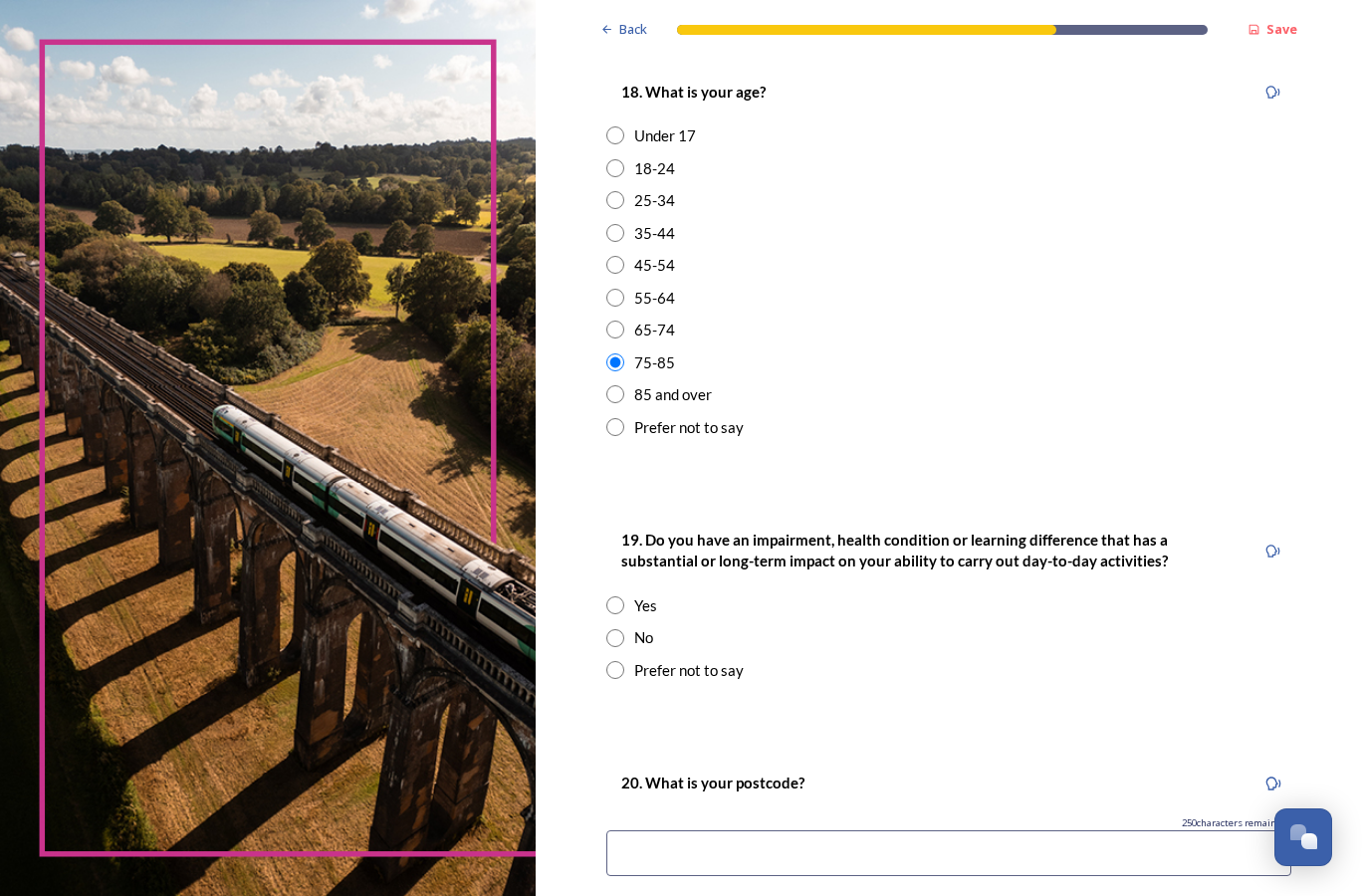 scroll, scrollTop: 697, scrollLeft: 0, axis: vertical 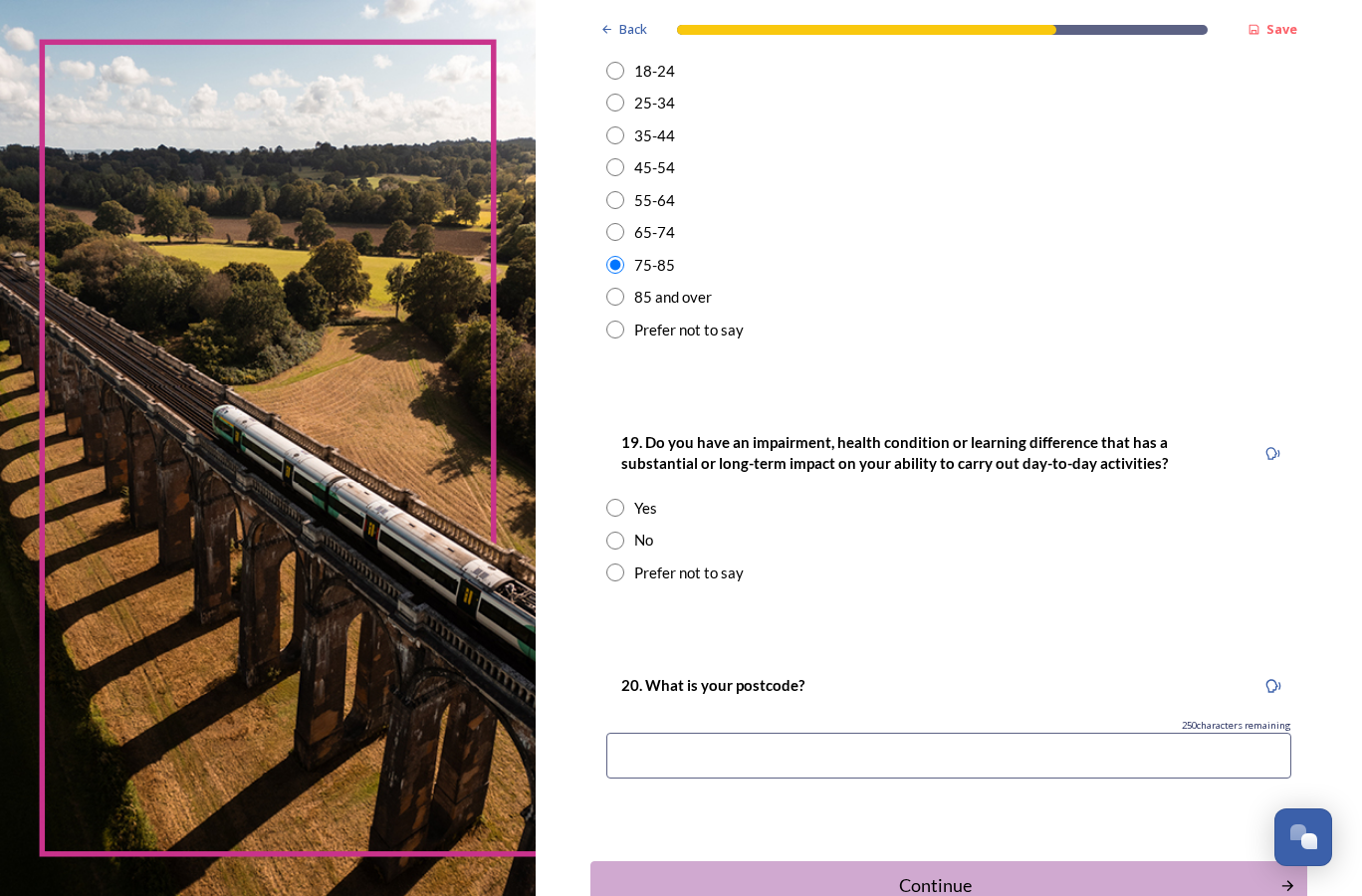 click at bounding box center [615, 541] 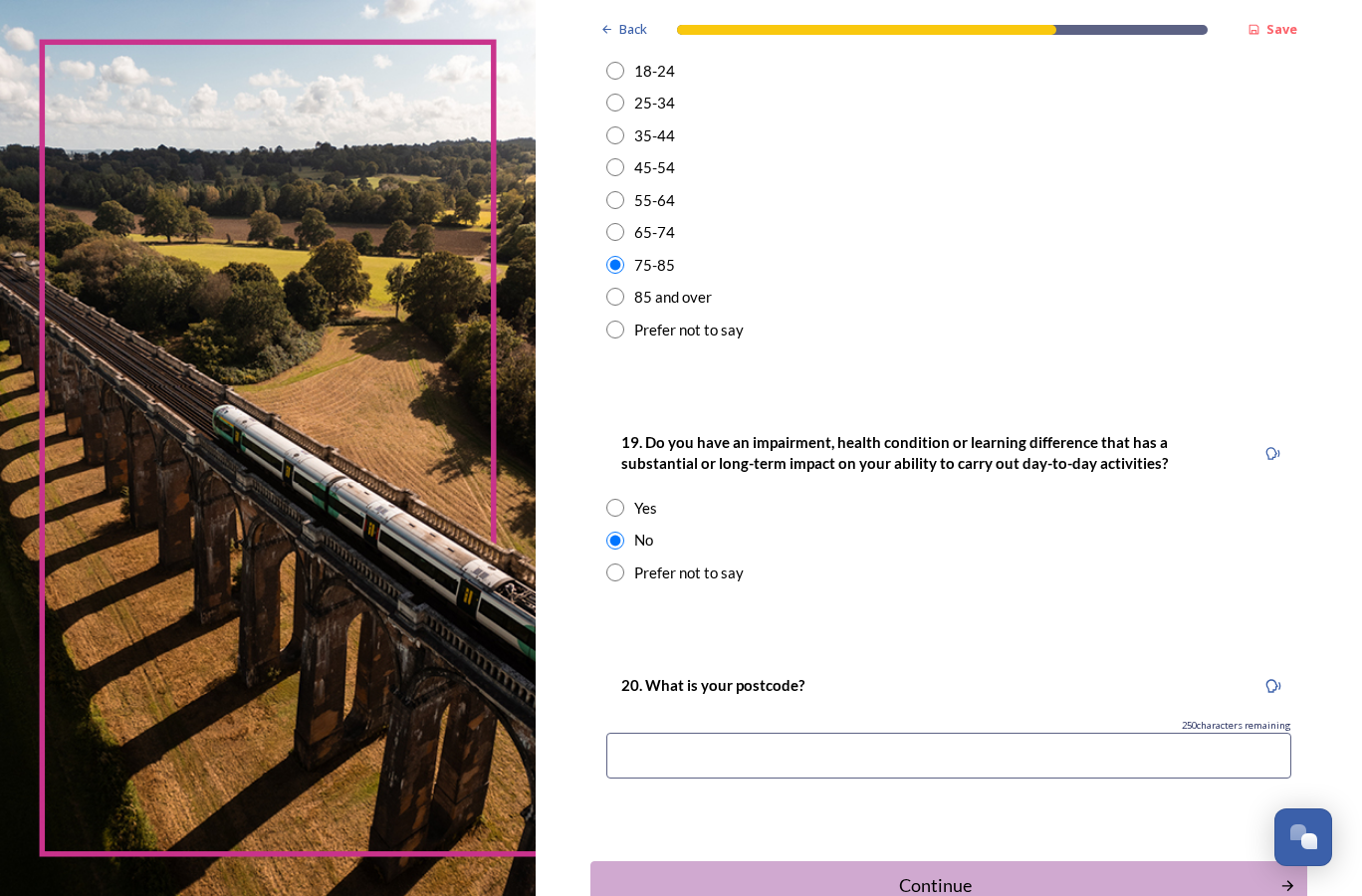 scroll, scrollTop: 796, scrollLeft: 0, axis: vertical 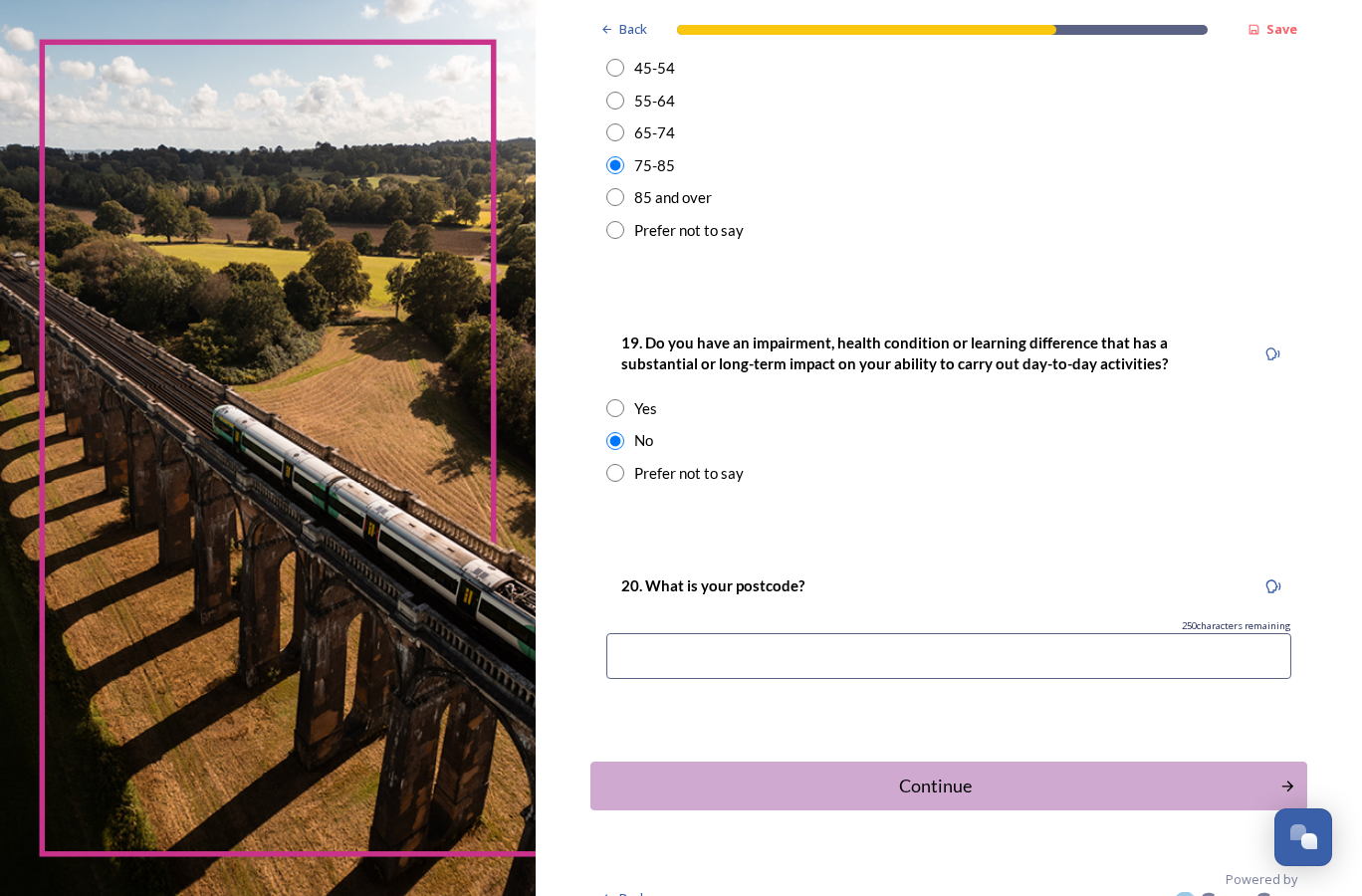 click at bounding box center (949, 656) 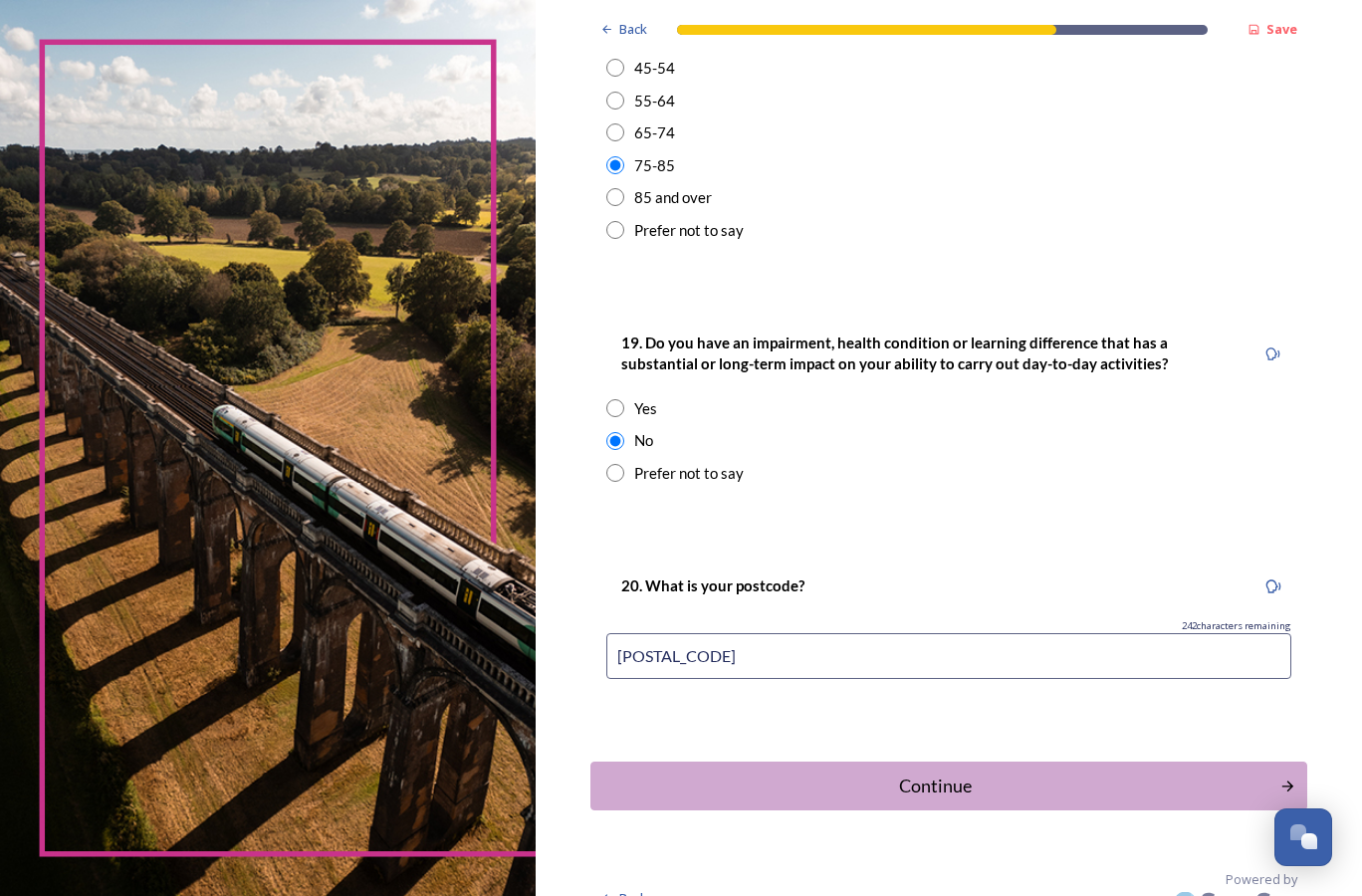 scroll, scrollTop: 826, scrollLeft: 0, axis: vertical 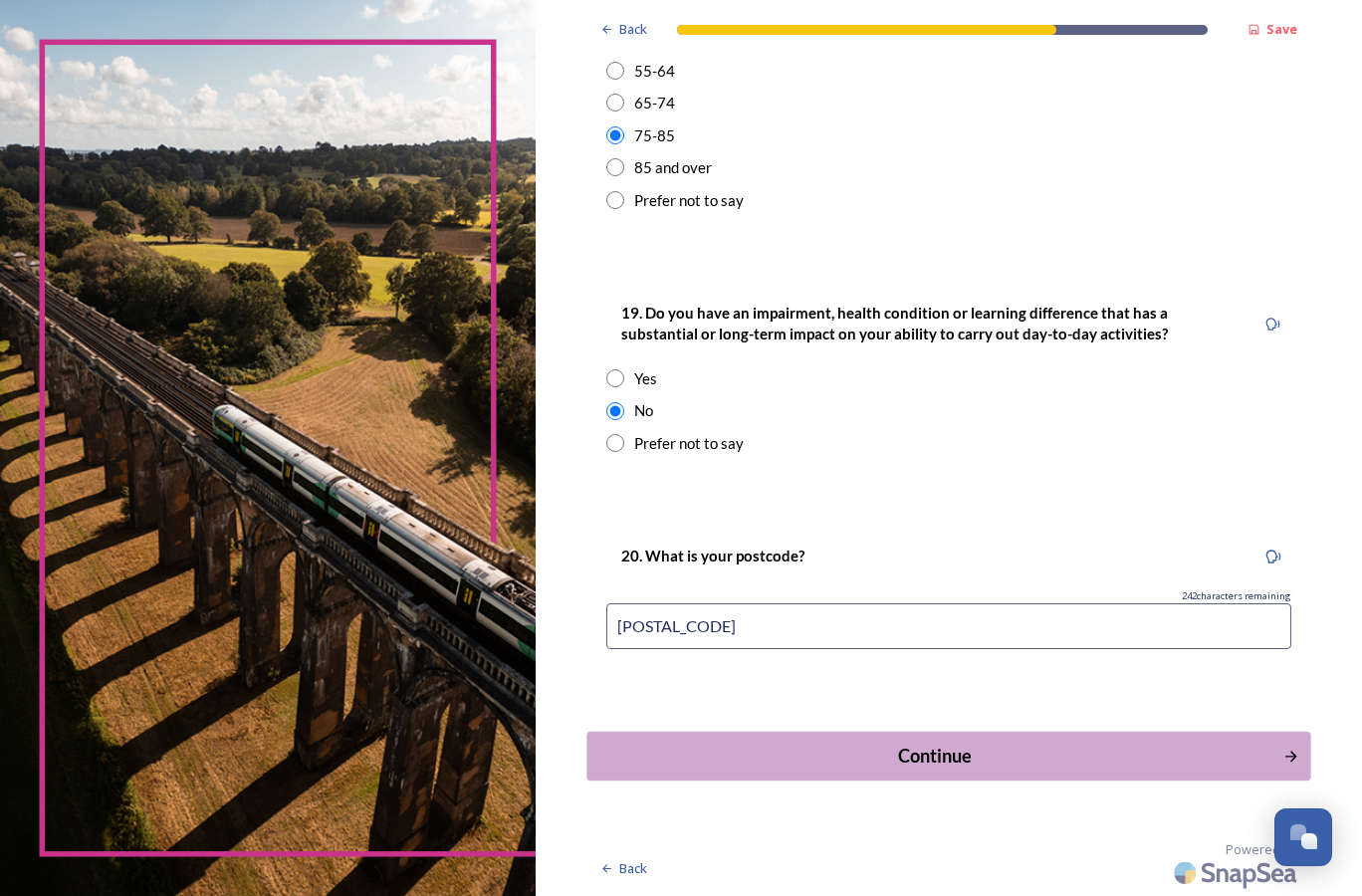 type on "[POSTAL_CODE]" 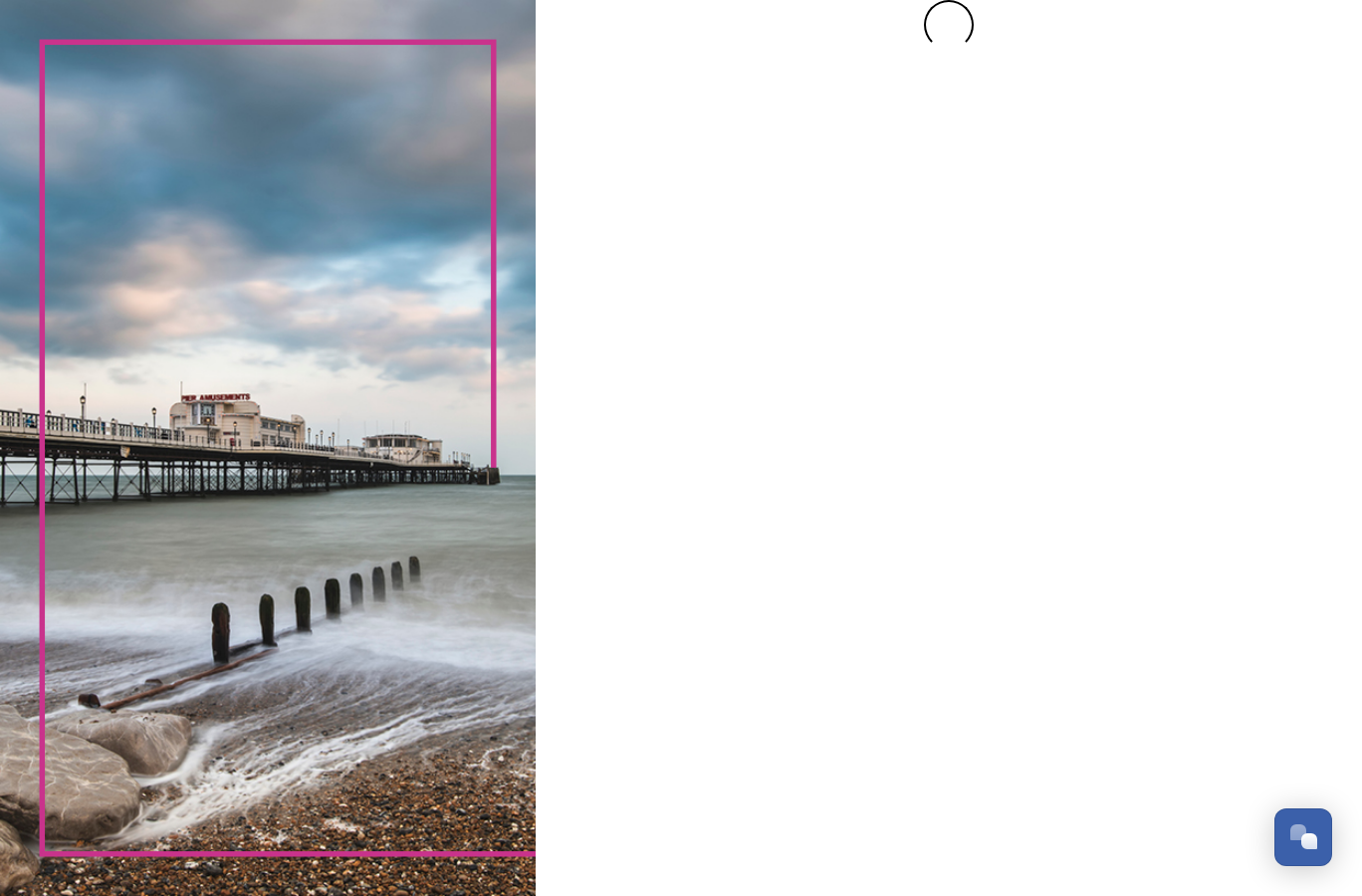 scroll, scrollTop: 0, scrollLeft: 0, axis: both 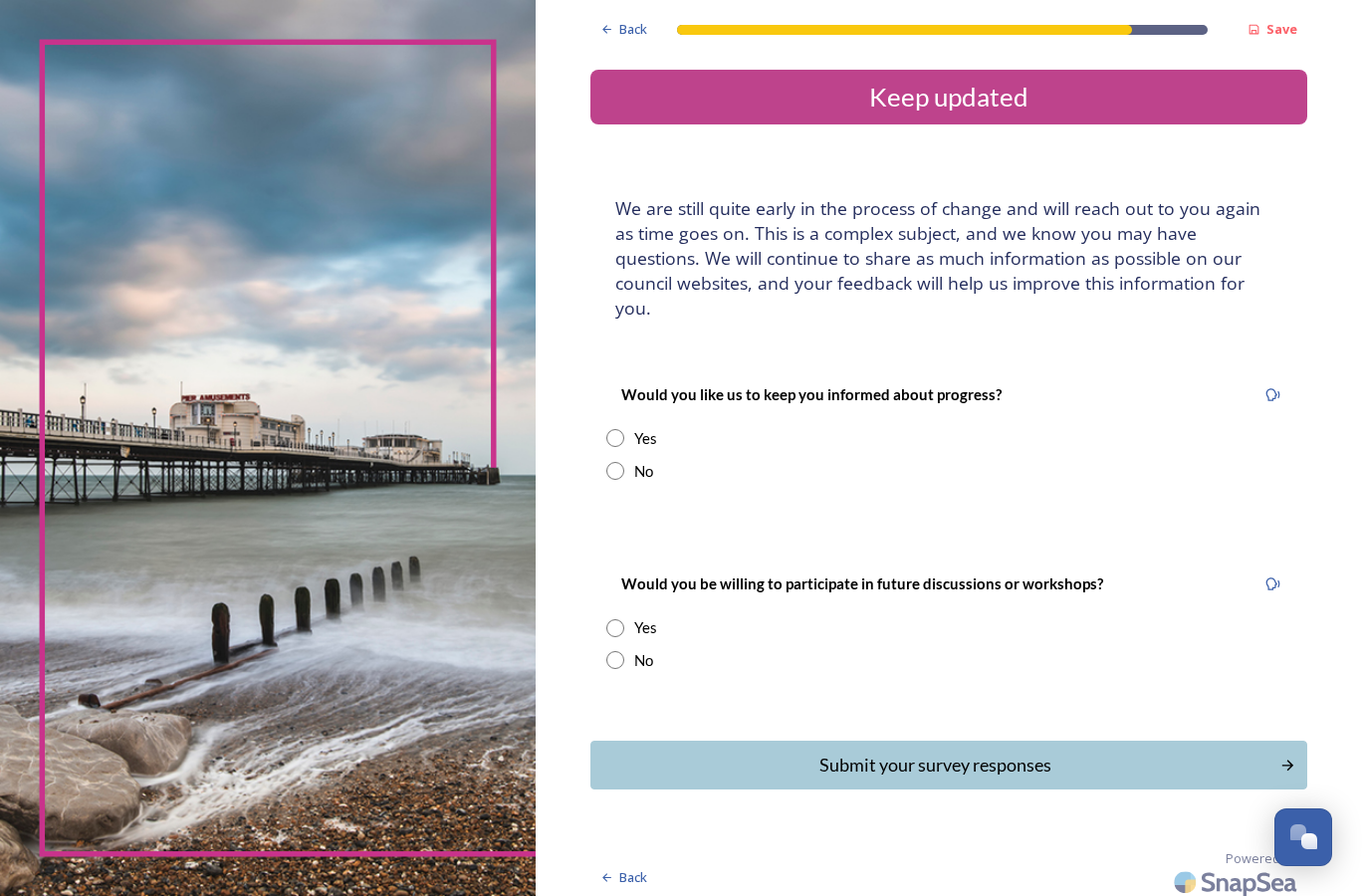 click at bounding box center [615, 438] 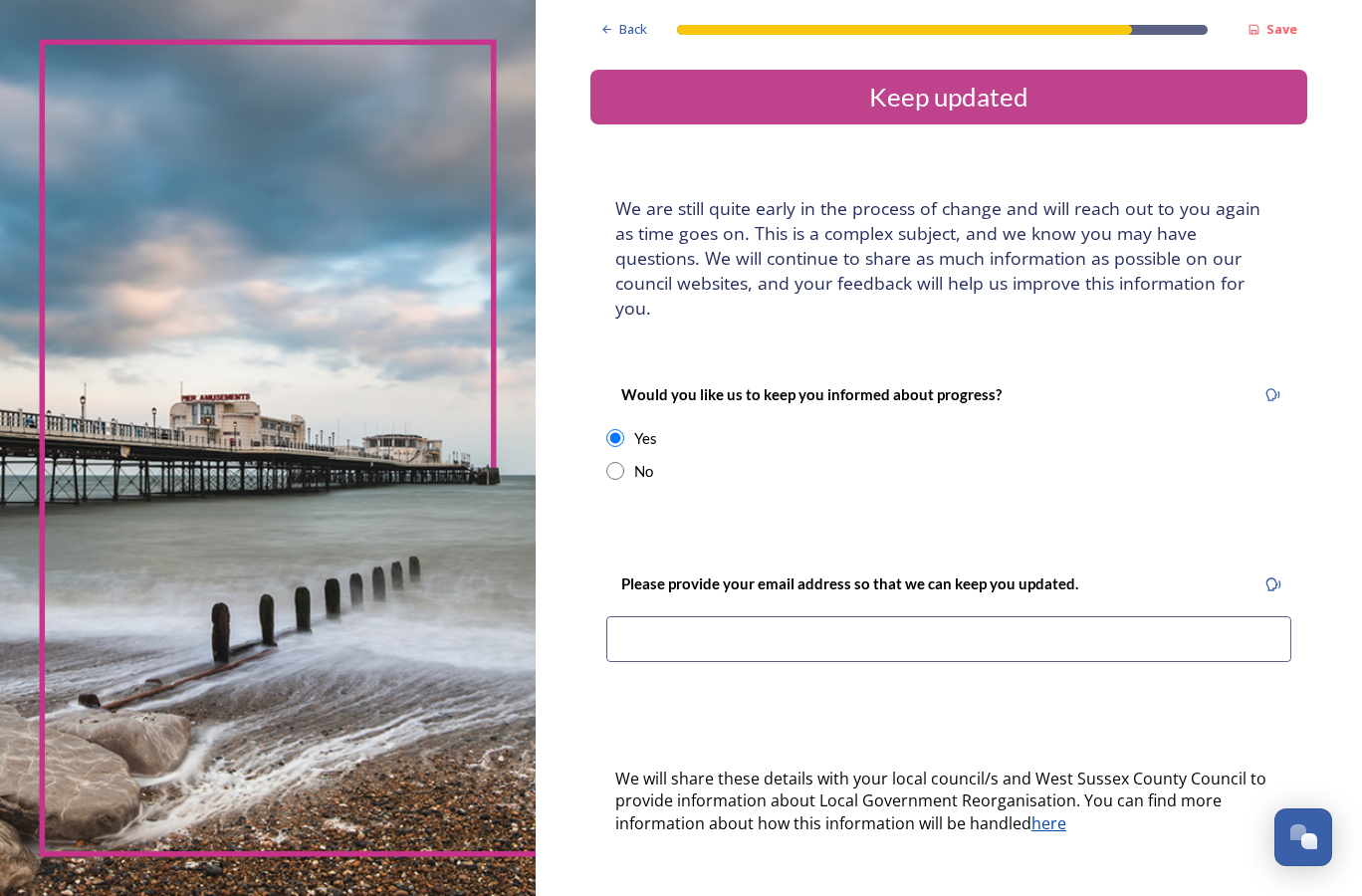 click at bounding box center [949, 639] 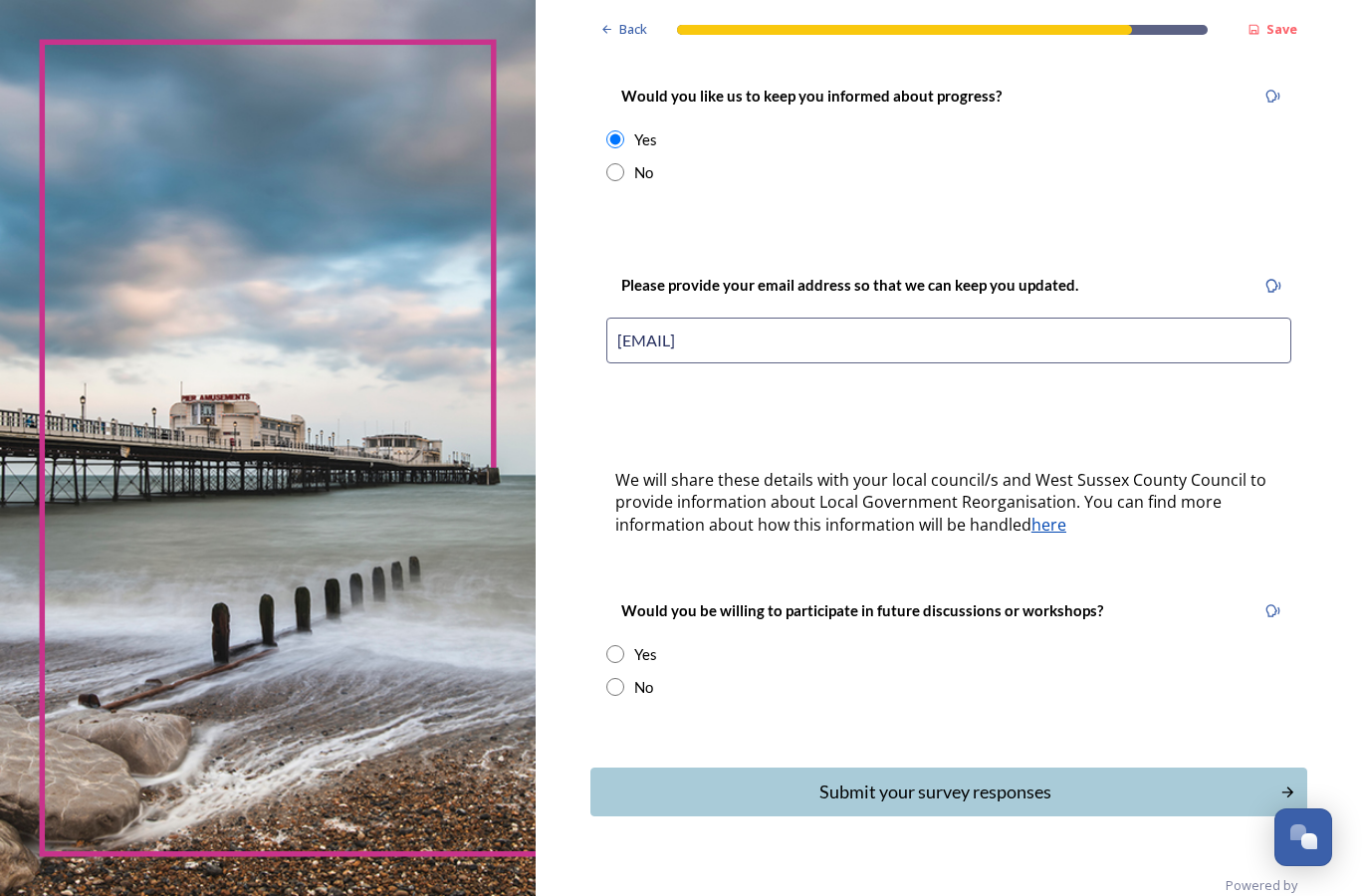 scroll, scrollTop: 310, scrollLeft: 0, axis: vertical 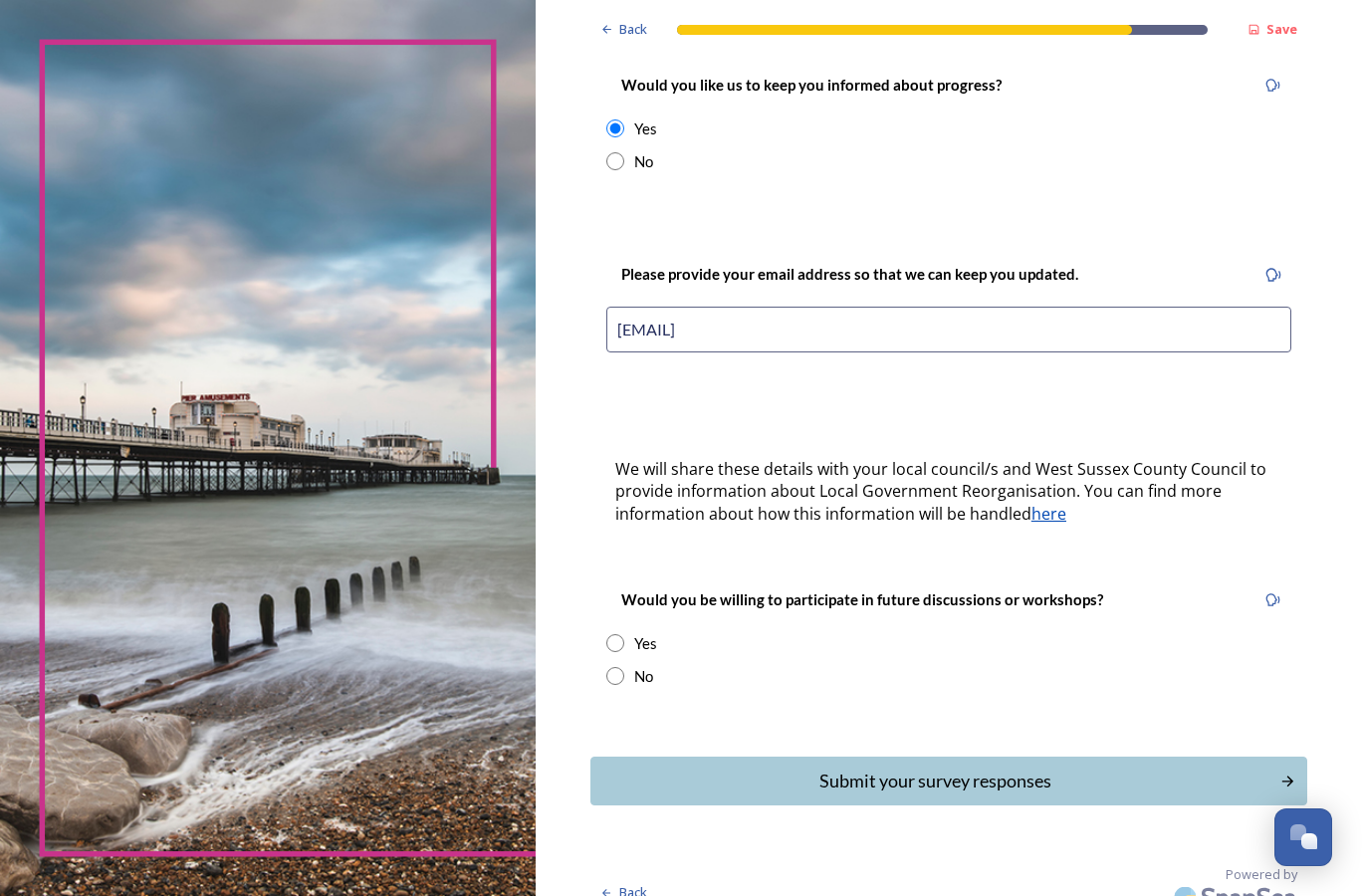 click at bounding box center [615, 643] 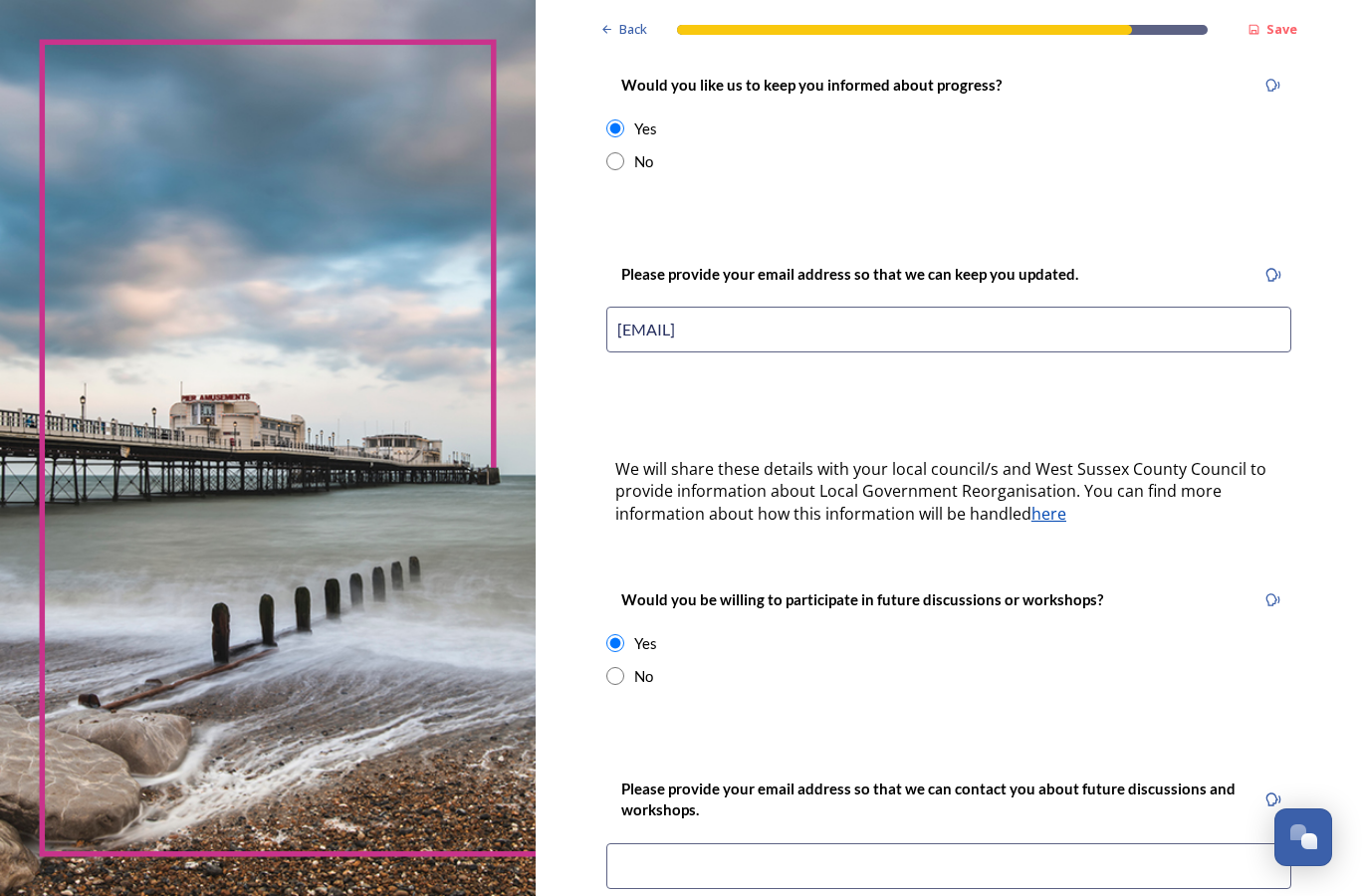 scroll, scrollTop: 409, scrollLeft: 0, axis: vertical 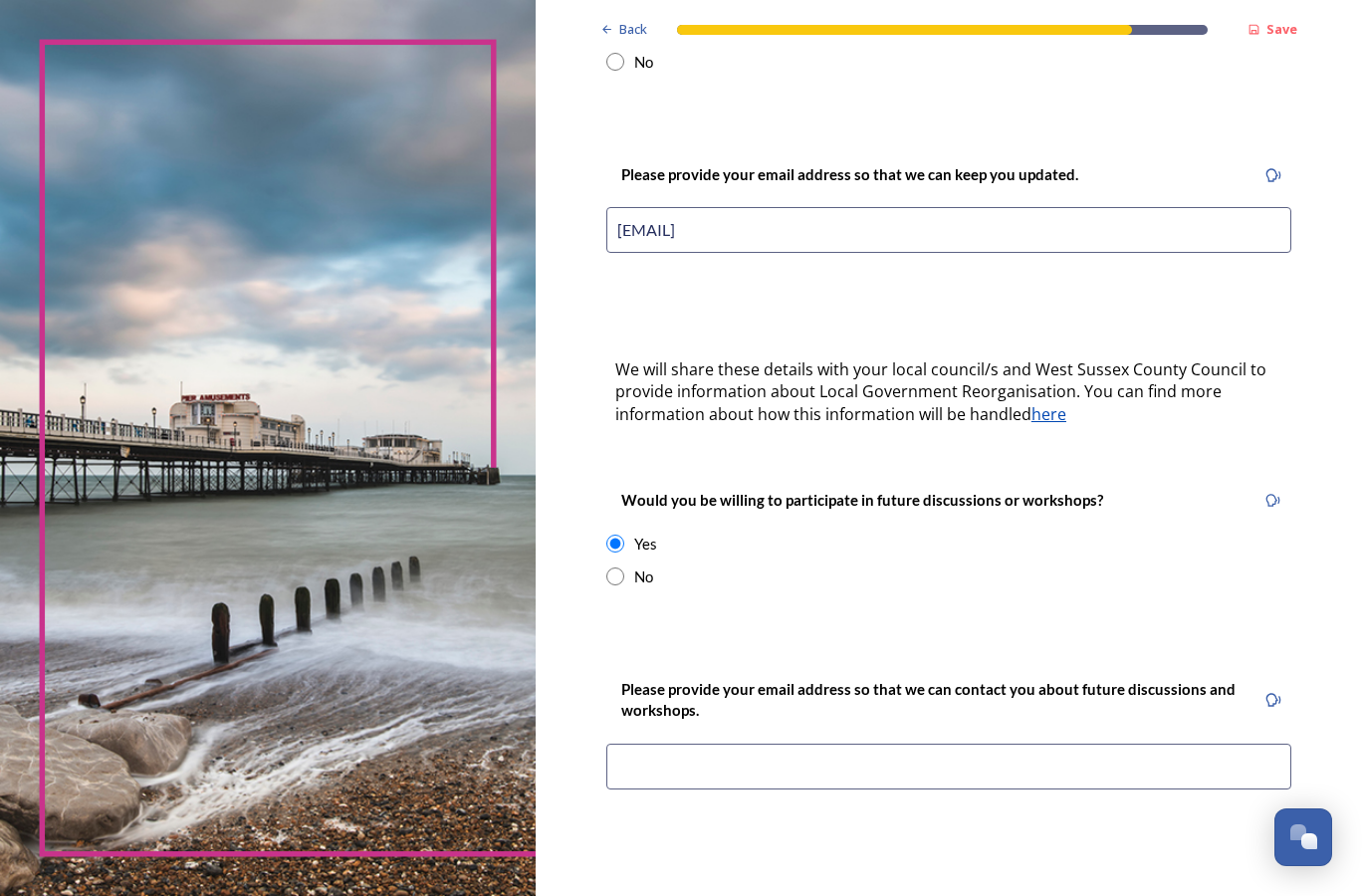 click at bounding box center (949, 767) 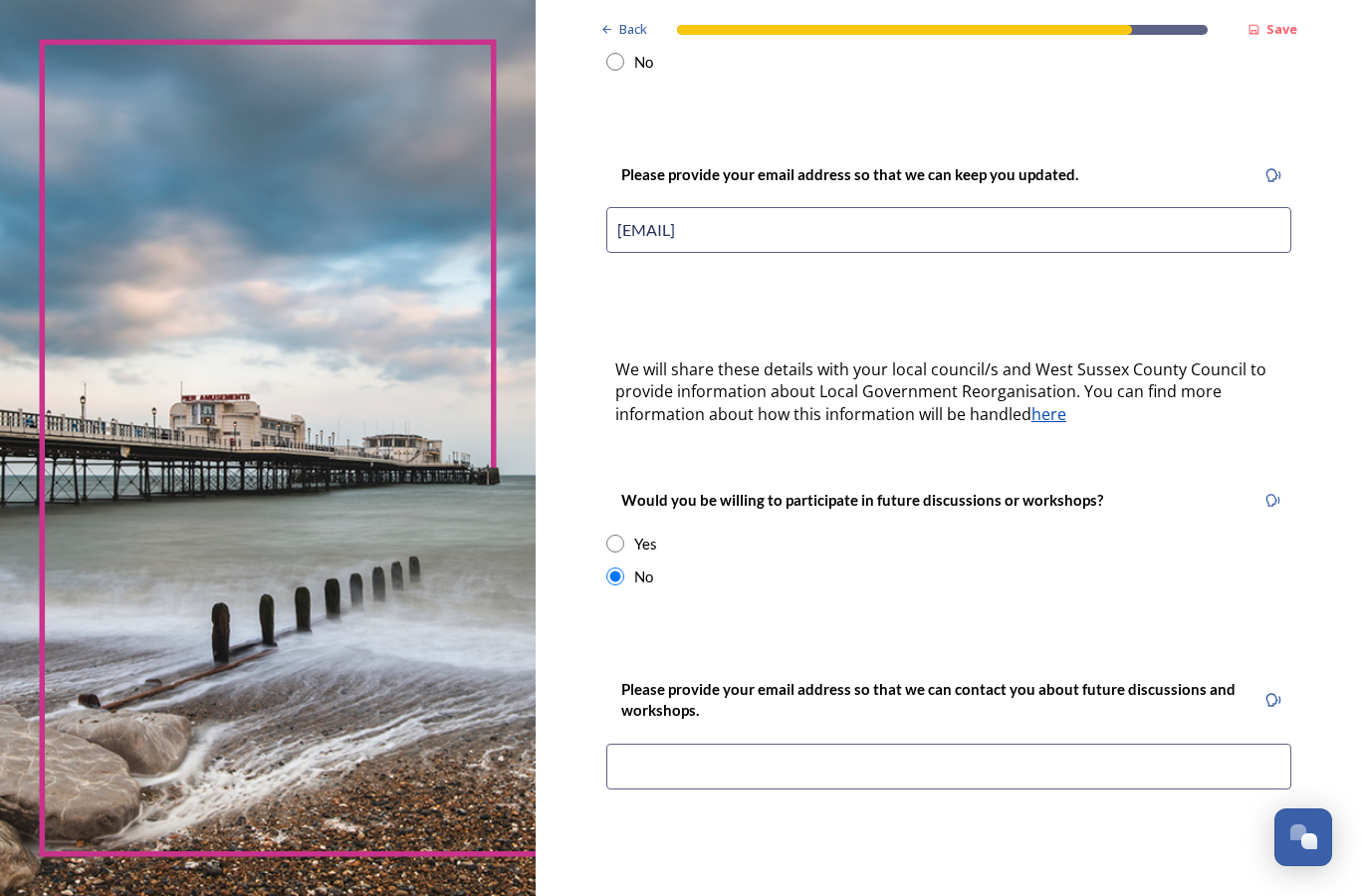 scroll, scrollTop: 310, scrollLeft: 0, axis: vertical 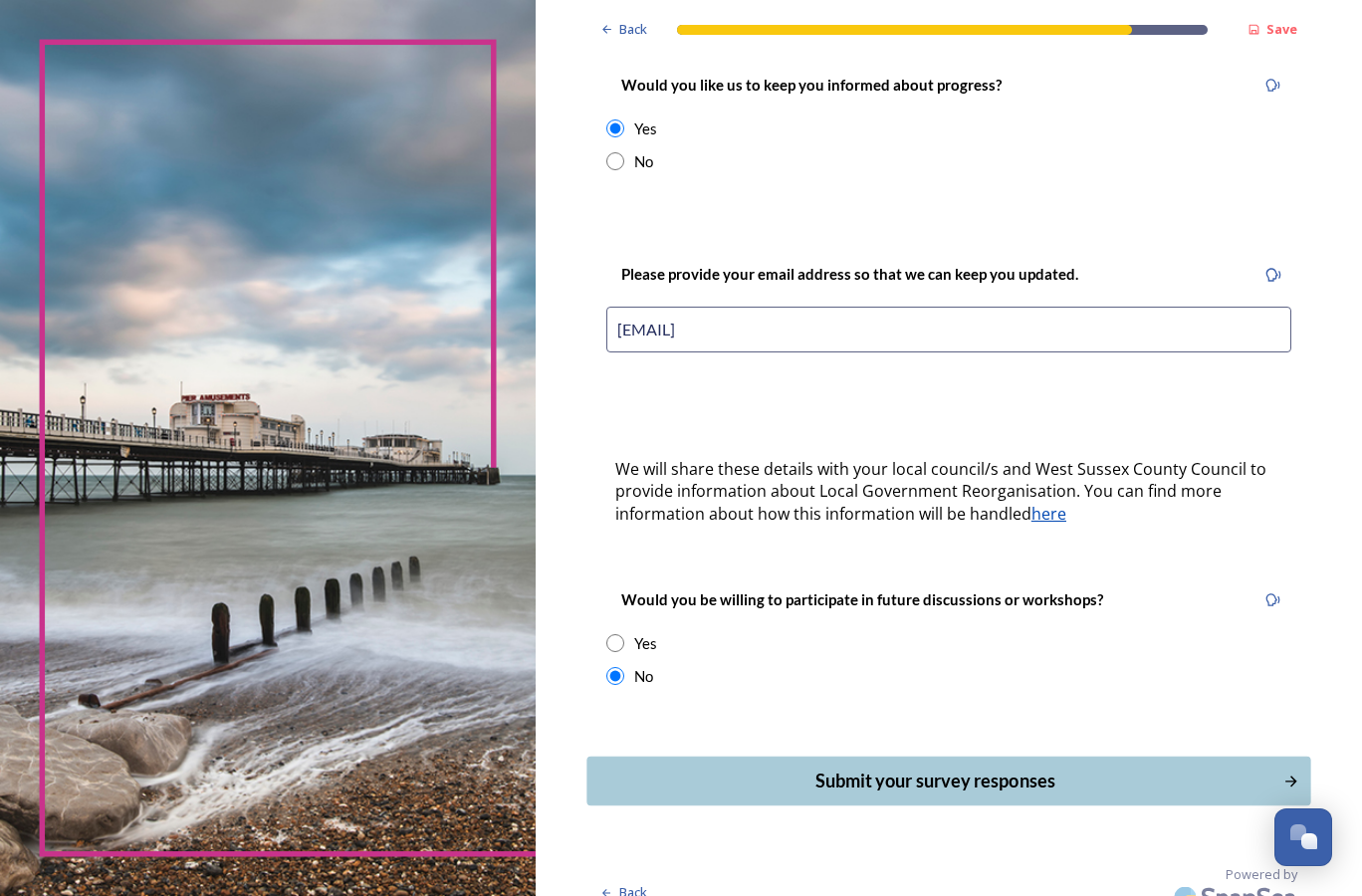 click on "Submit your survey responses" at bounding box center [934, 781] 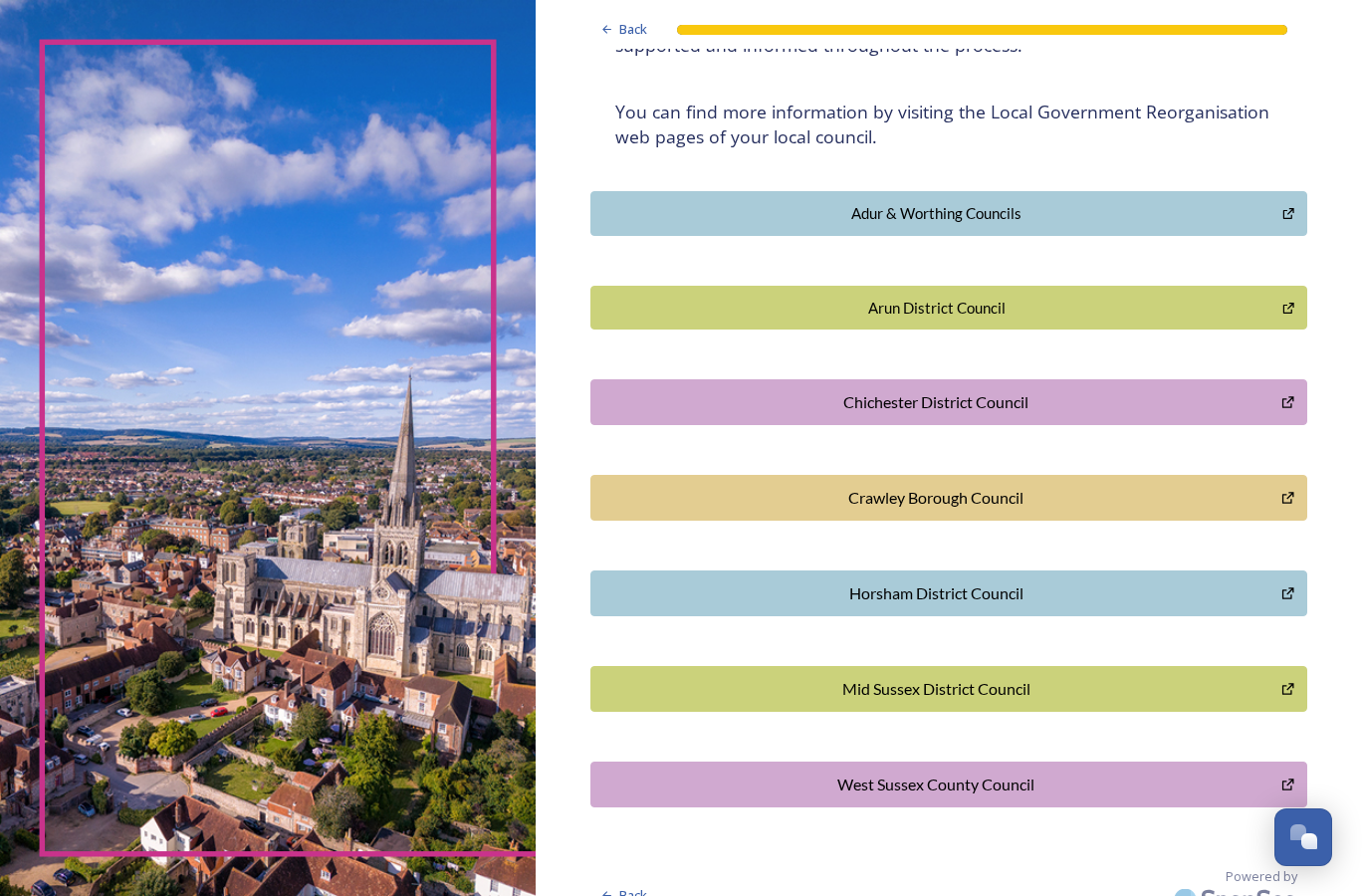 scroll, scrollTop: 386, scrollLeft: 0, axis: vertical 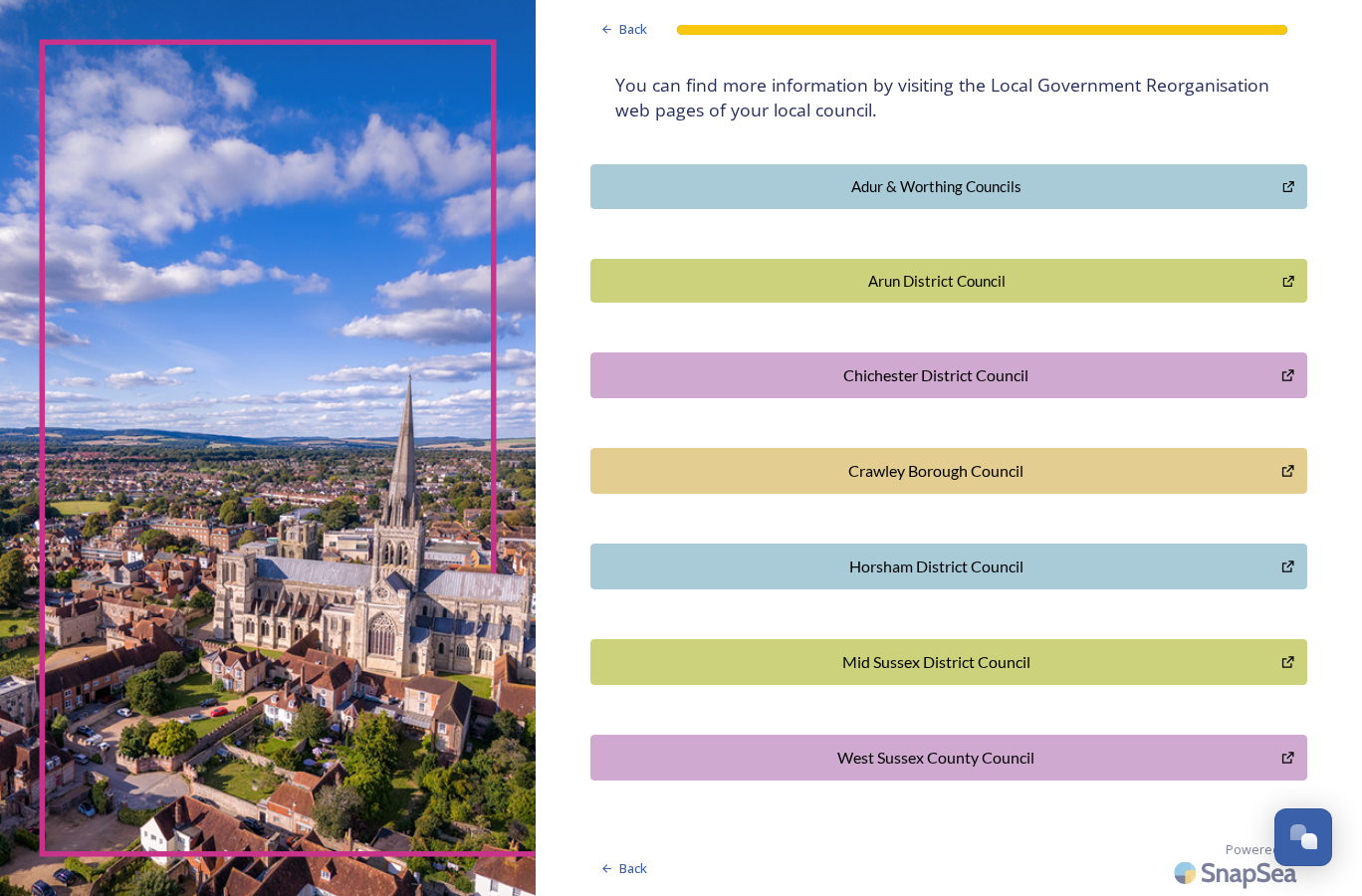 click on "Crawley Borough Council" at bounding box center (936, 471) 